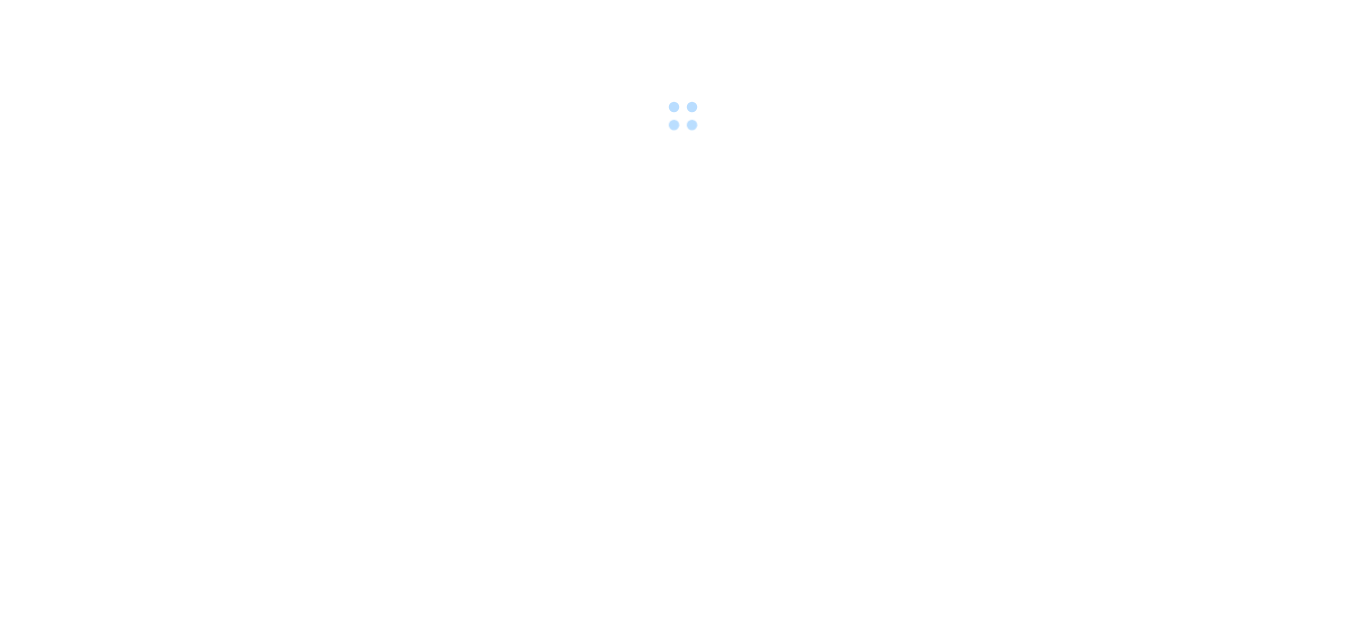 scroll, scrollTop: 0, scrollLeft: 0, axis: both 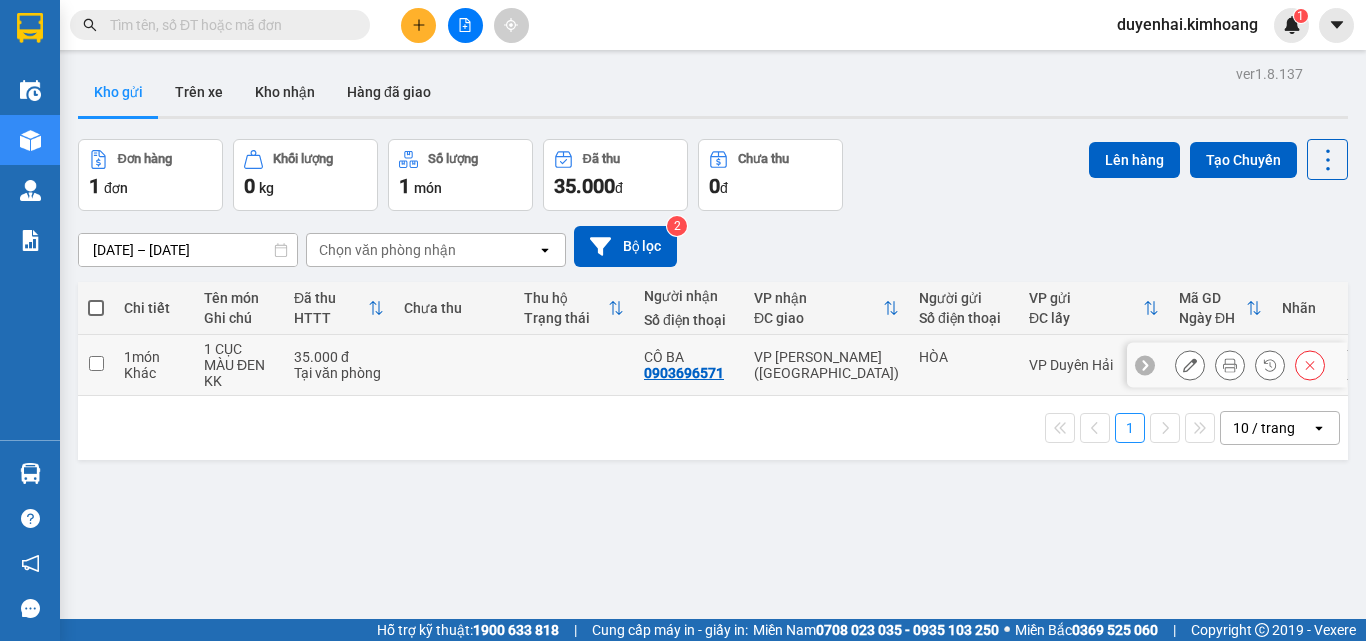 click at bounding box center (96, 363) 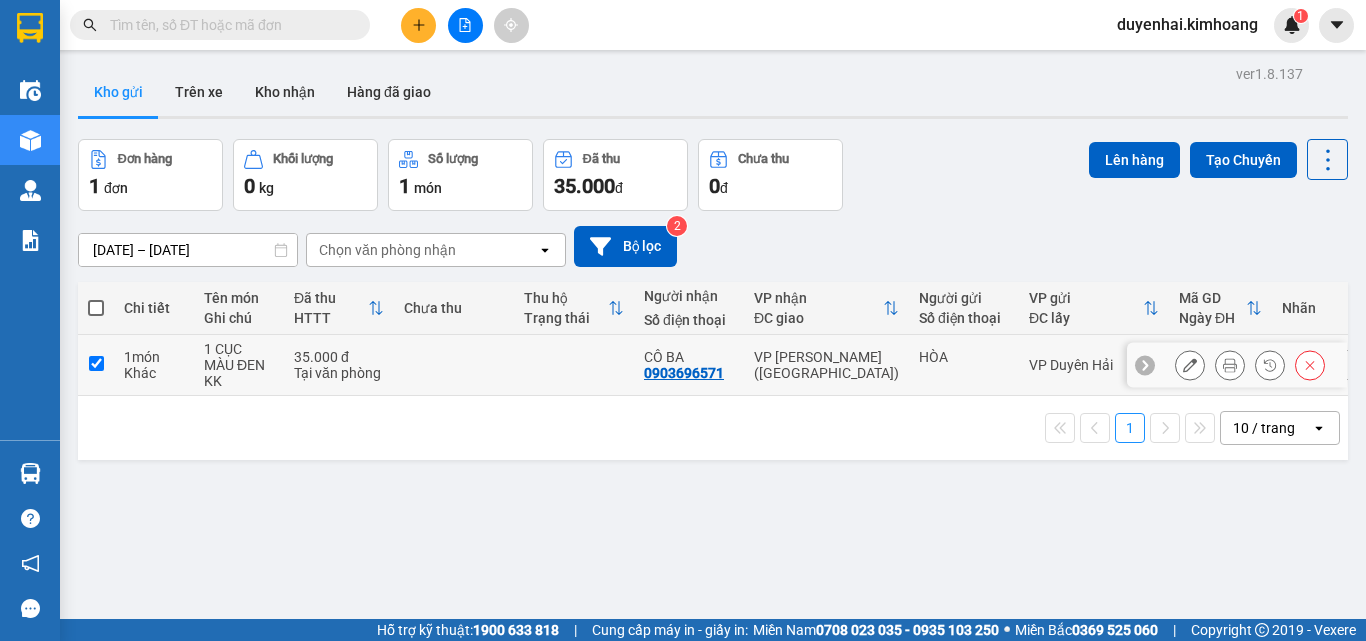 checkbox on "true" 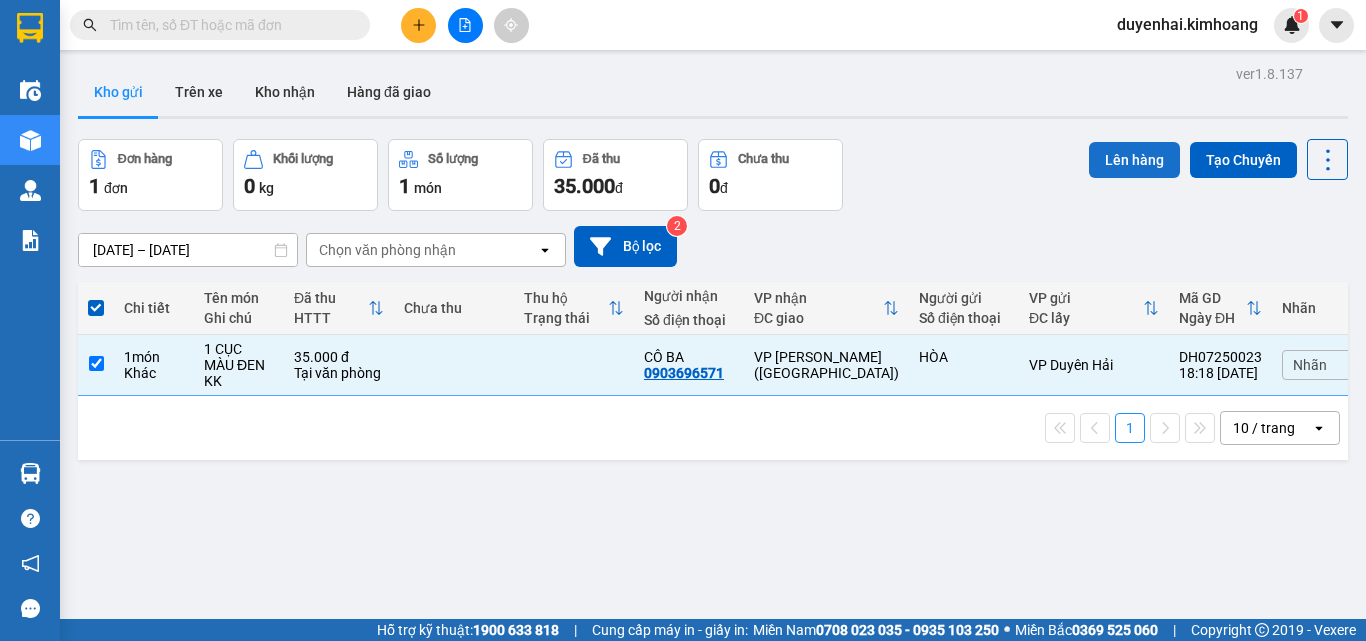 click on "Lên hàng" at bounding box center (1134, 160) 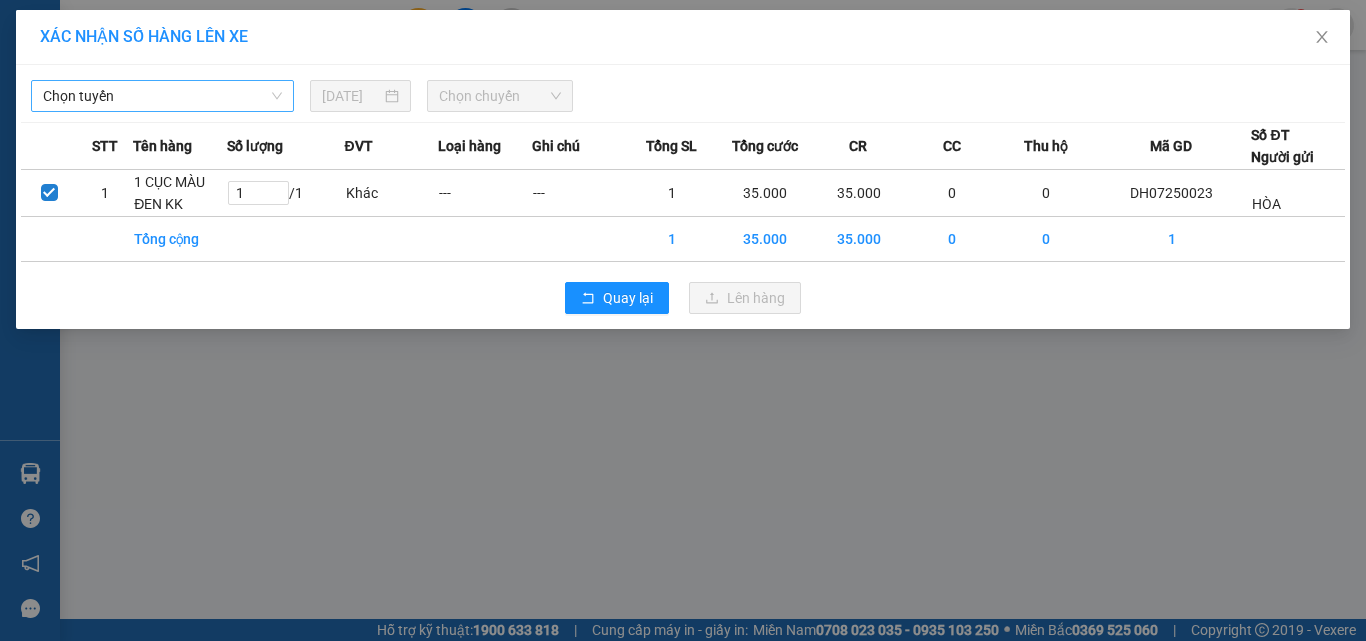 click on "Chọn tuyến" at bounding box center (162, 96) 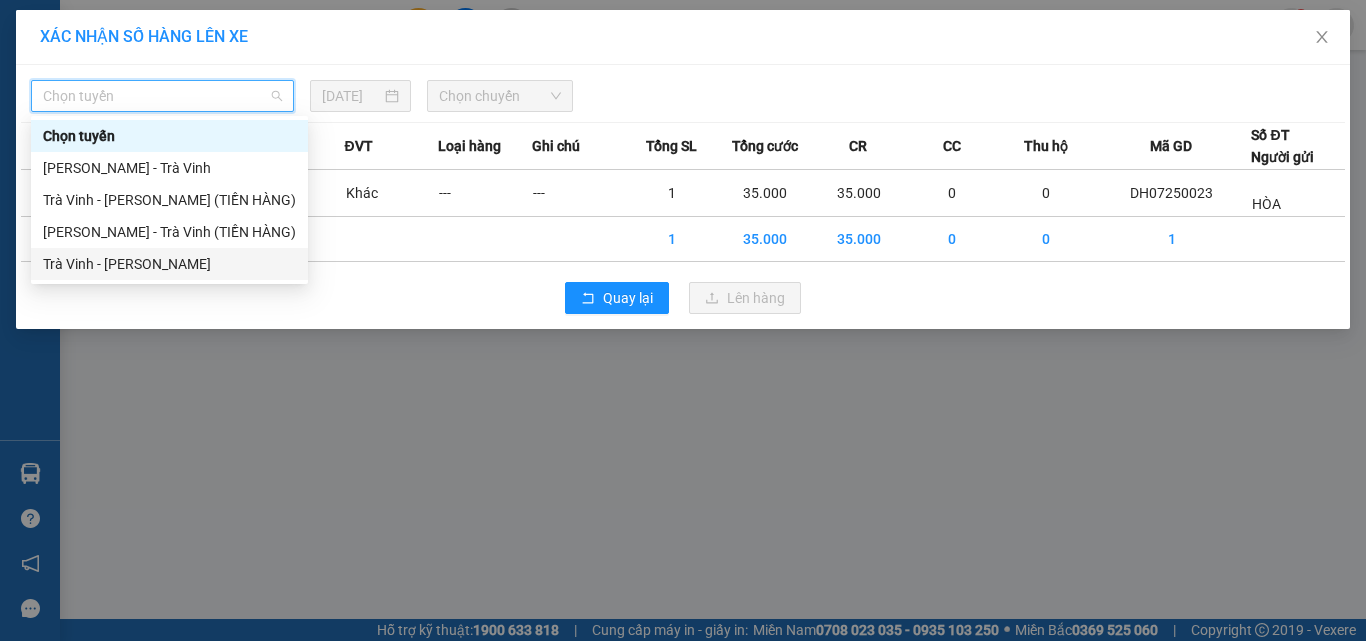 click on "Trà Vinh - [PERSON_NAME]" at bounding box center (169, 264) 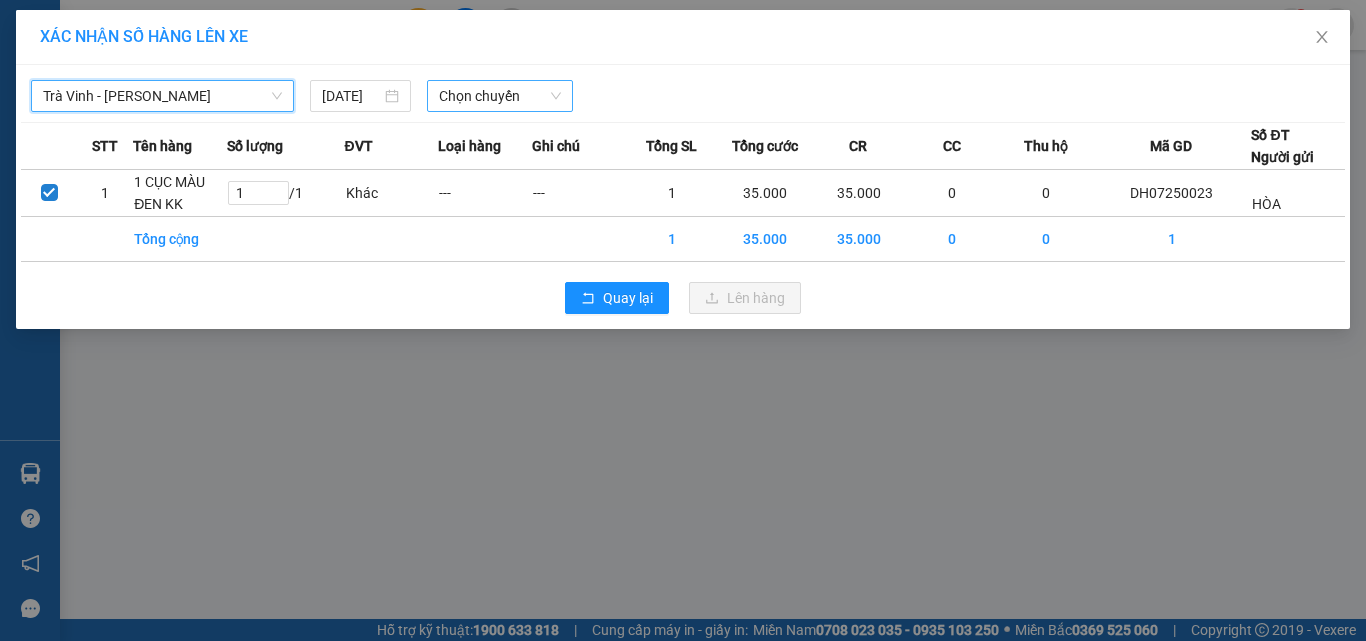 click on "Chọn chuyến" at bounding box center [500, 96] 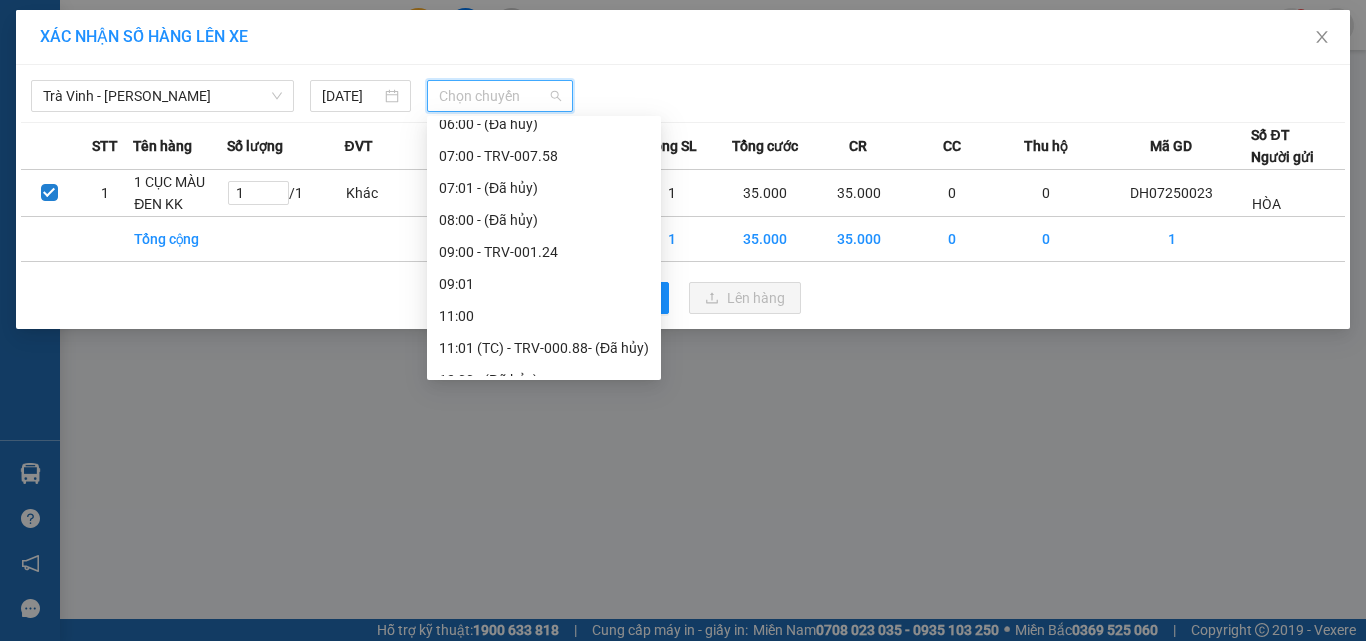 scroll, scrollTop: 400, scrollLeft: 0, axis: vertical 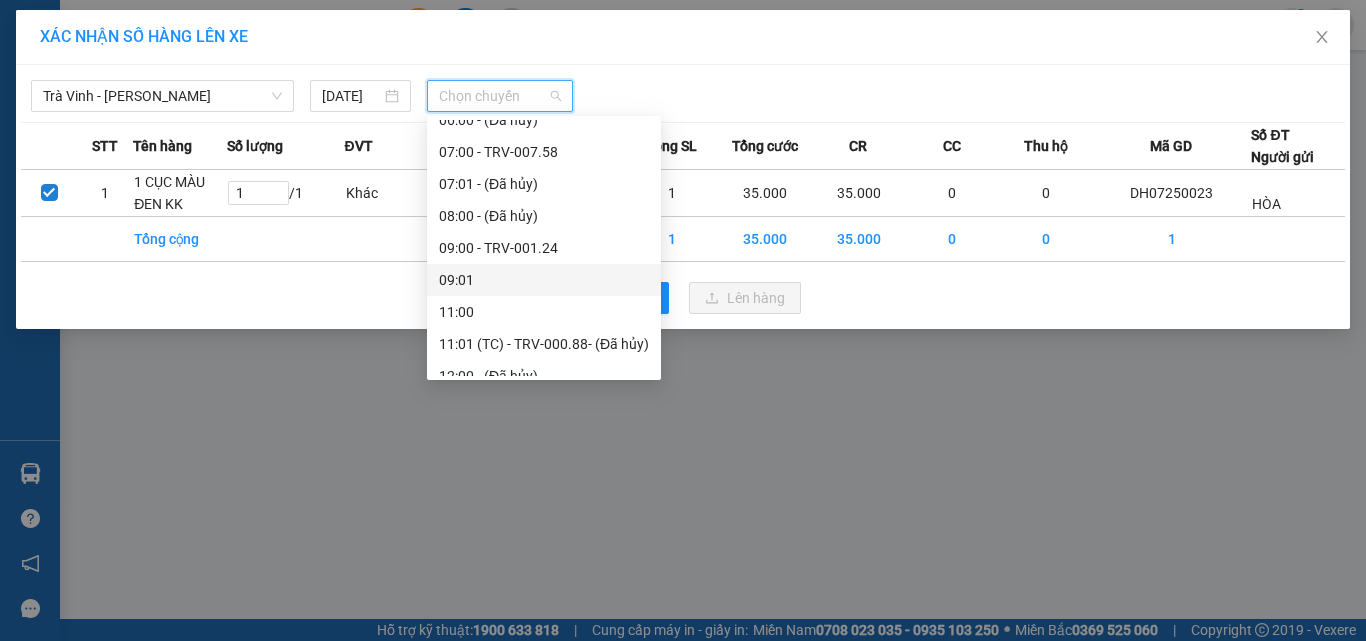 click on "09:01" at bounding box center (544, 280) 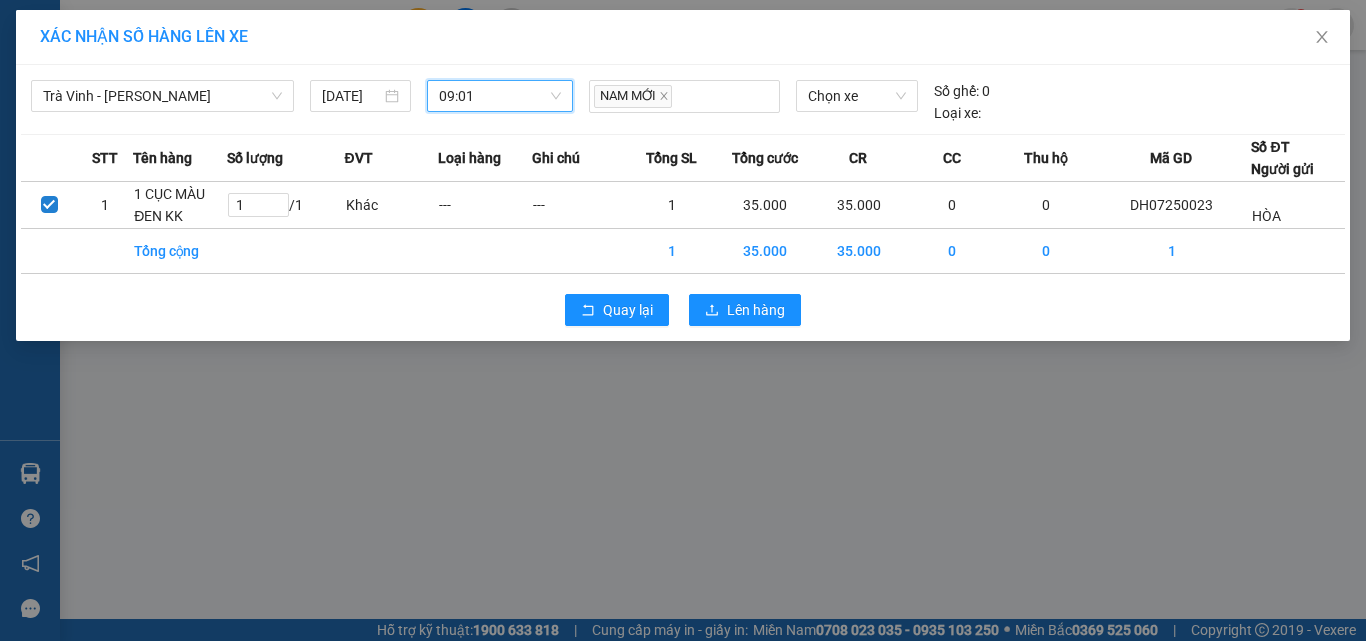 click on "09:01" at bounding box center [500, 96] 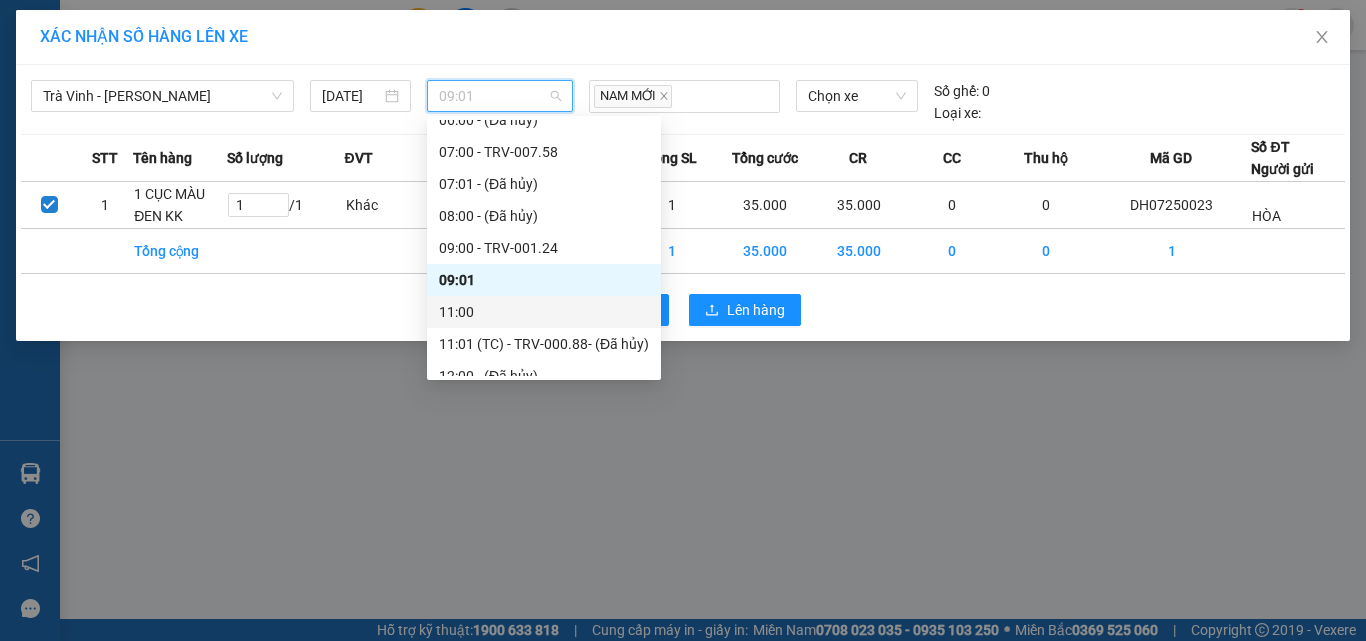 scroll, scrollTop: 500, scrollLeft: 0, axis: vertical 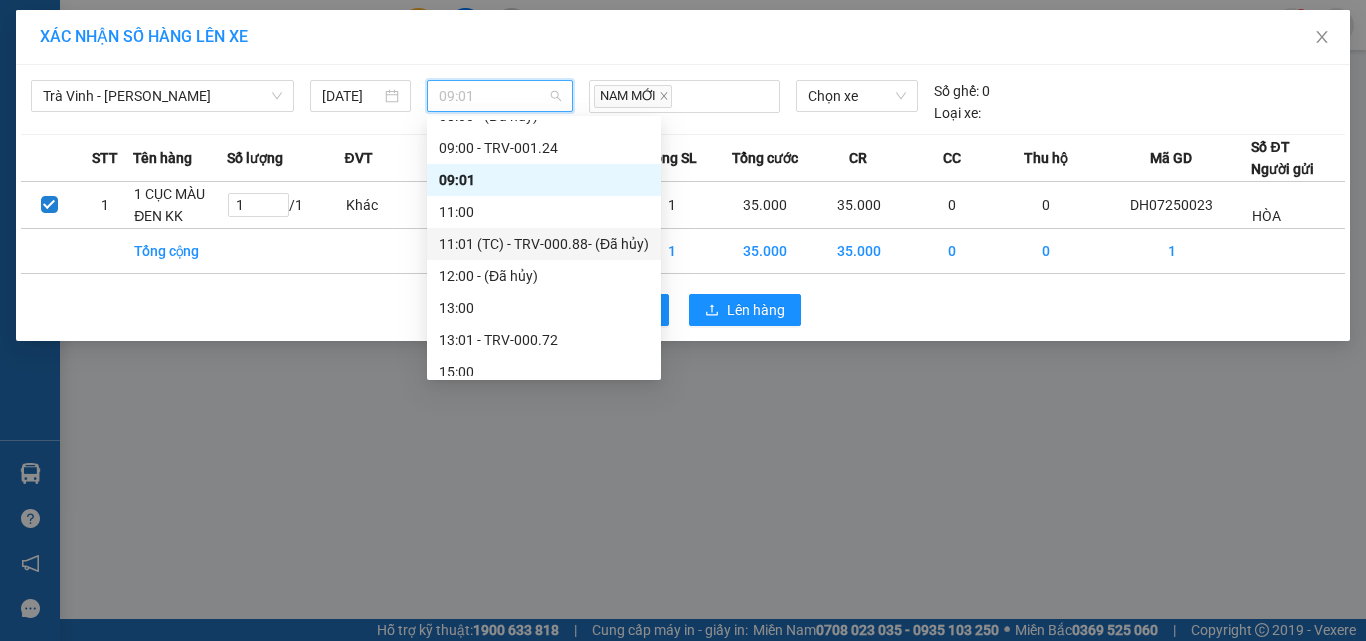click on "11:01   (TC)   - TRV-000.88  - (Đã hủy)" at bounding box center [544, 244] 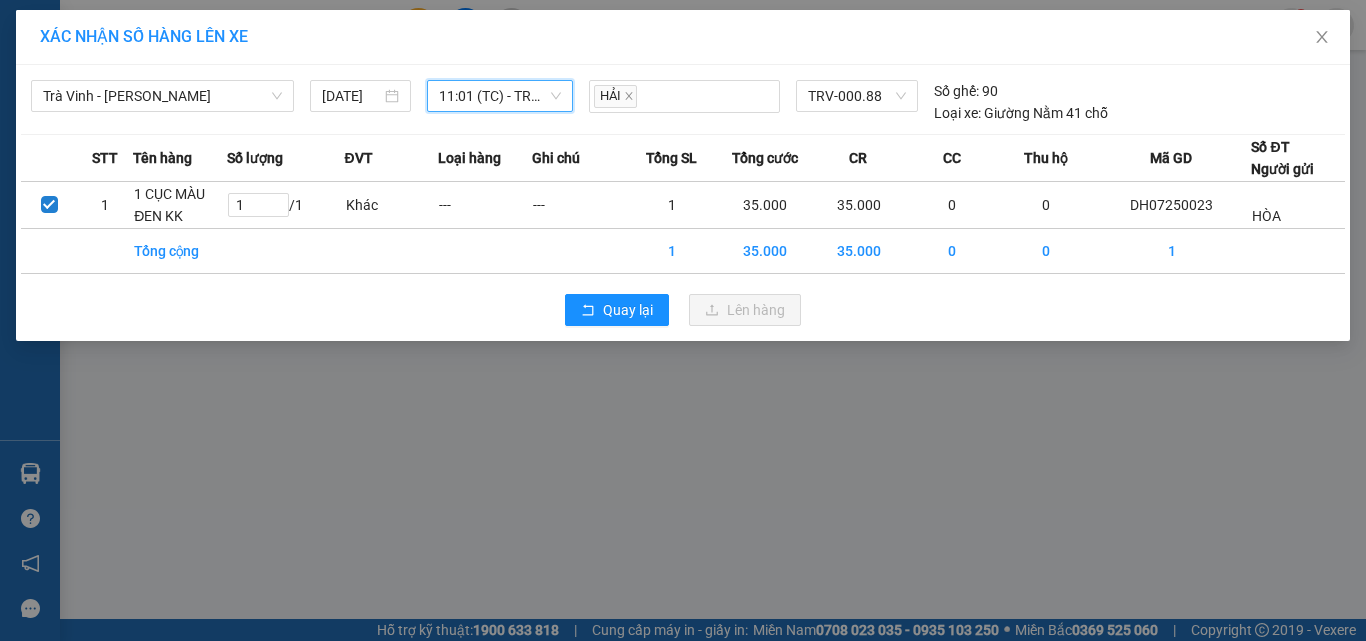 click on "11:01   (TC)   - TRV-000.88  - (Đã hủy)" at bounding box center (500, 96) 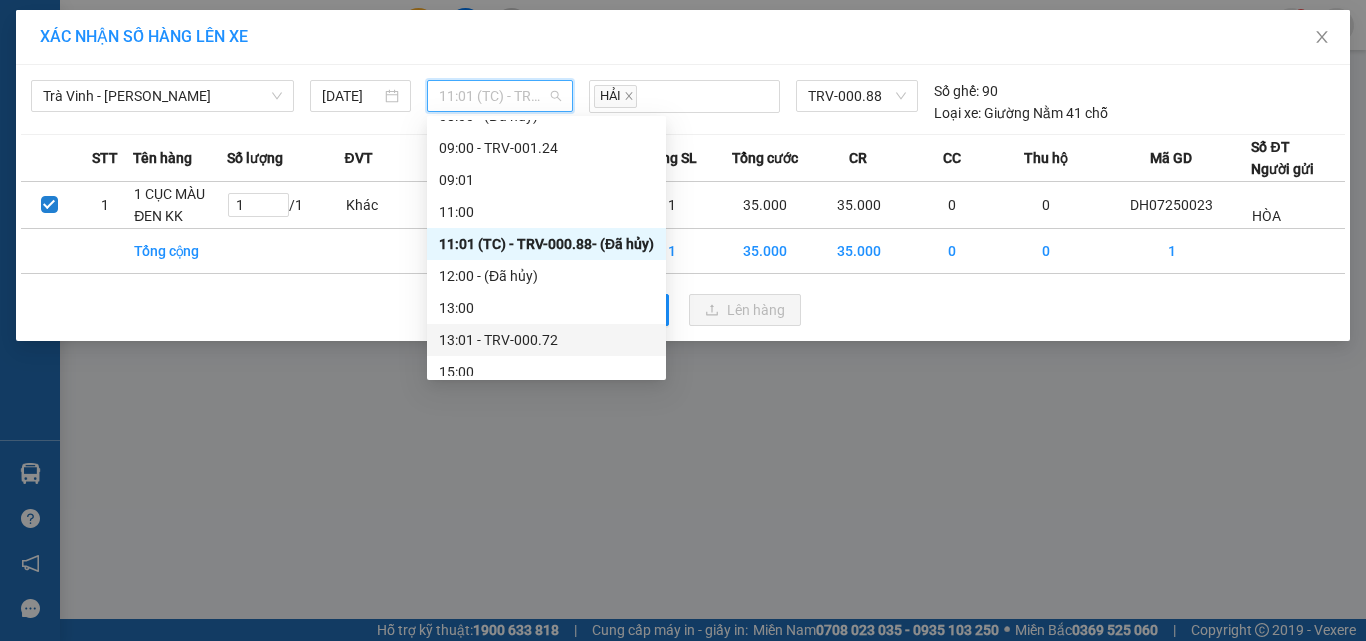 click on "13:01     - TRV-000.72" at bounding box center [546, 340] 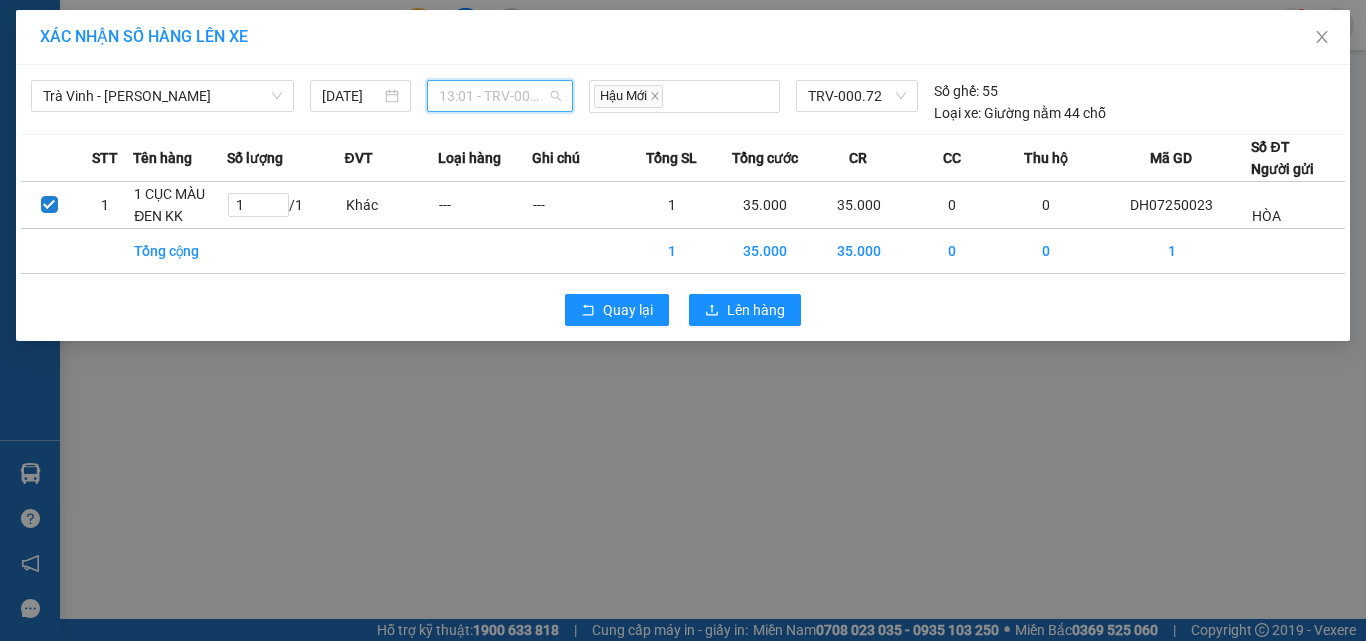click on "13:01     - TRV-000.72" at bounding box center [500, 96] 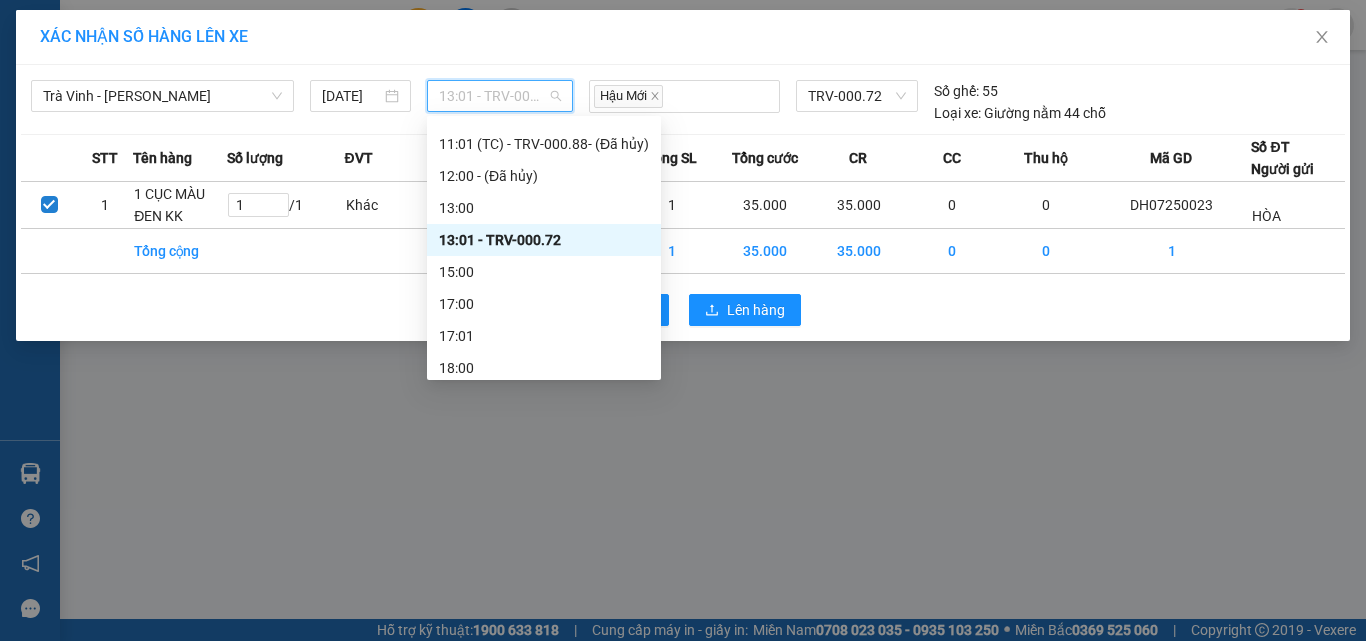 scroll, scrollTop: 608, scrollLeft: 0, axis: vertical 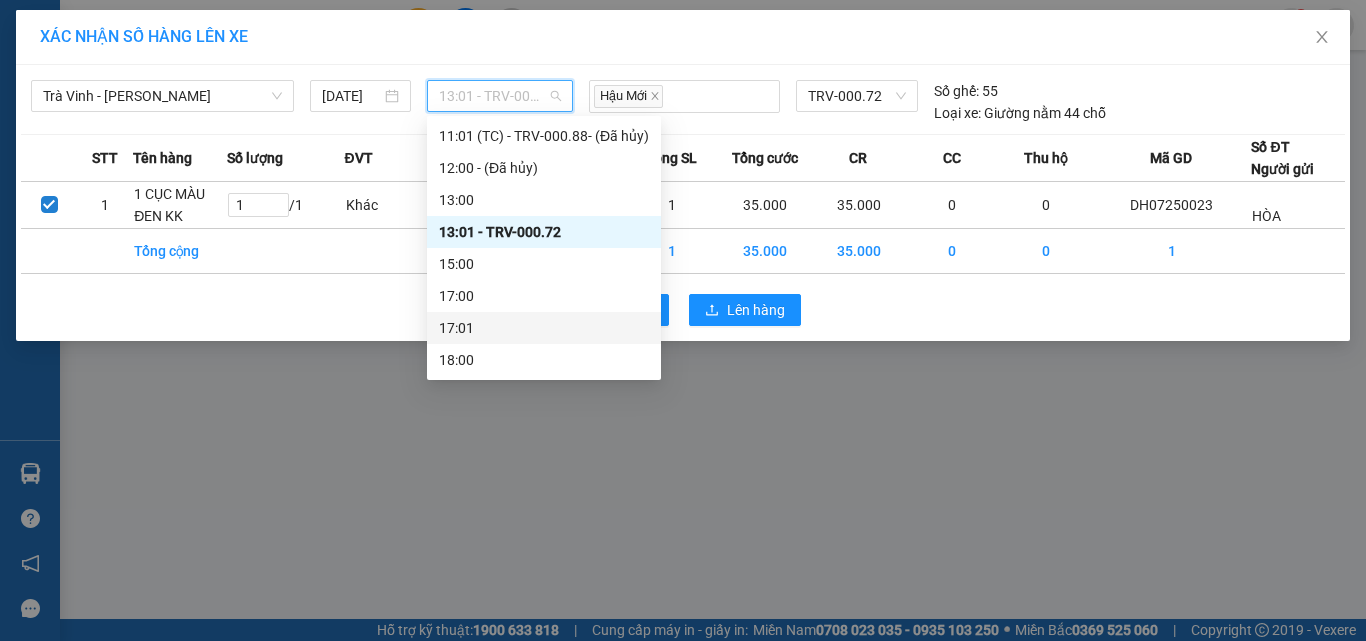 click on "17:01" at bounding box center (544, 328) 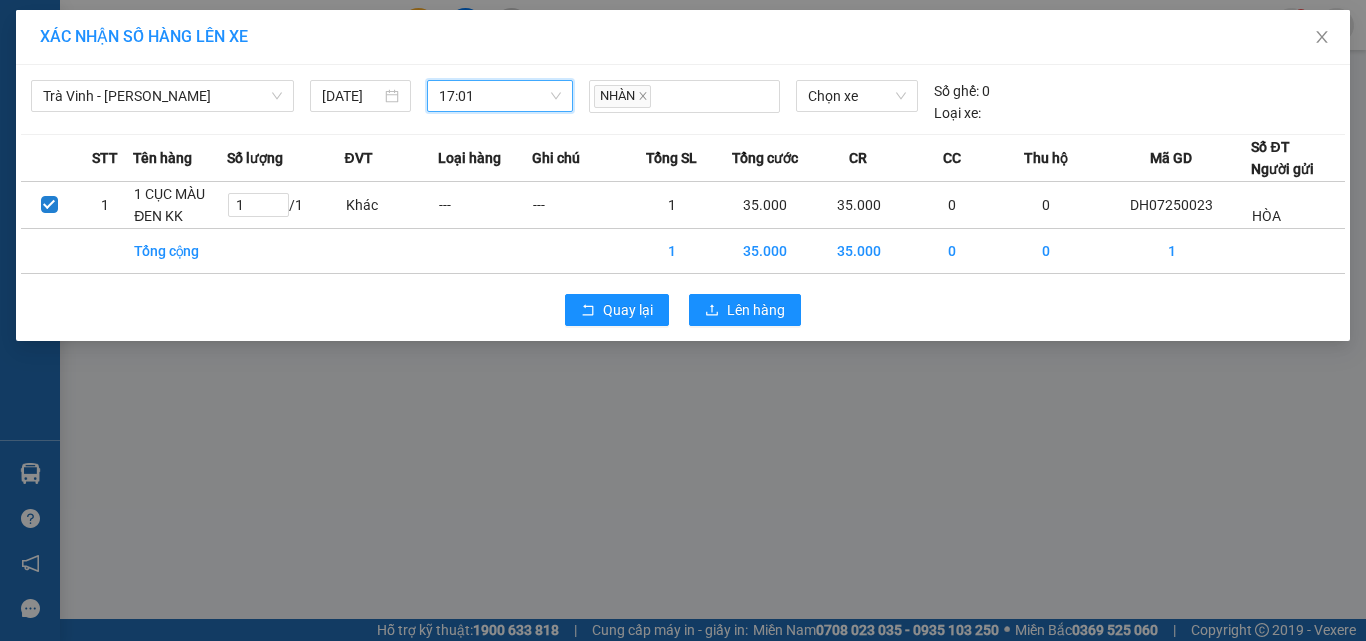 click on "17:01" at bounding box center [500, 96] 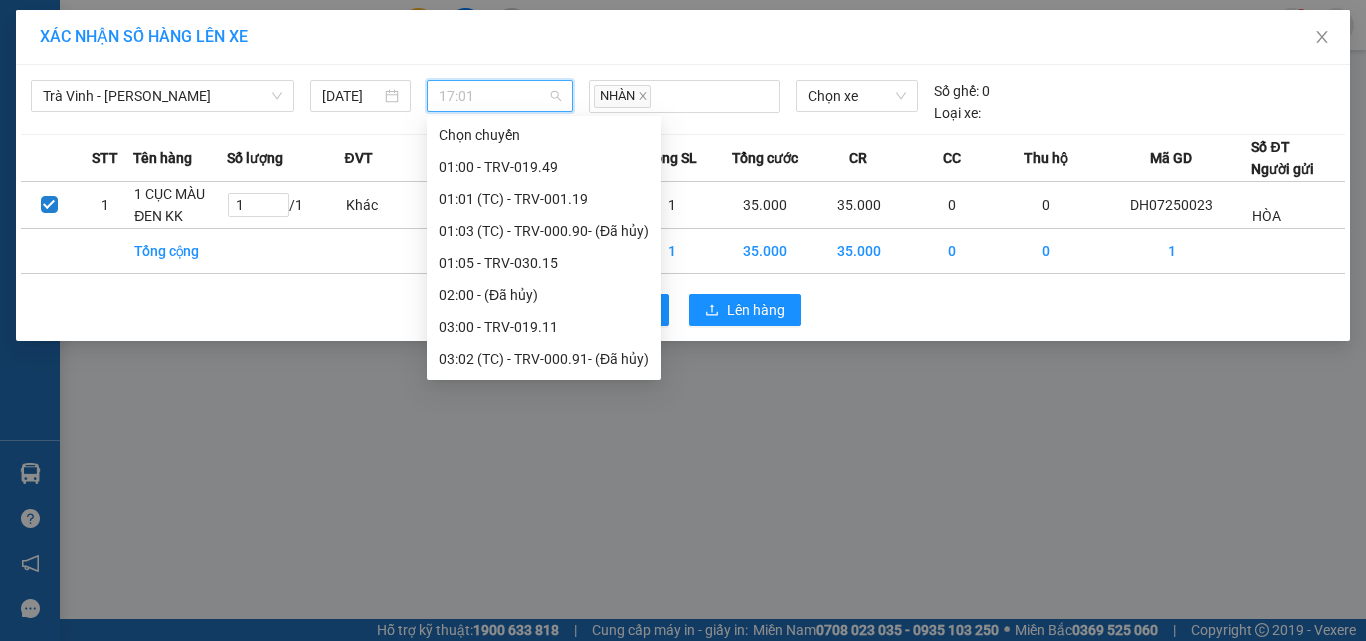 scroll, scrollTop: 0, scrollLeft: 0, axis: both 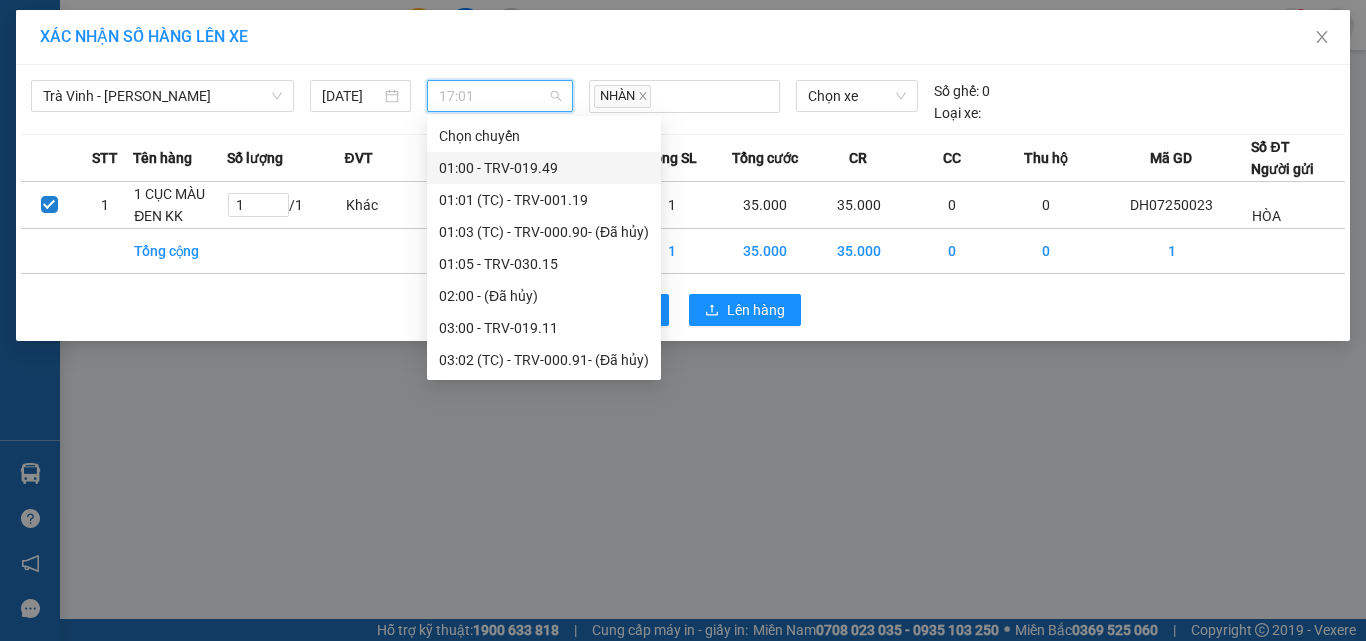 click on "01:00     - TRV-019.49" at bounding box center (544, 168) 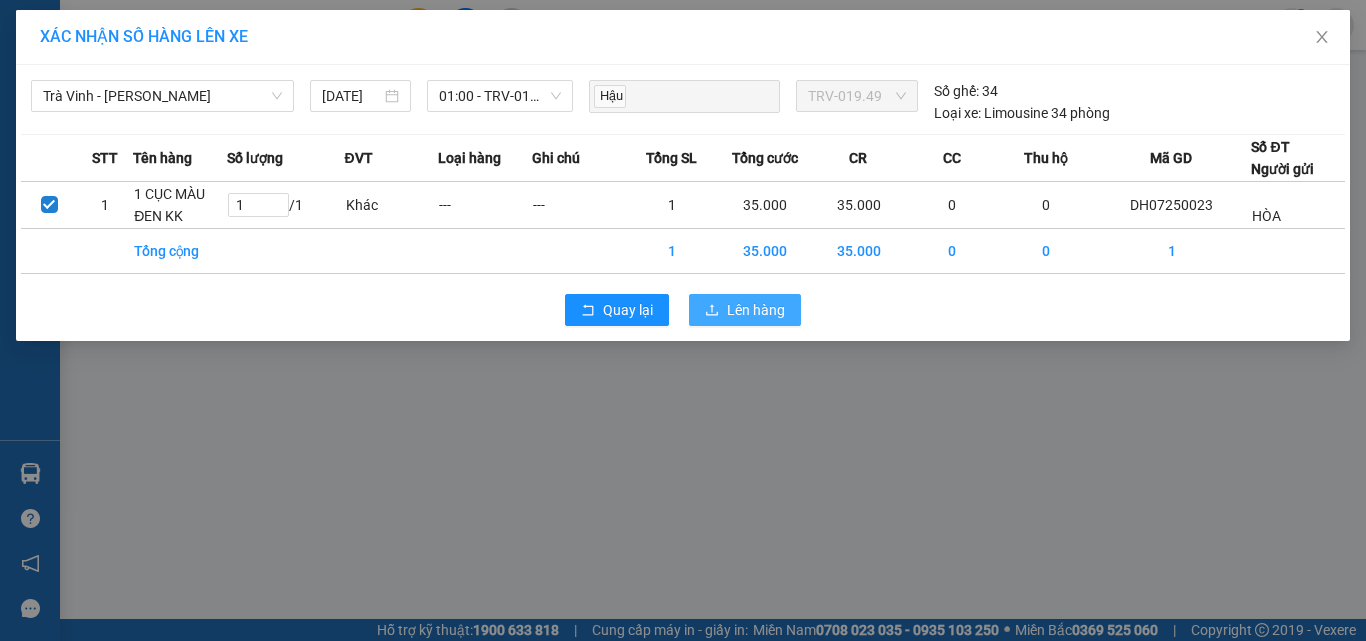 click on "Lên hàng" at bounding box center (756, 310) 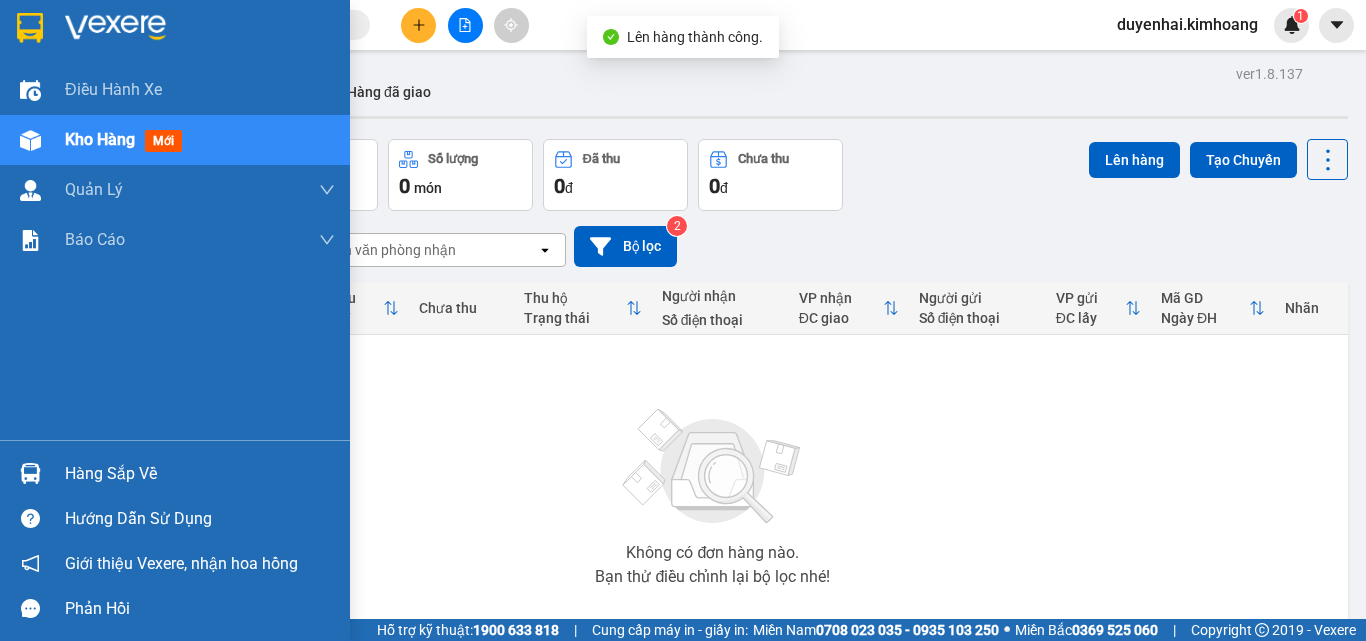 click on "Không có đơn hàng nào. Bạn thử điều chỉnh lại bộ lọc nhé!" at bounding box center (713, 491) 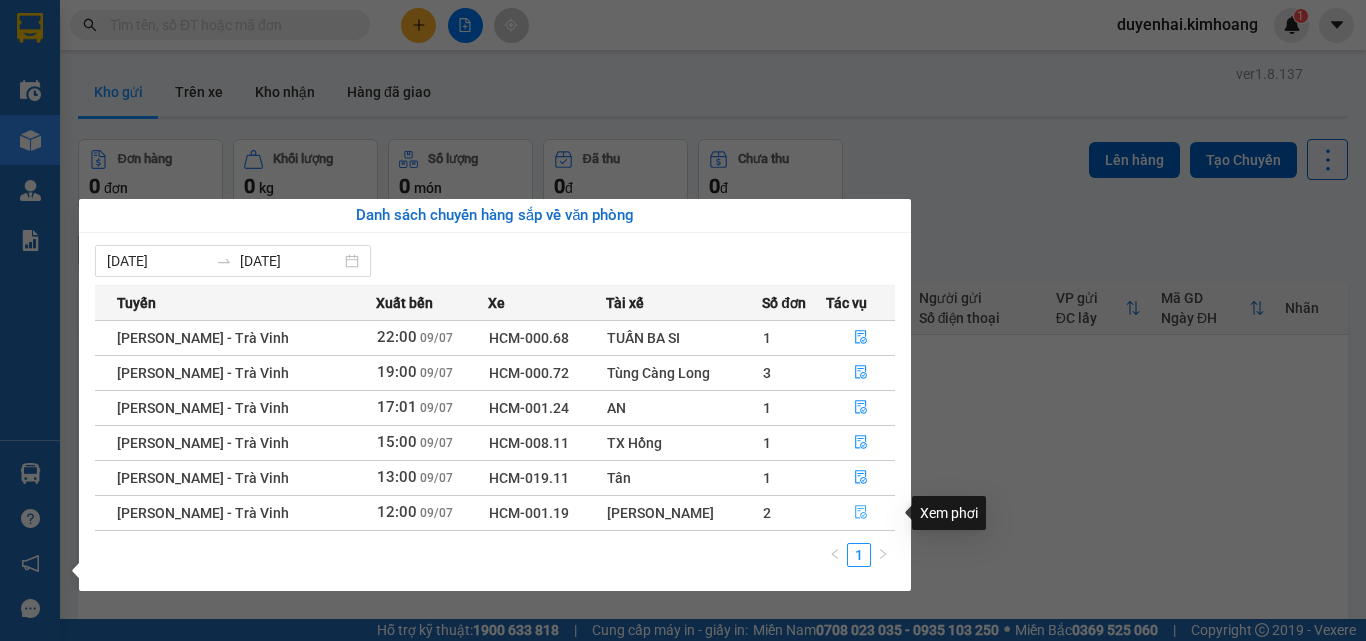 click 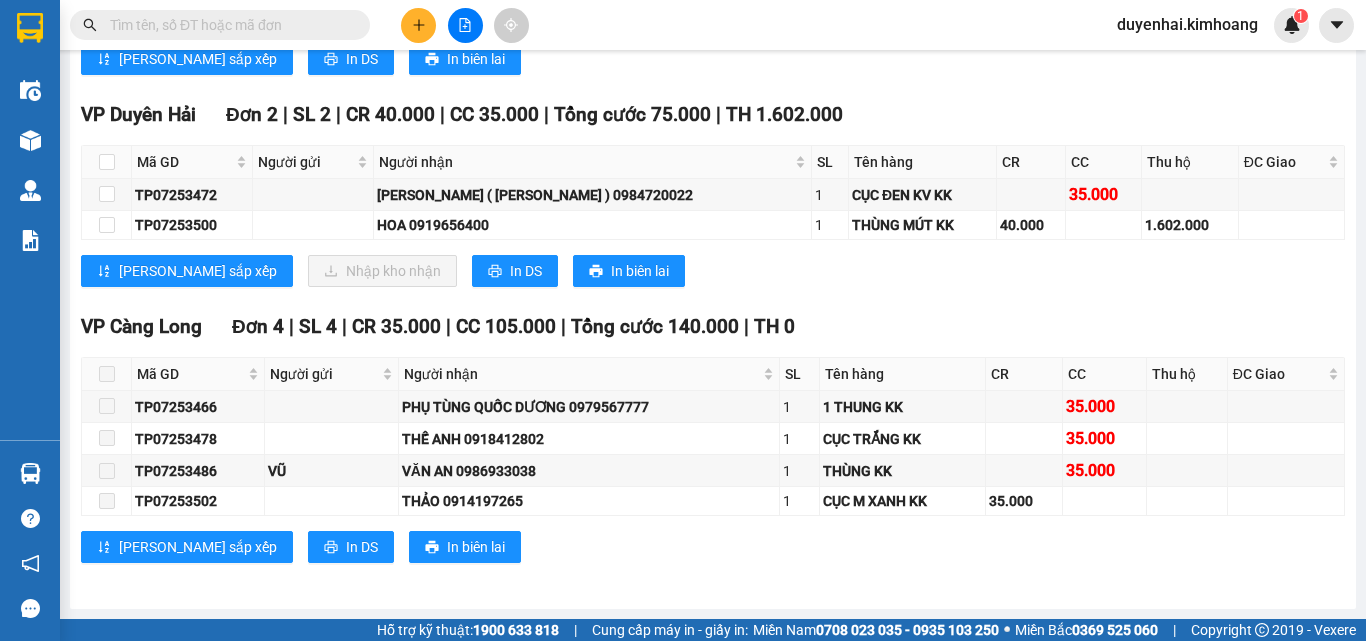 scroll, scrollTop: 2288, scrollLeft: 0, axis: vertical 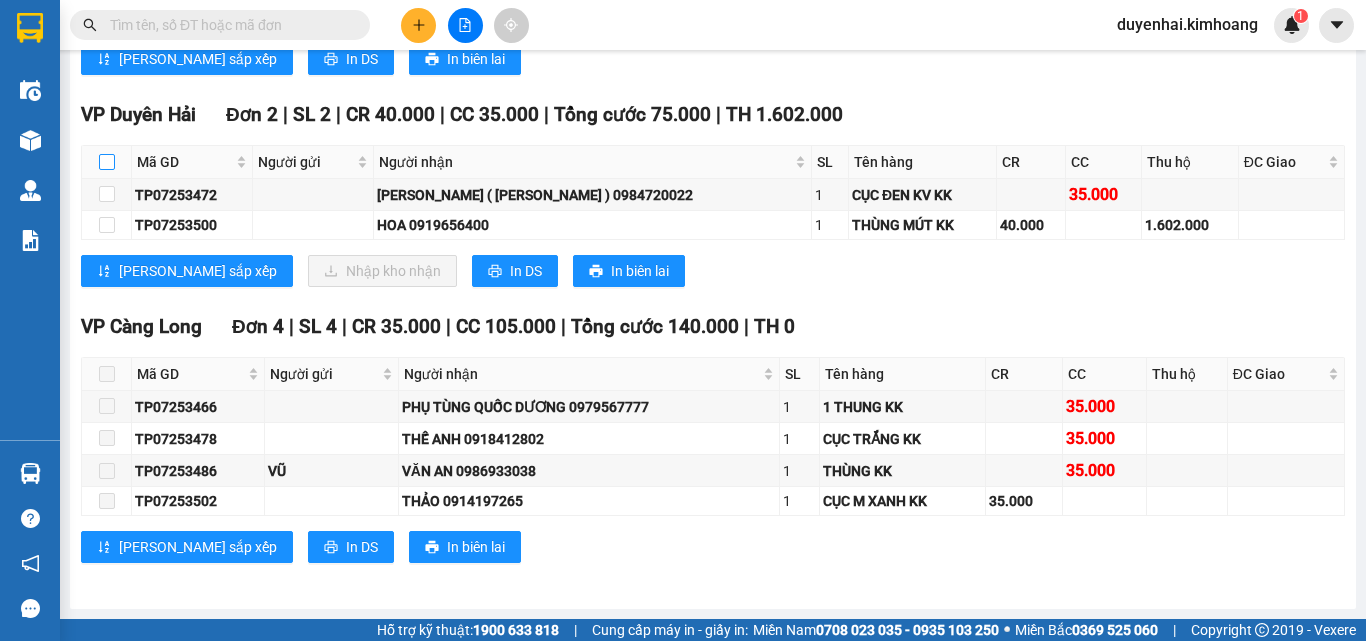 click at bounding box center (107, 162) 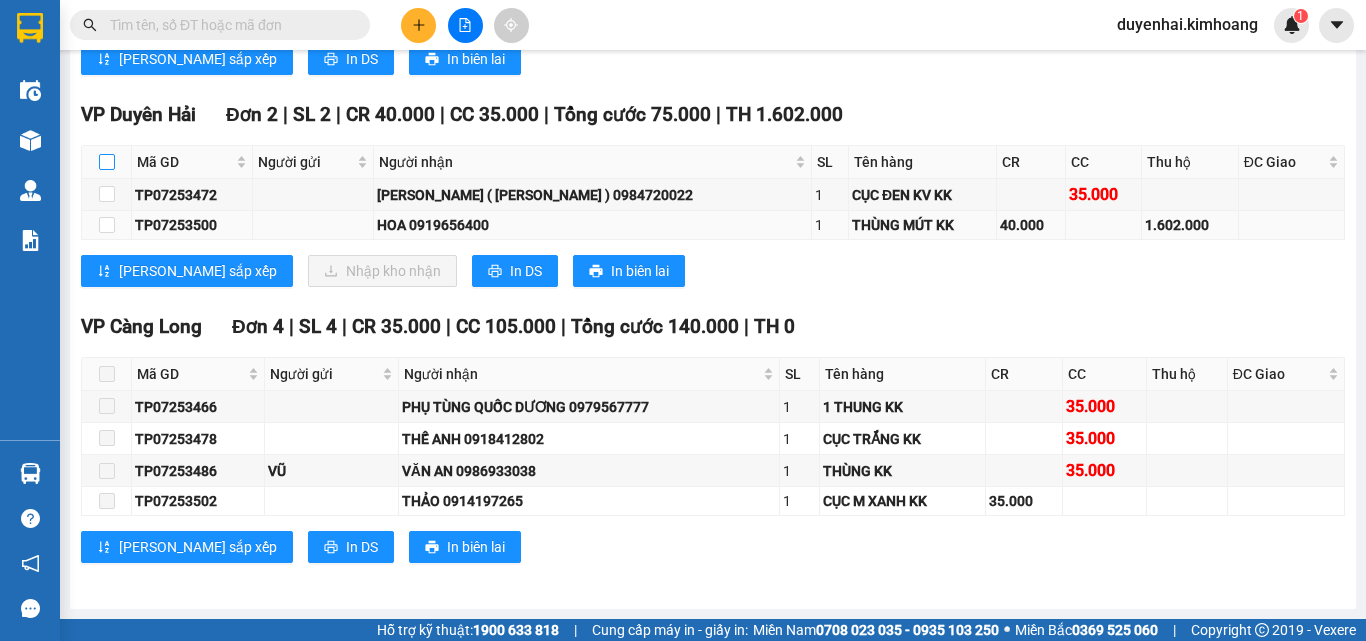 checkbox on "true" 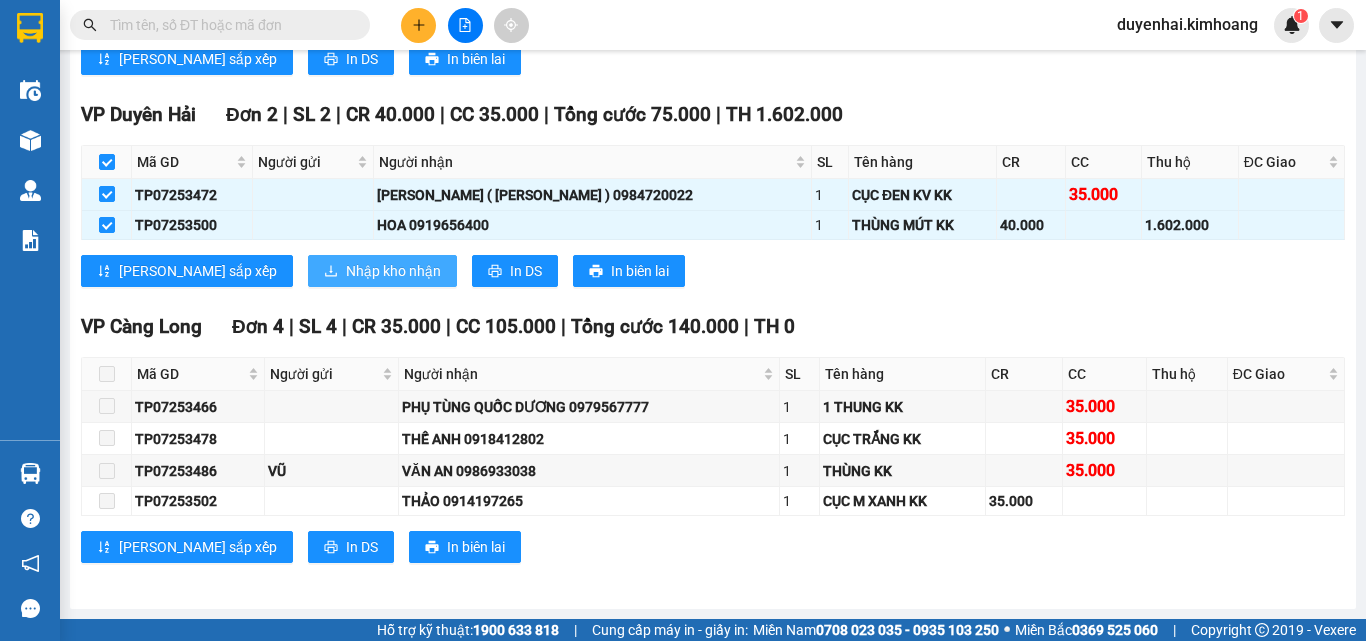 click on "Nhập kho nhận" at bounding box center (393, 271) 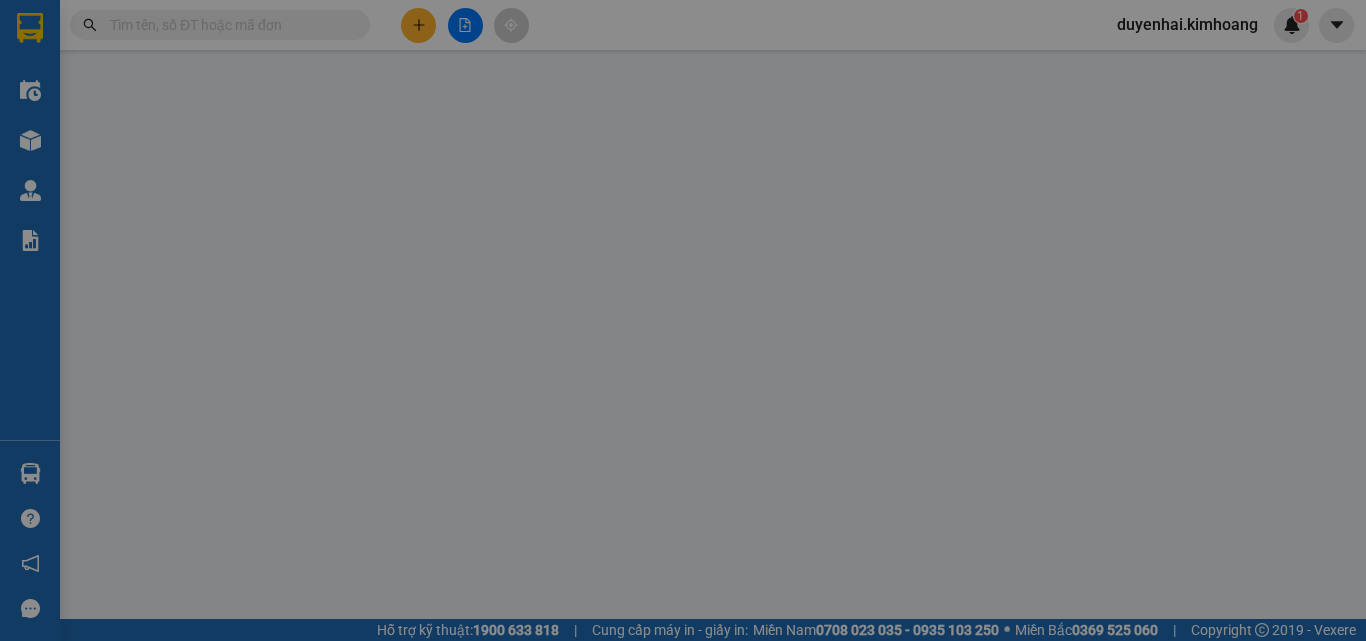 scroll, scrollTop: 0, scrollLeft: 0, axis: both 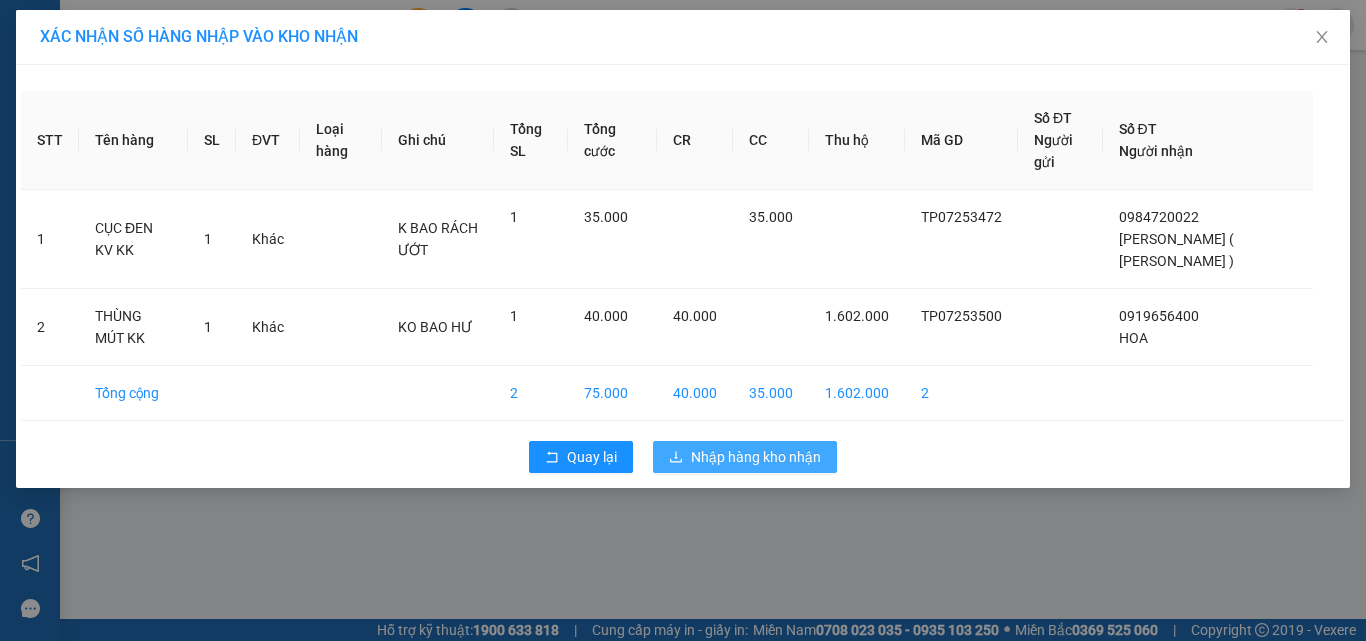 click on "Nhập hàng kho nhận" at bounding box center (756, 457) 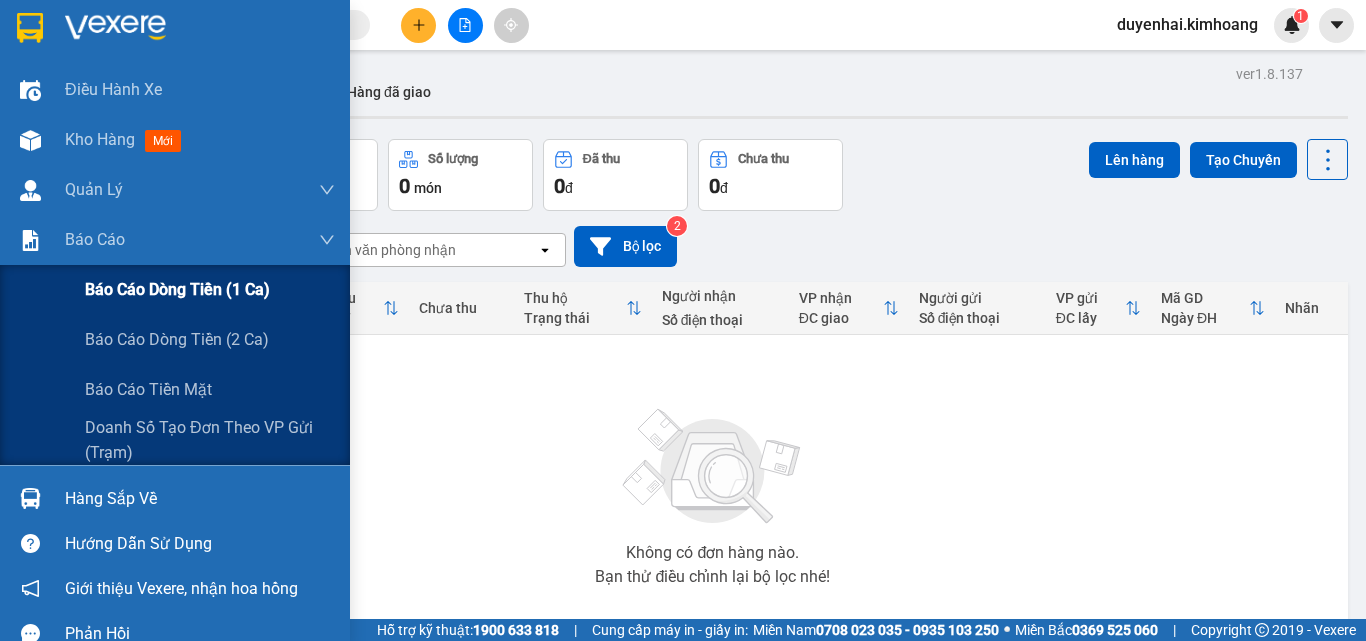 click on "Báo cáo dòng tiền (1 ca)" at bounding box center [177, 289] 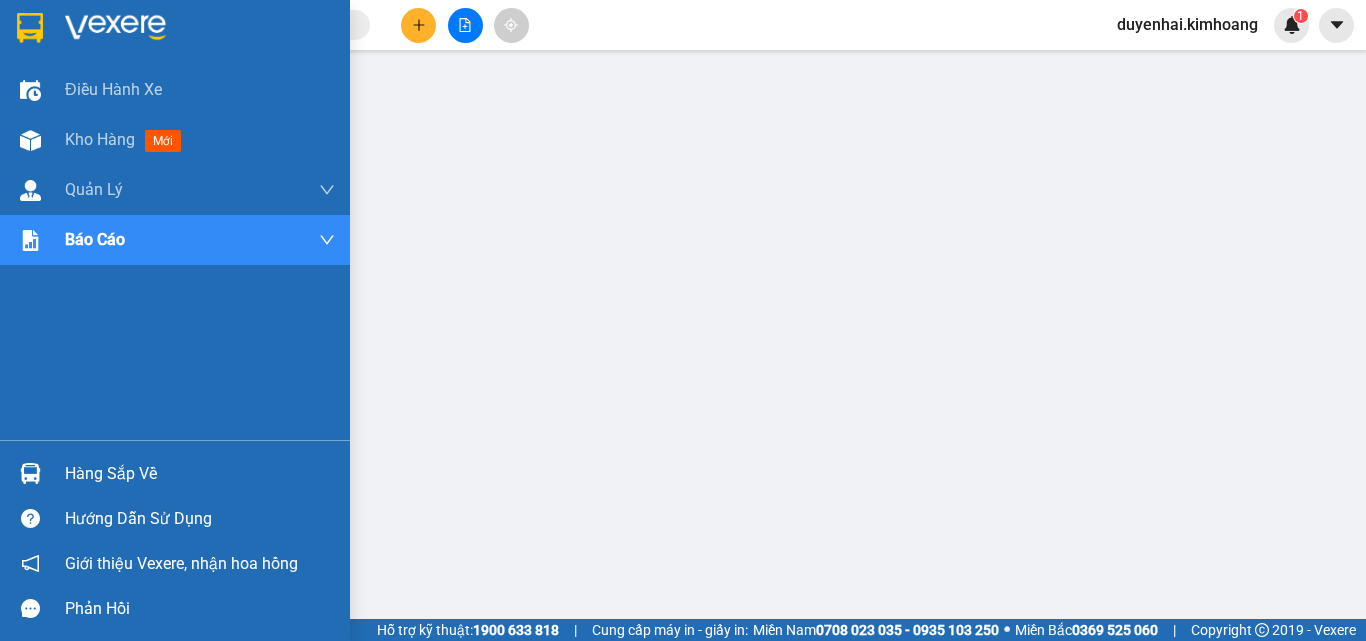 click on "Hàng sắp về" at bounding box center (200, 474) 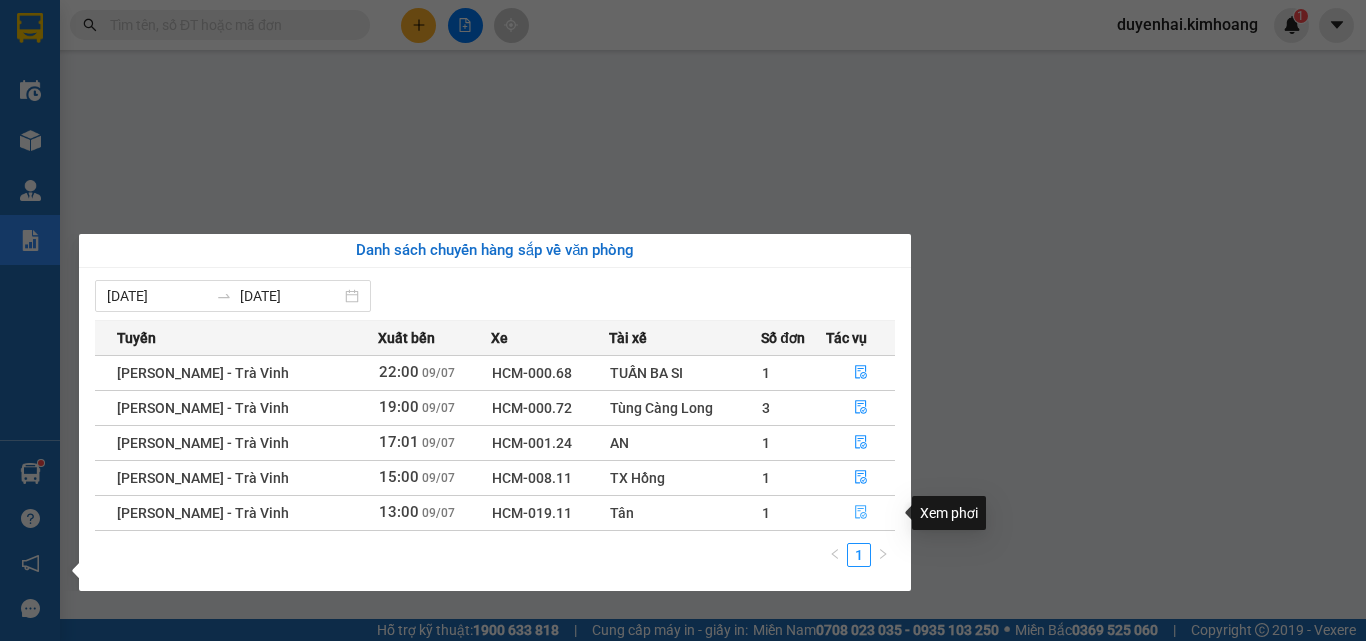 click 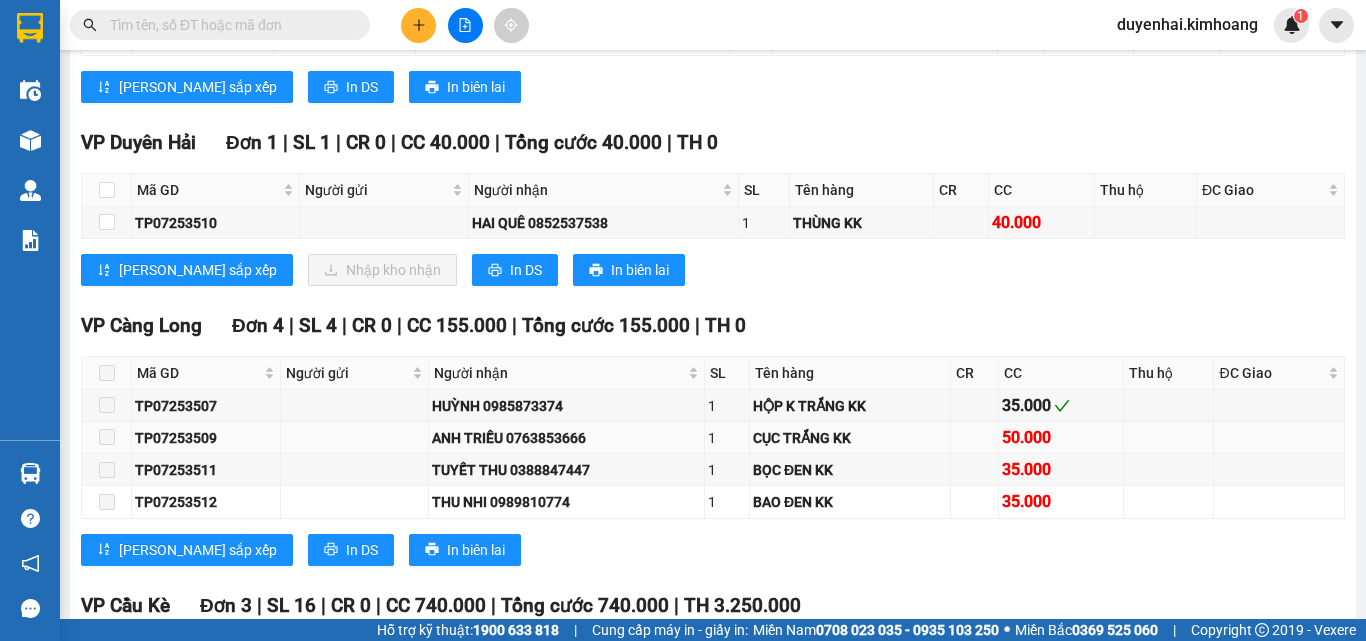 scroll, scrollTop: 1898, scrollLeft: 0, axis: vertical 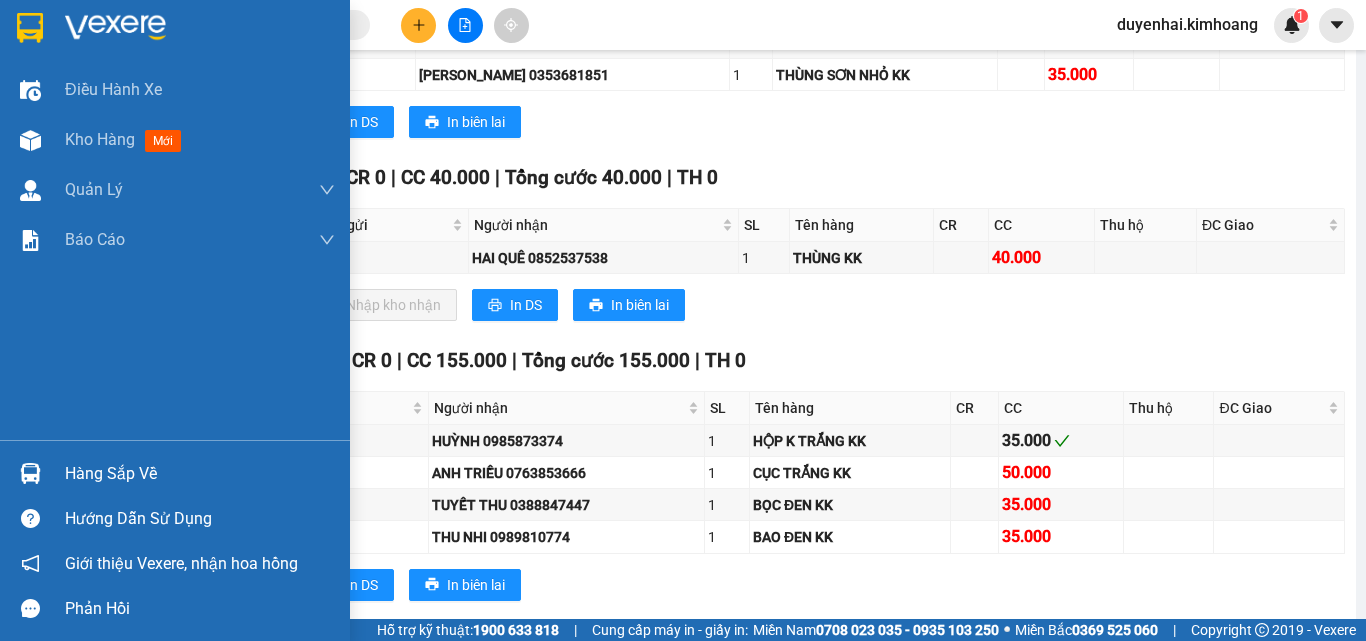 click on "Hàng sắp về" at bounding box center [200, 474] 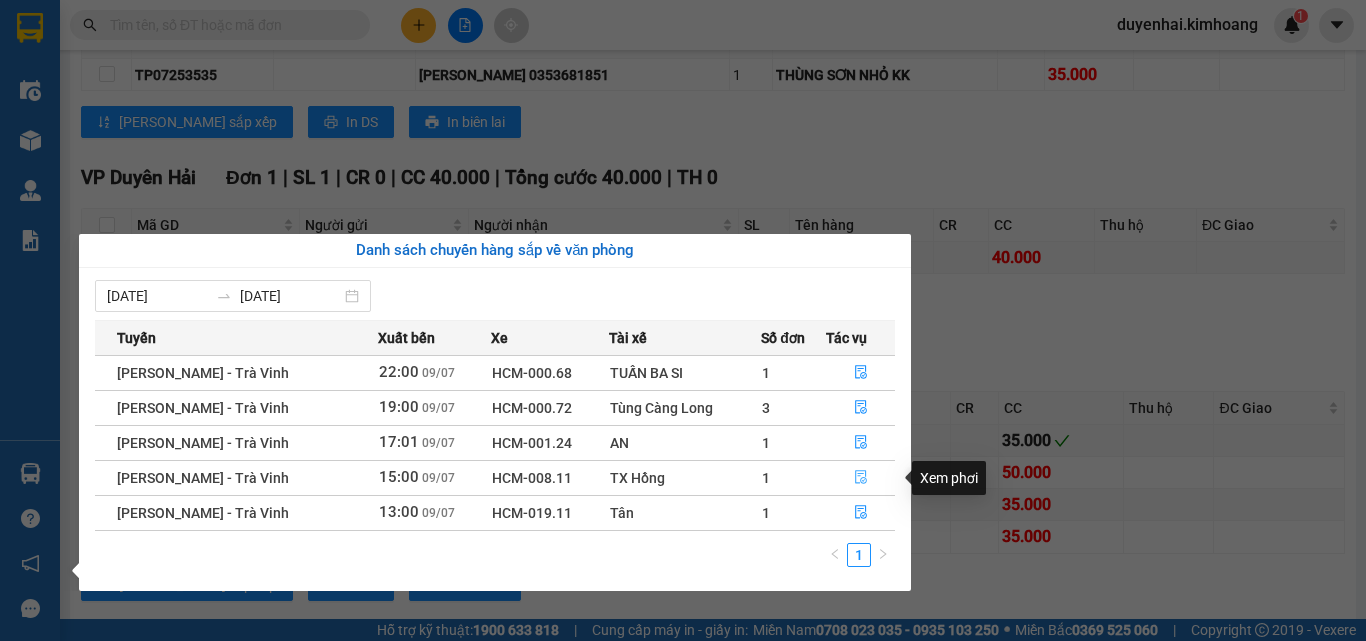 click at bounding box center (861, 478) 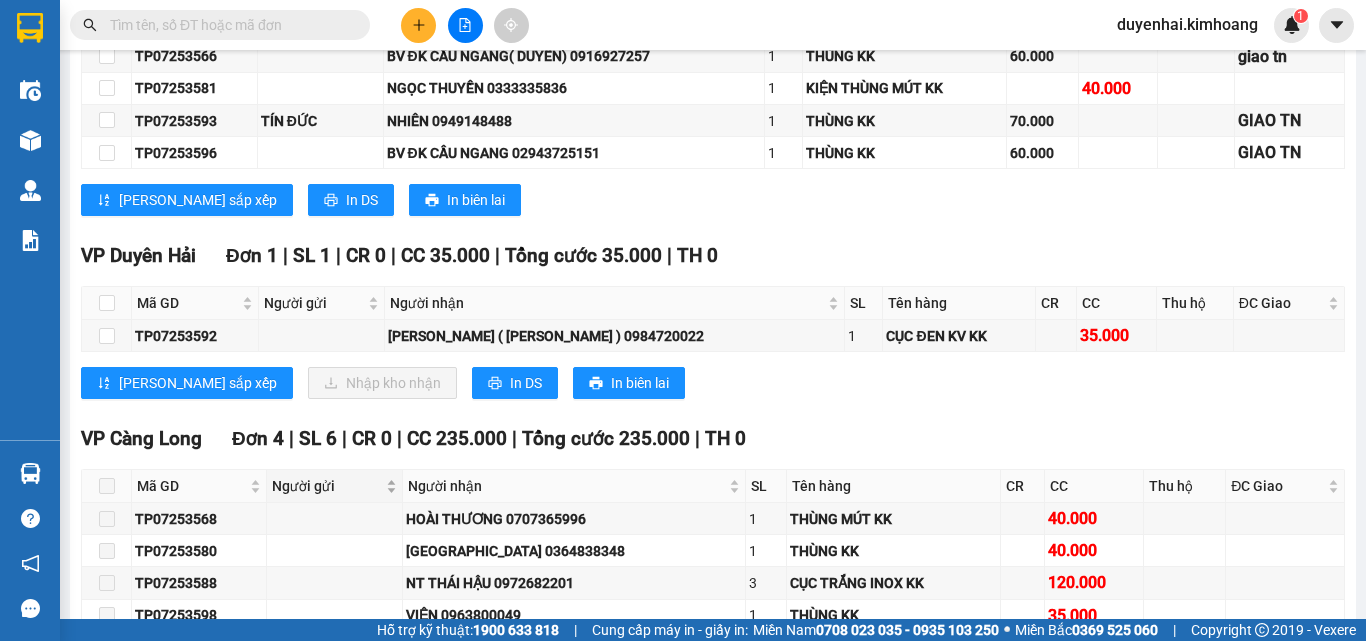 scroll, scrollTop: 1388, scrollLeft: 0, axis: vertical 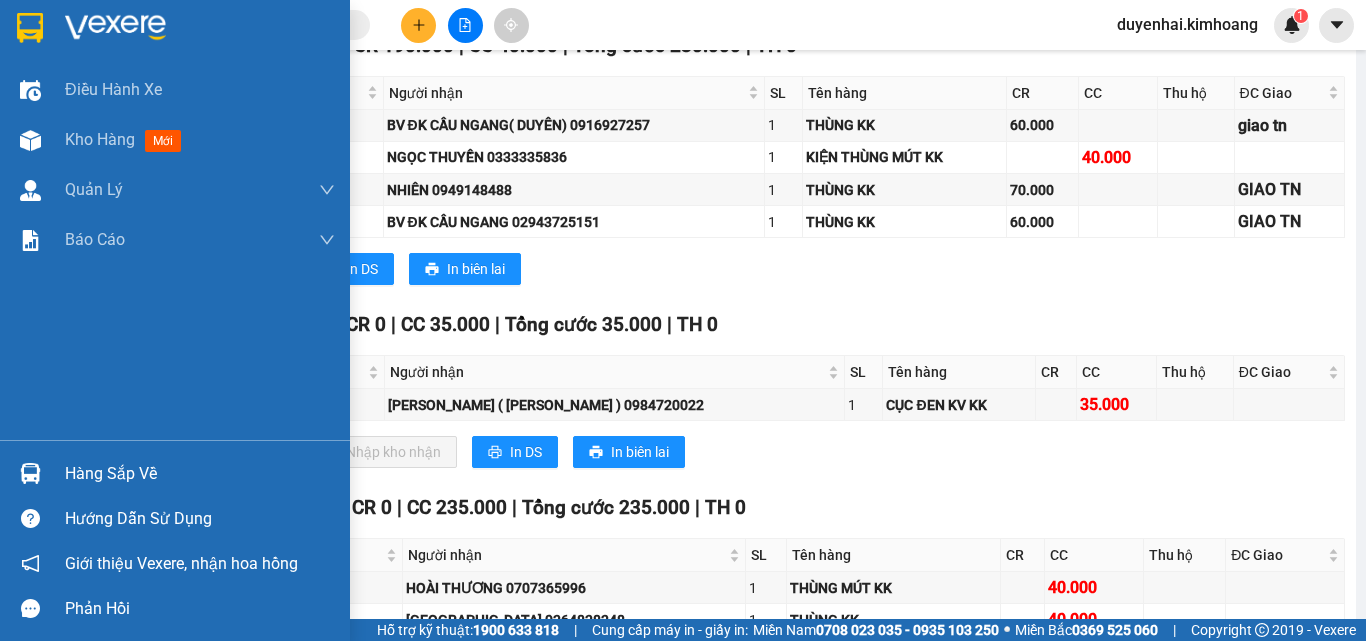 click on "Hàng sắp về" at bounding box center [200, 474] 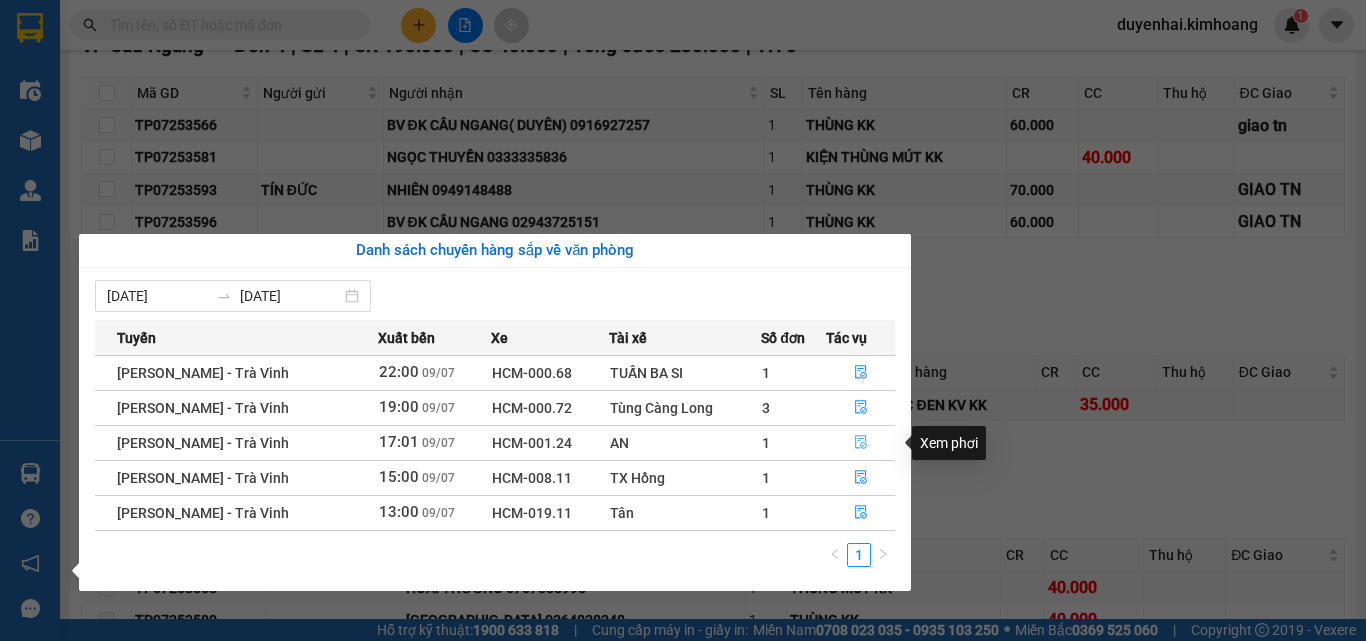 click at bounding box center (861, 443) 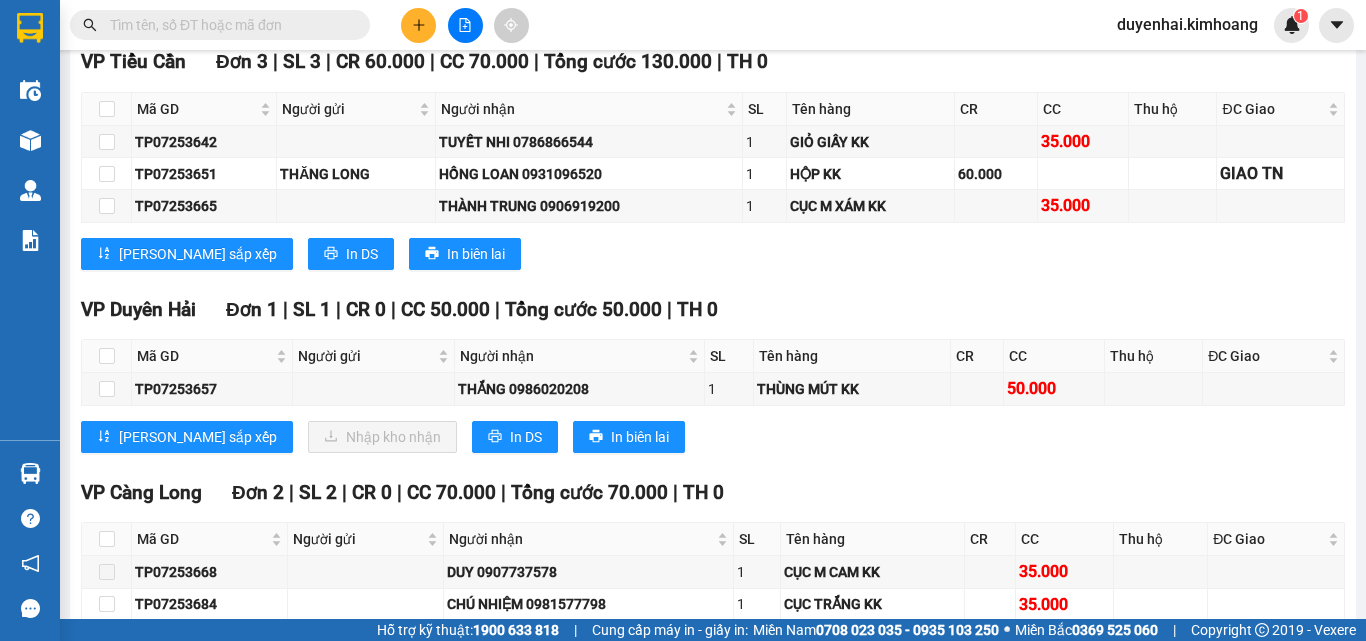 scroll, scrollTop: 1781, scrollLeft: 0, axis: vertical 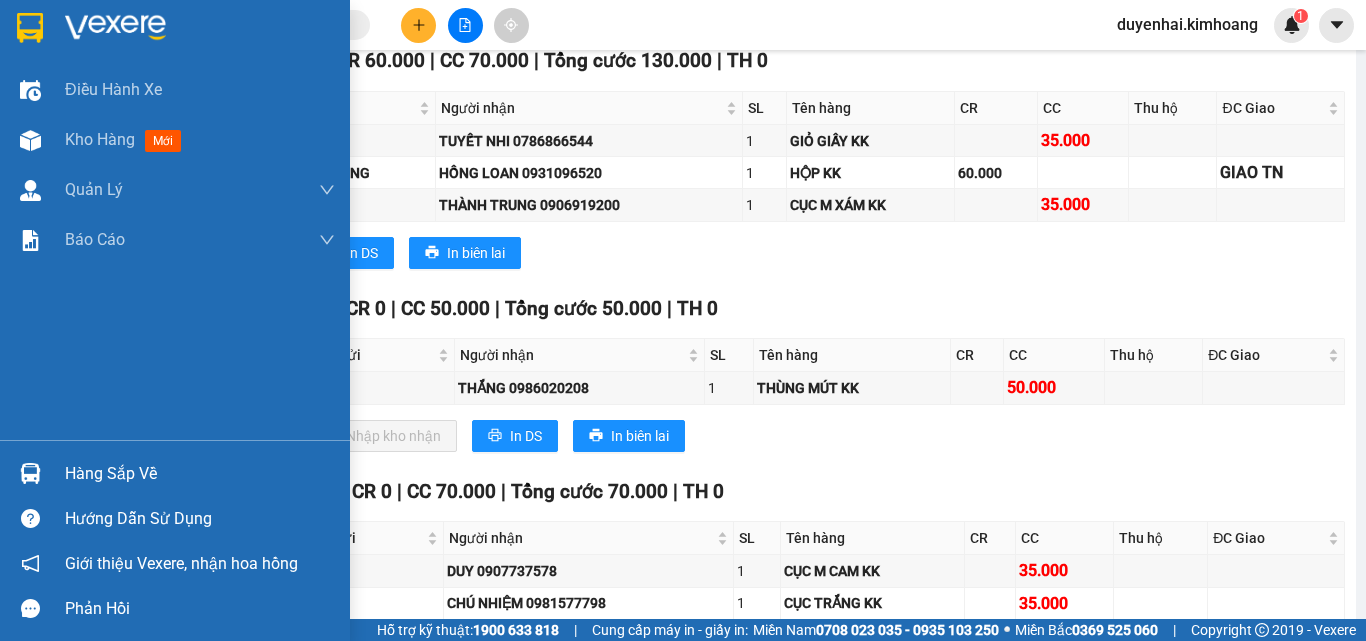 click on "Hàng sắp về" at bounding box center [200, 474] 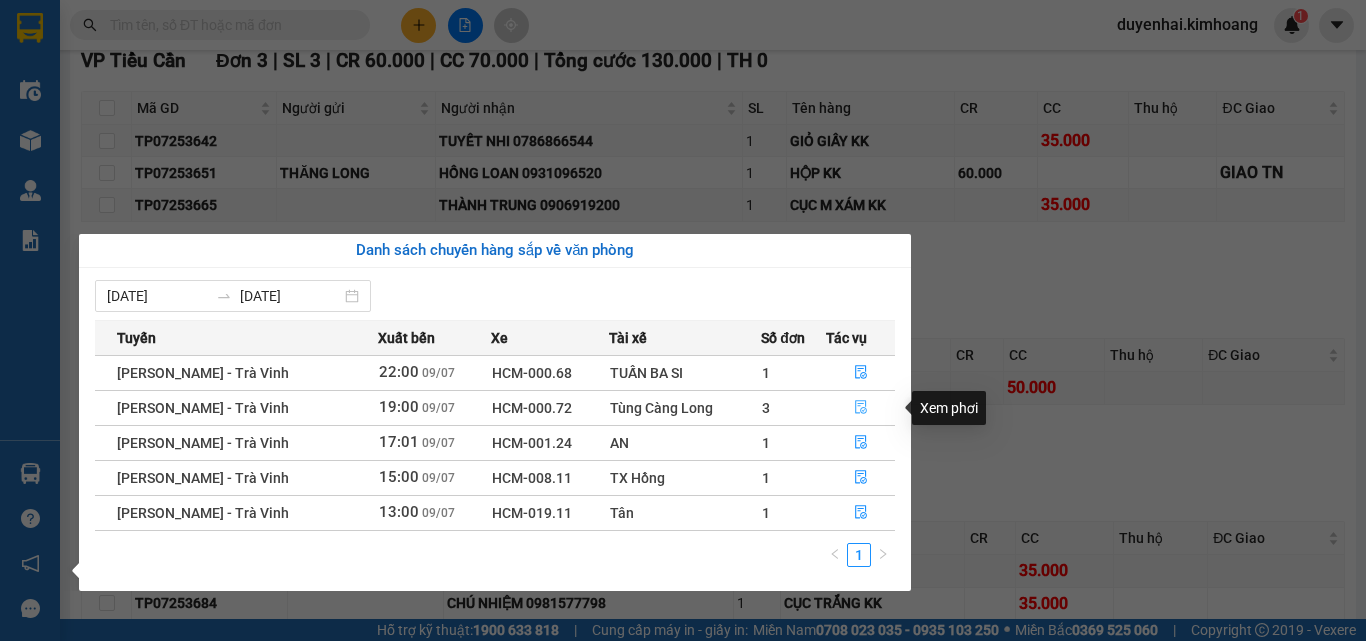 click 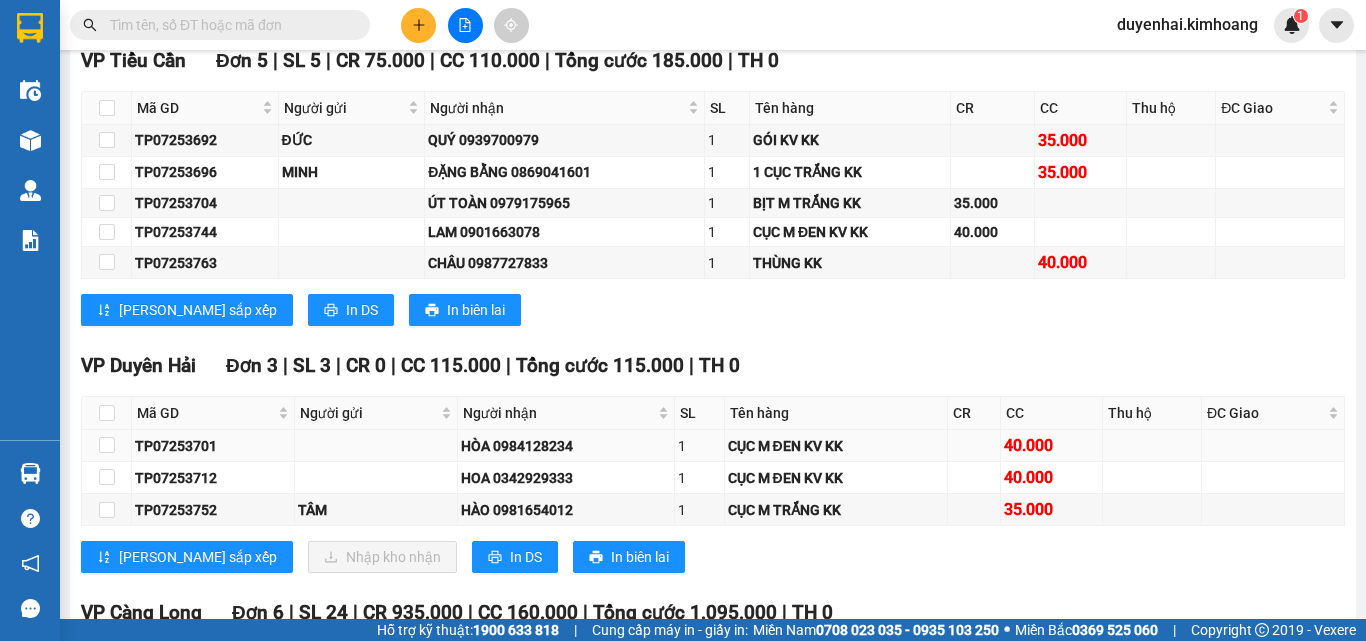 scroll, scrollTop: 2779, scrollLeft: 0, axis: vertical 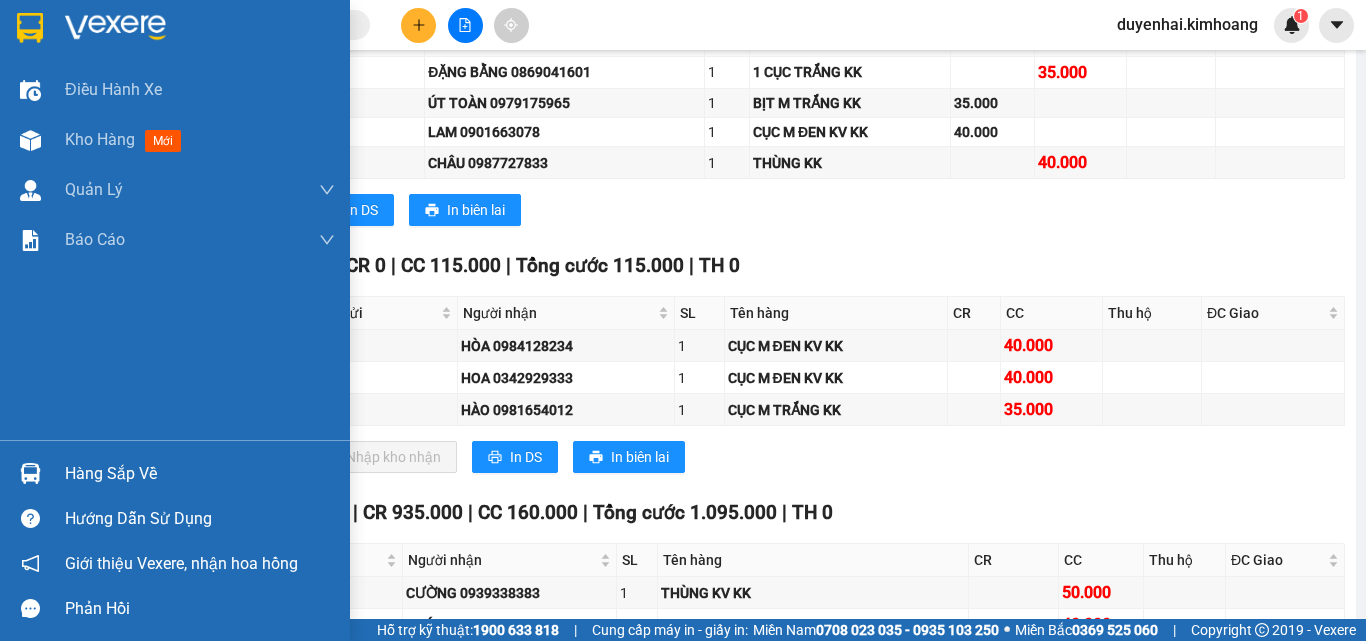 click on "Hàng sắp về" at bounding box center [200, 474] 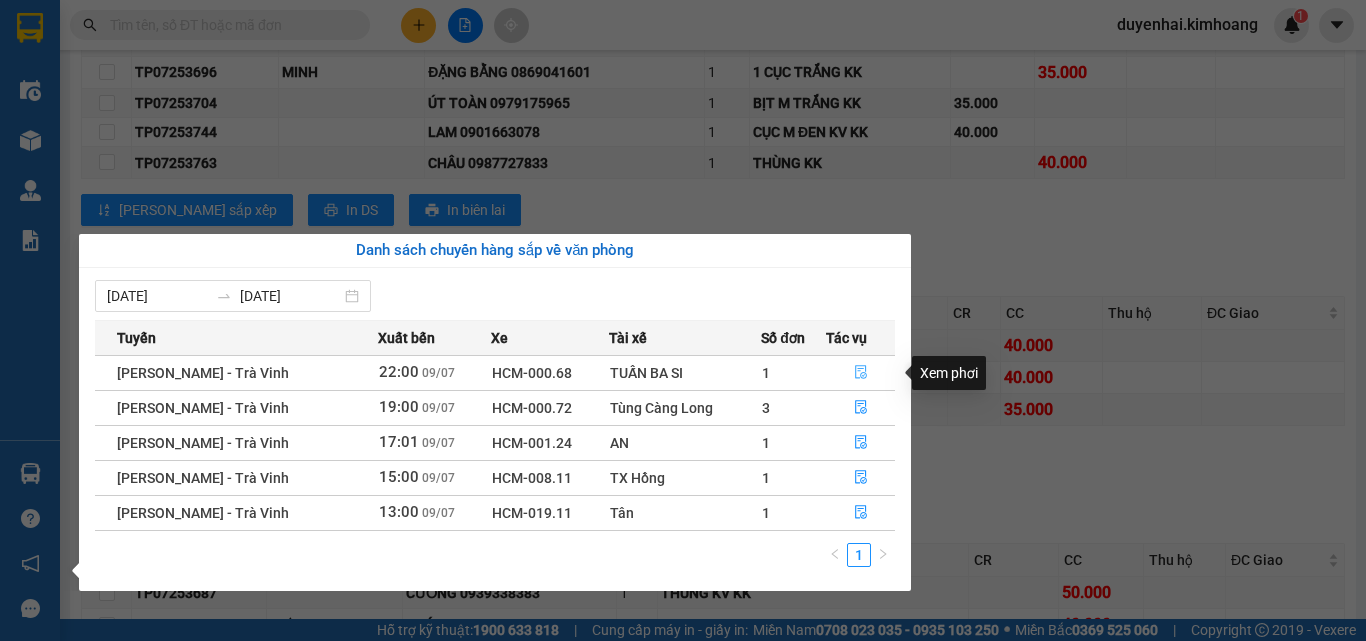 click 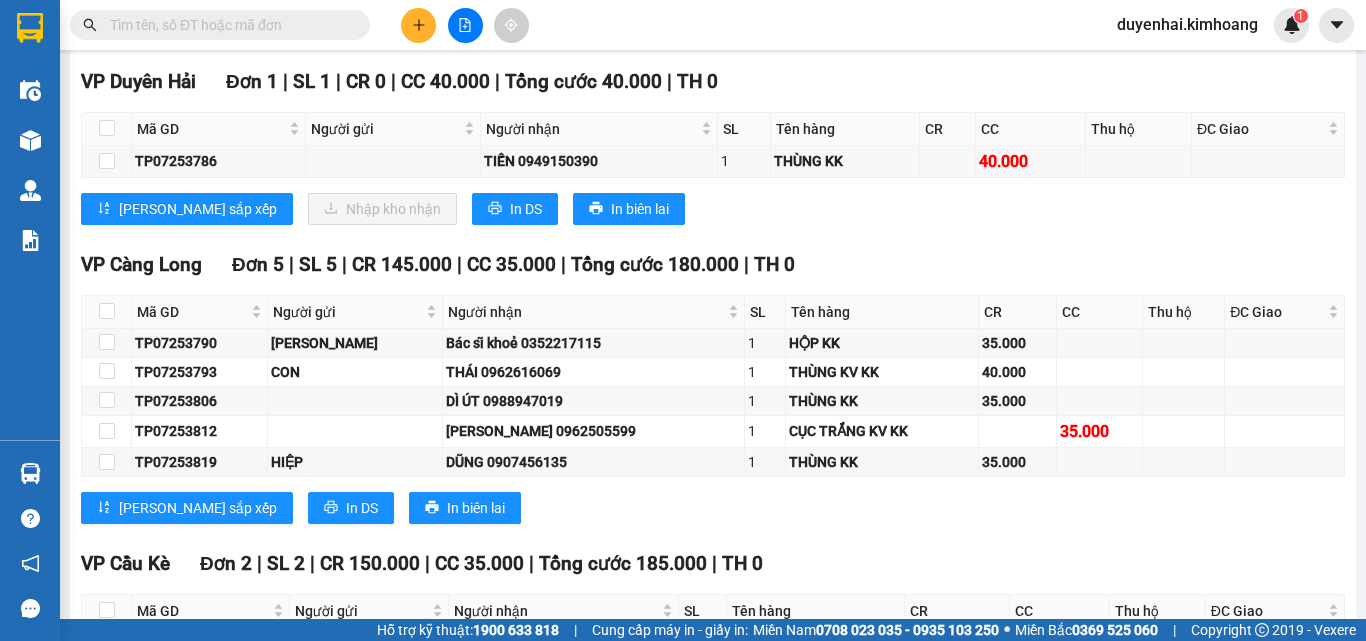 scroll, scrollTop: 2349, scrollLeft: 0, axis: vertical 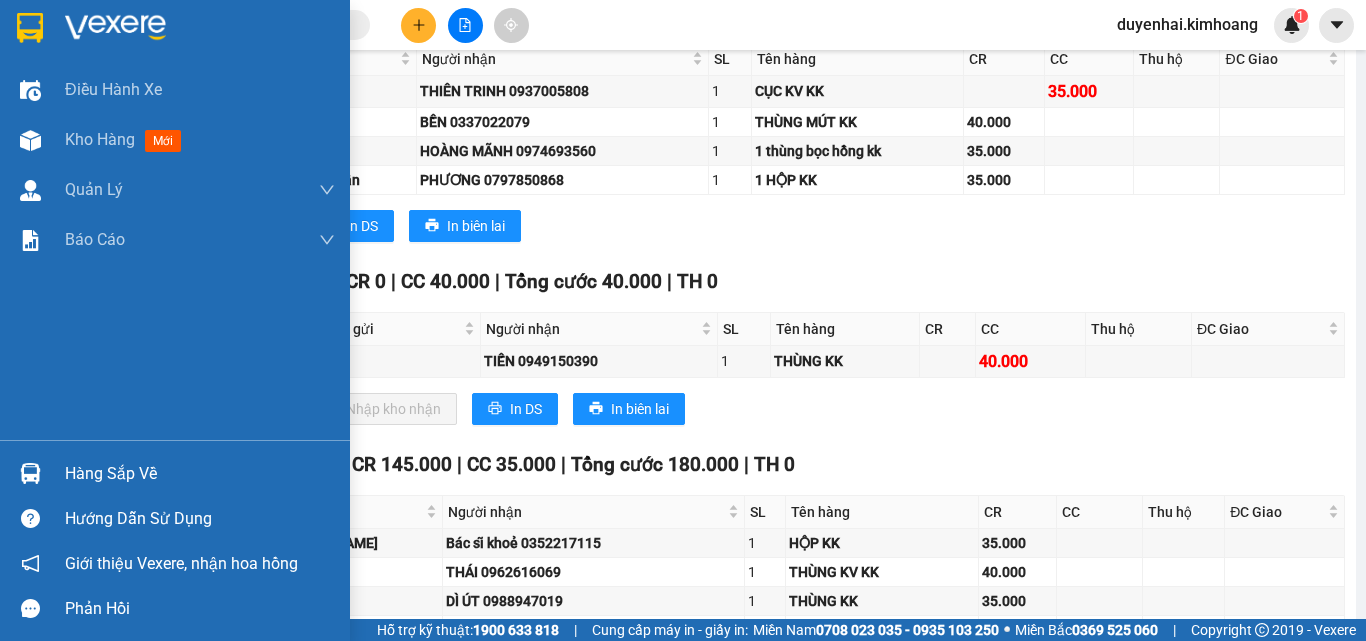 click on "Hàng sắp về" at bounding box center (200, 474) 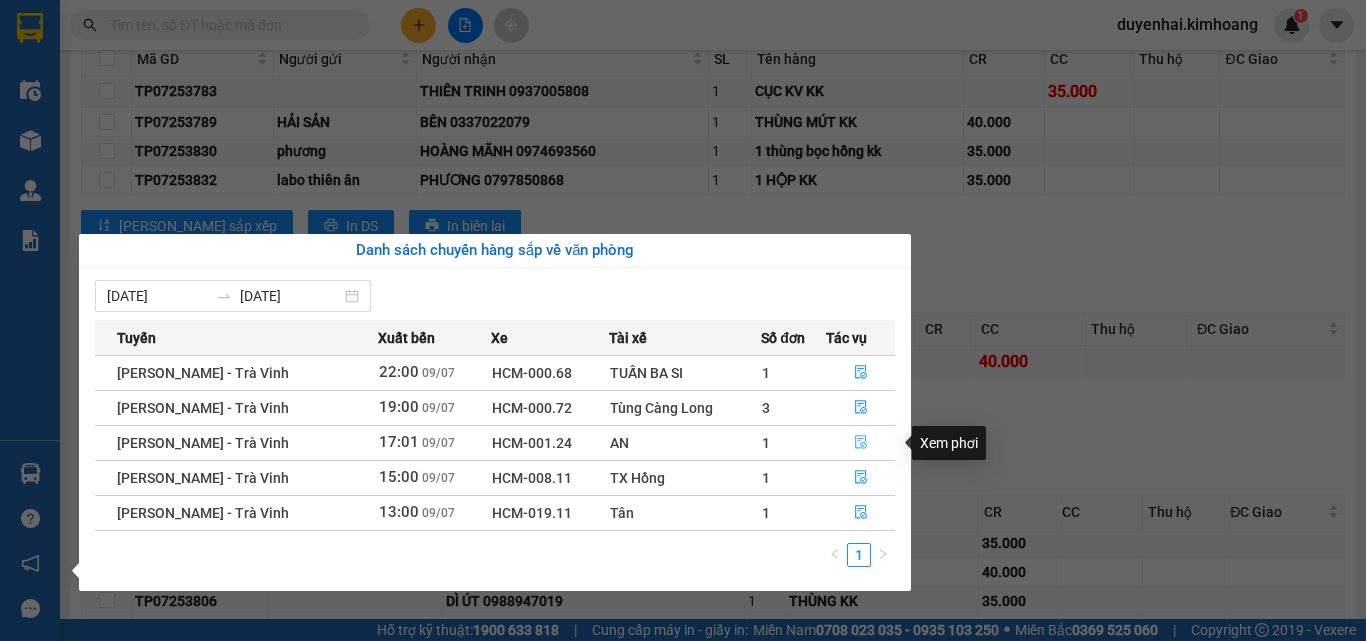 click 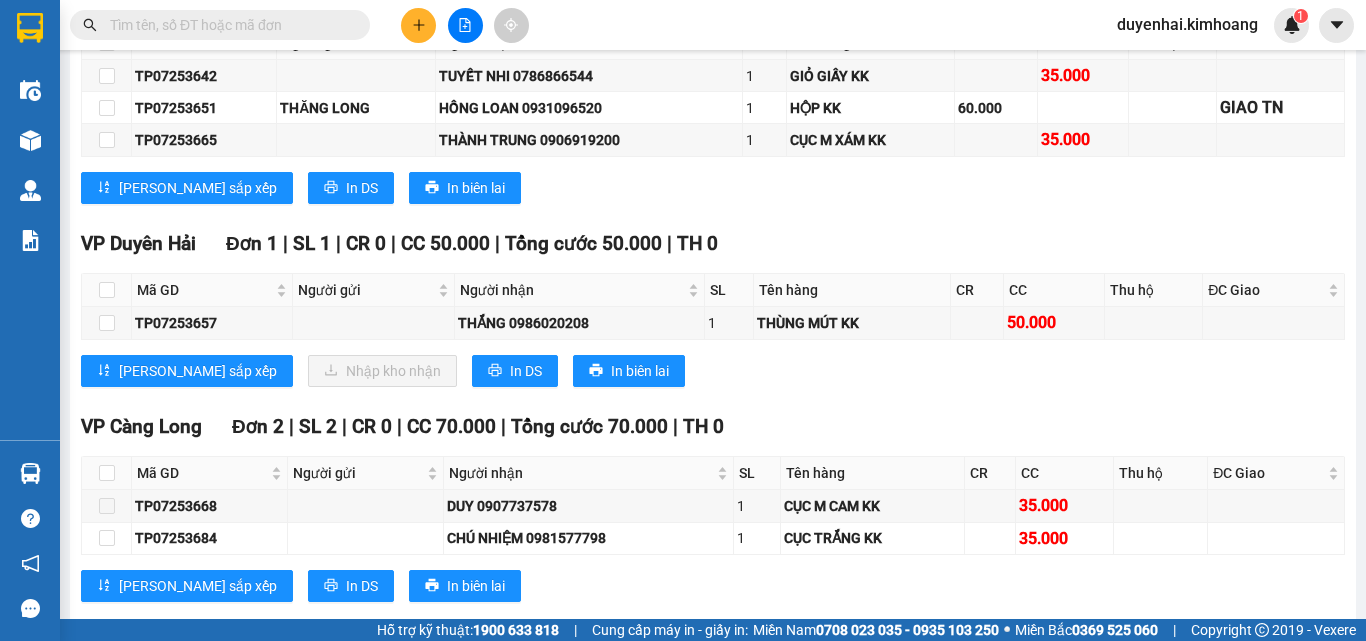 scroll, scrollTop: 1744, scrollLeft: 0, axis: vertical 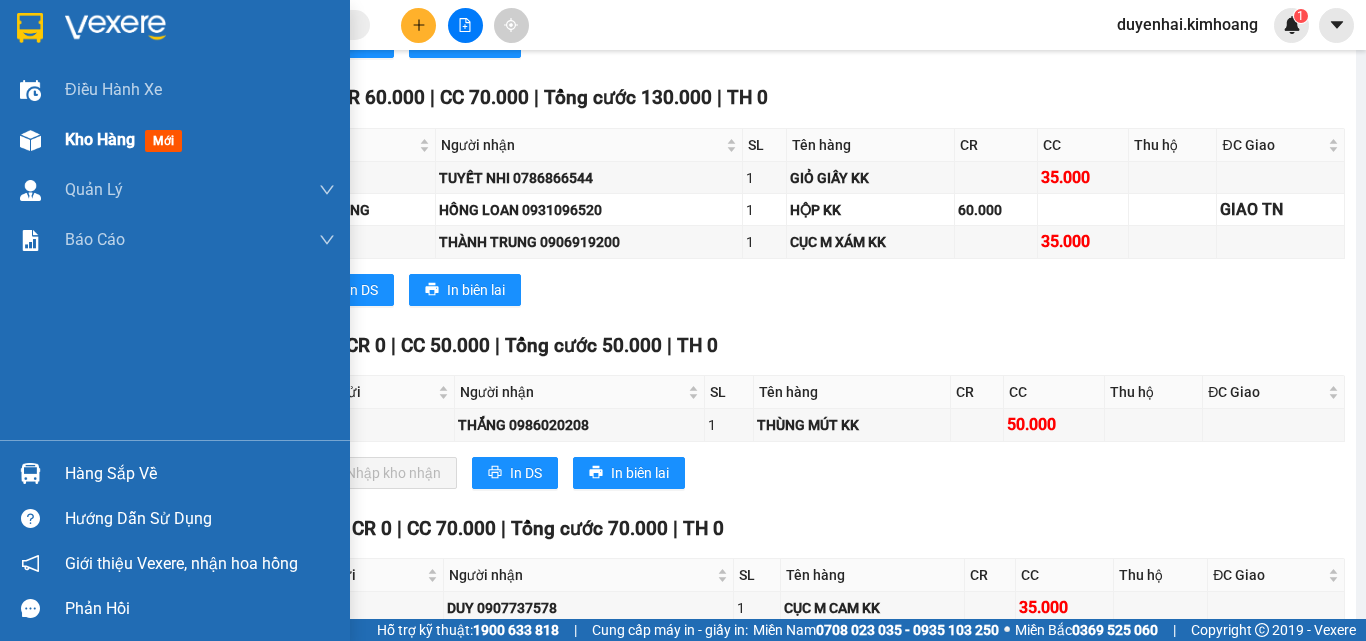 click on "Kho hàng mới" at bounding box center (200, 140) 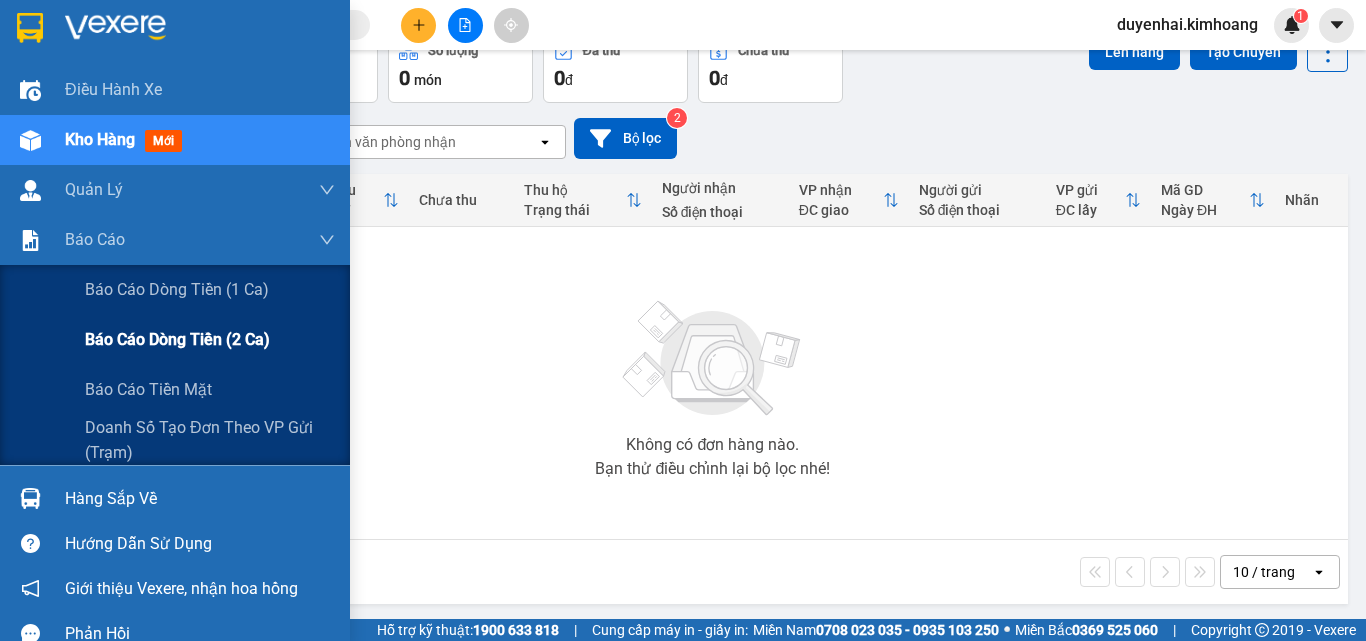 scroll, scrollTop: 111, scrollLeft: 0, axis: vertical 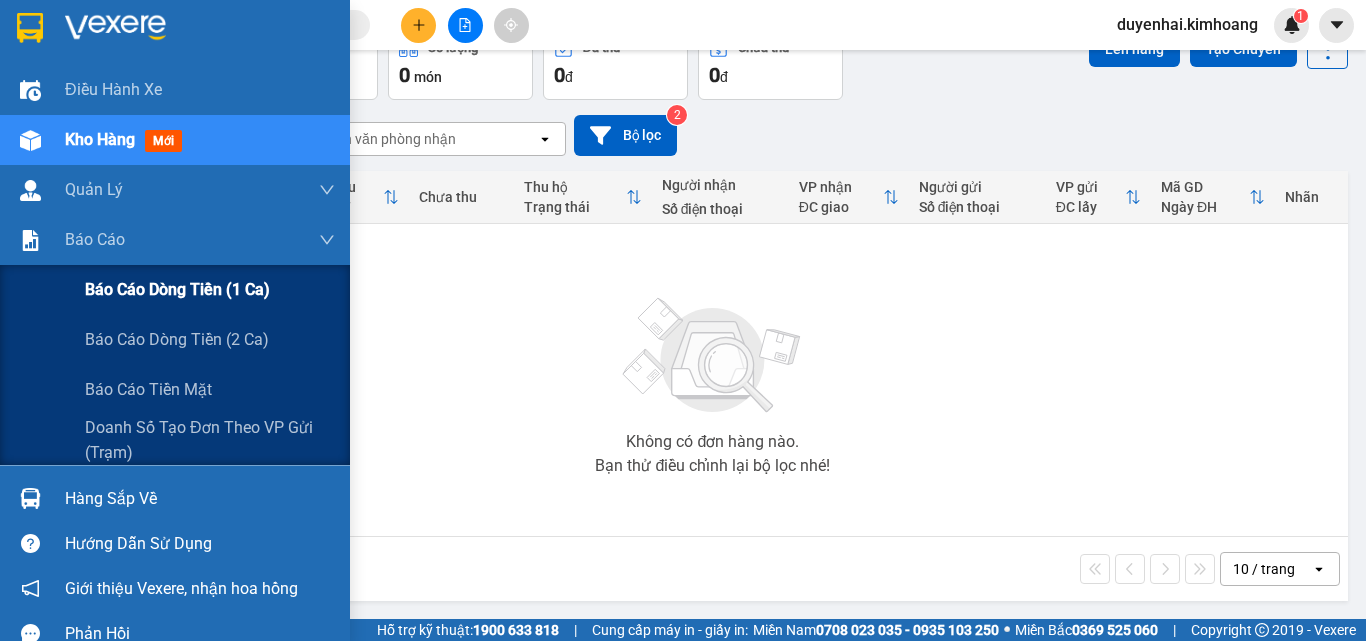 click on "Báo cáo dòng tiền (1 ca)" at bounding box center (177, 289) 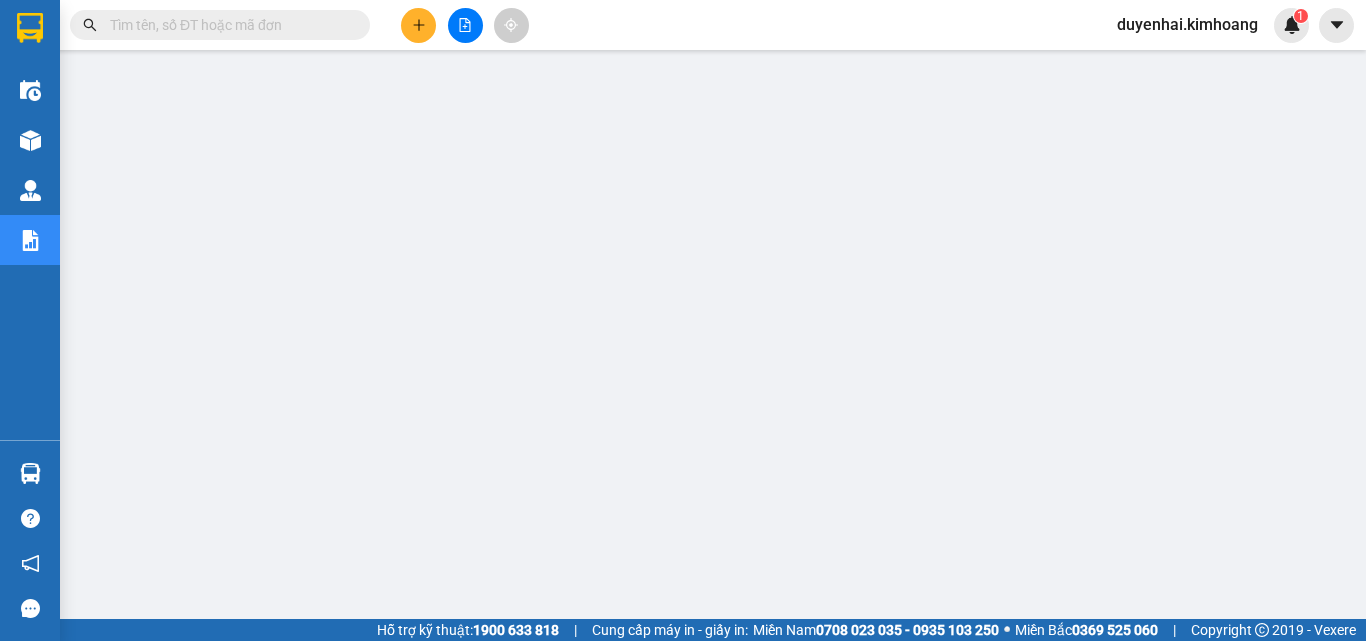 scroll, scrollTop: 0, scrollLeft: 0, axis: both 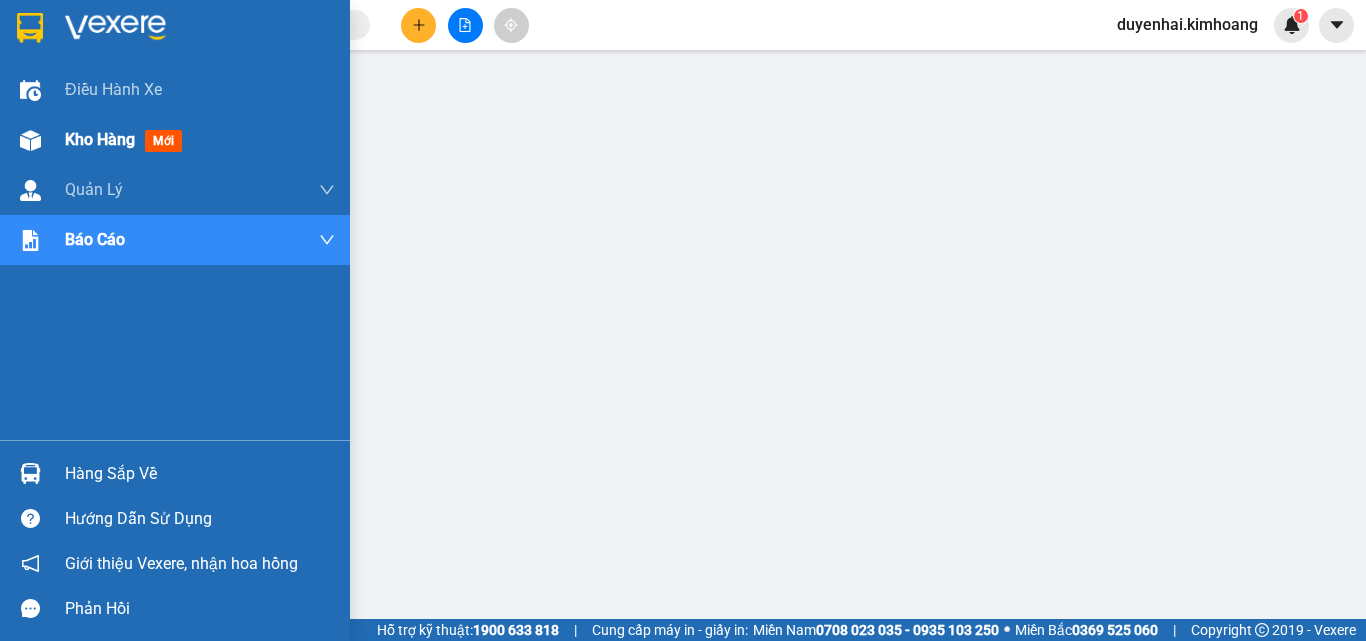 click on "Kho hàng mới" at bounding box center [200, 140] 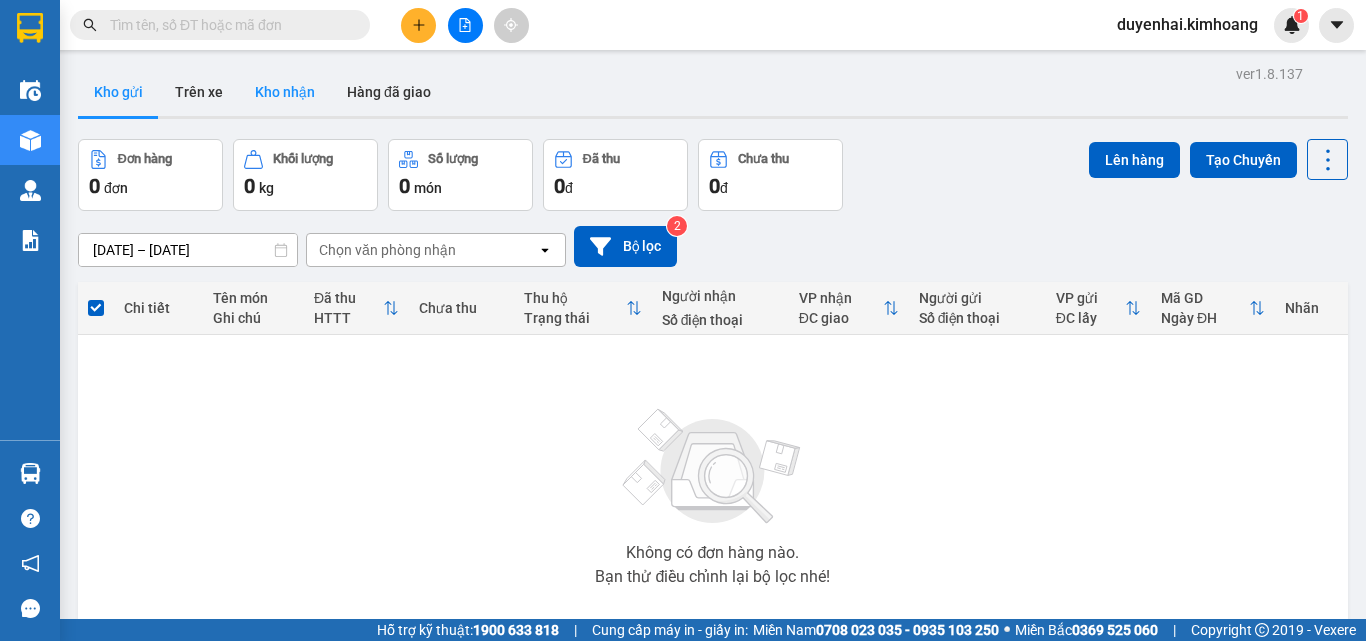 click on "Kho nhận" at bounding box center [285, 92] 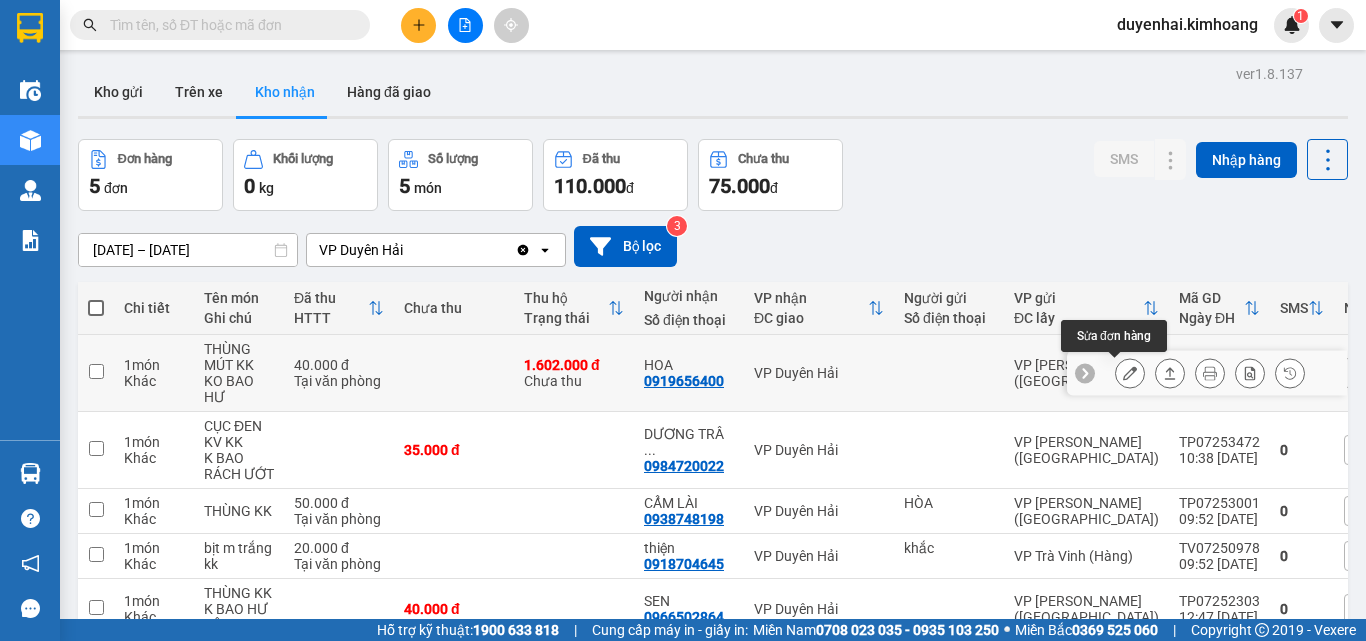 click 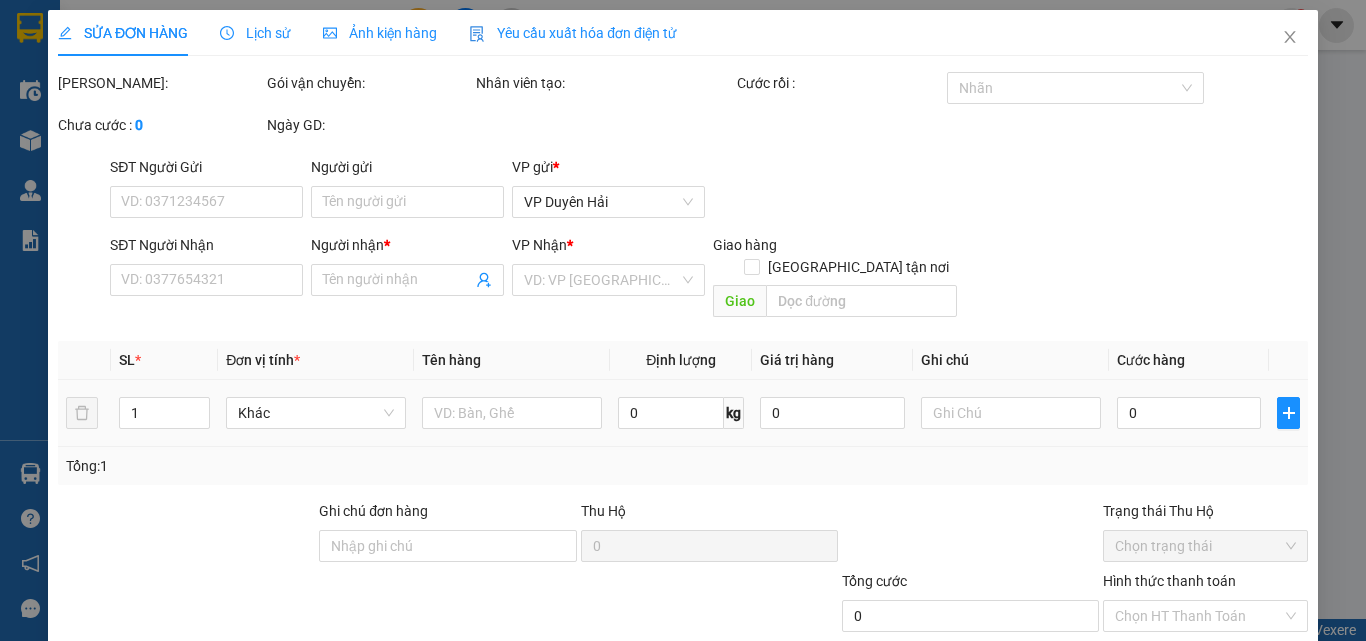 type on "0919656400" 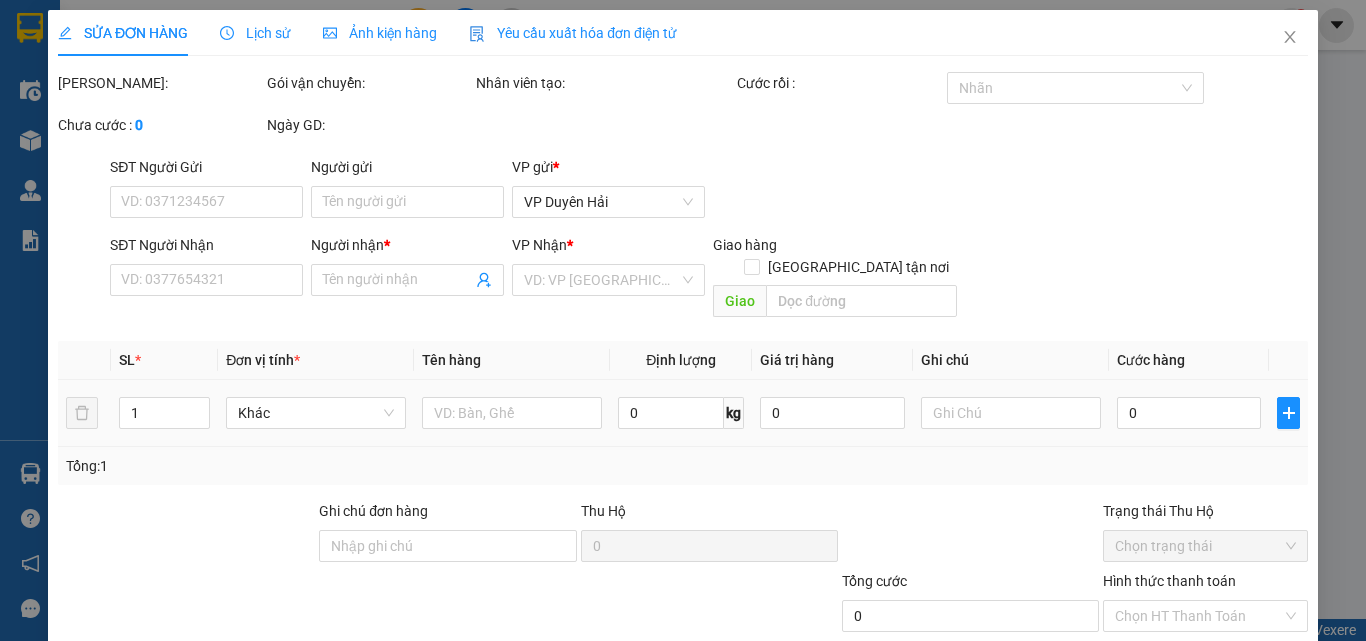 type on "HOA" 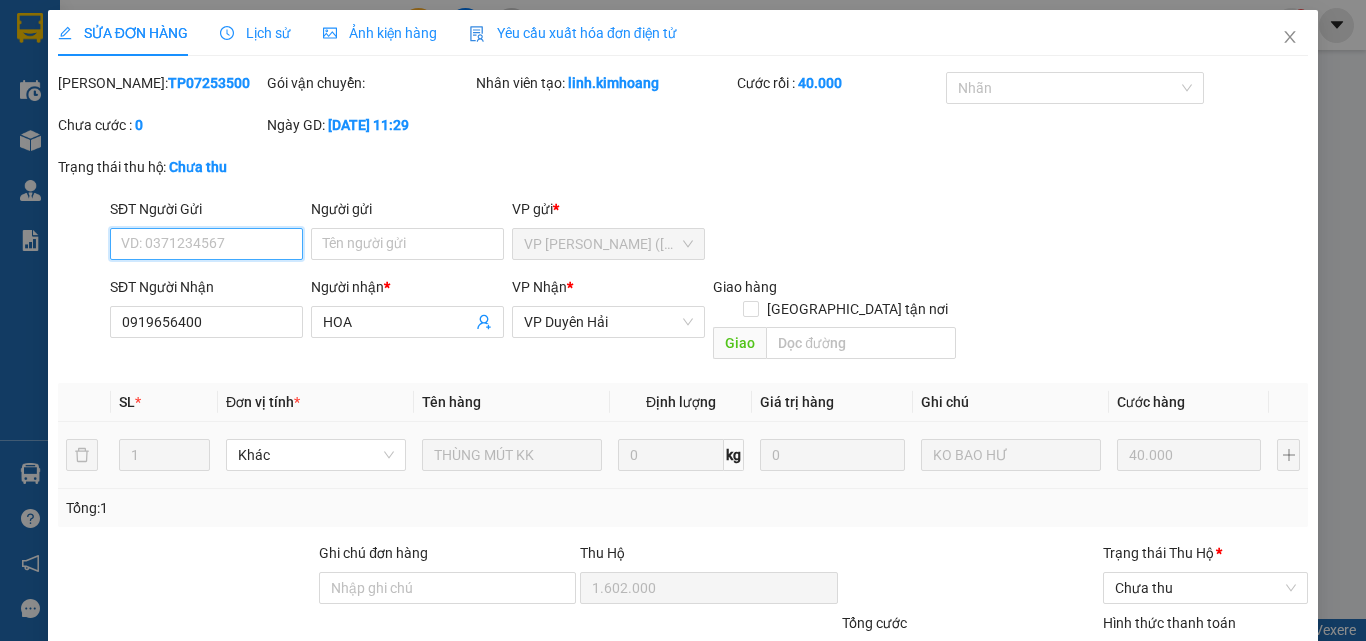 scroll, scrollTop: 93, scrollLeft: 0, axis: vertical 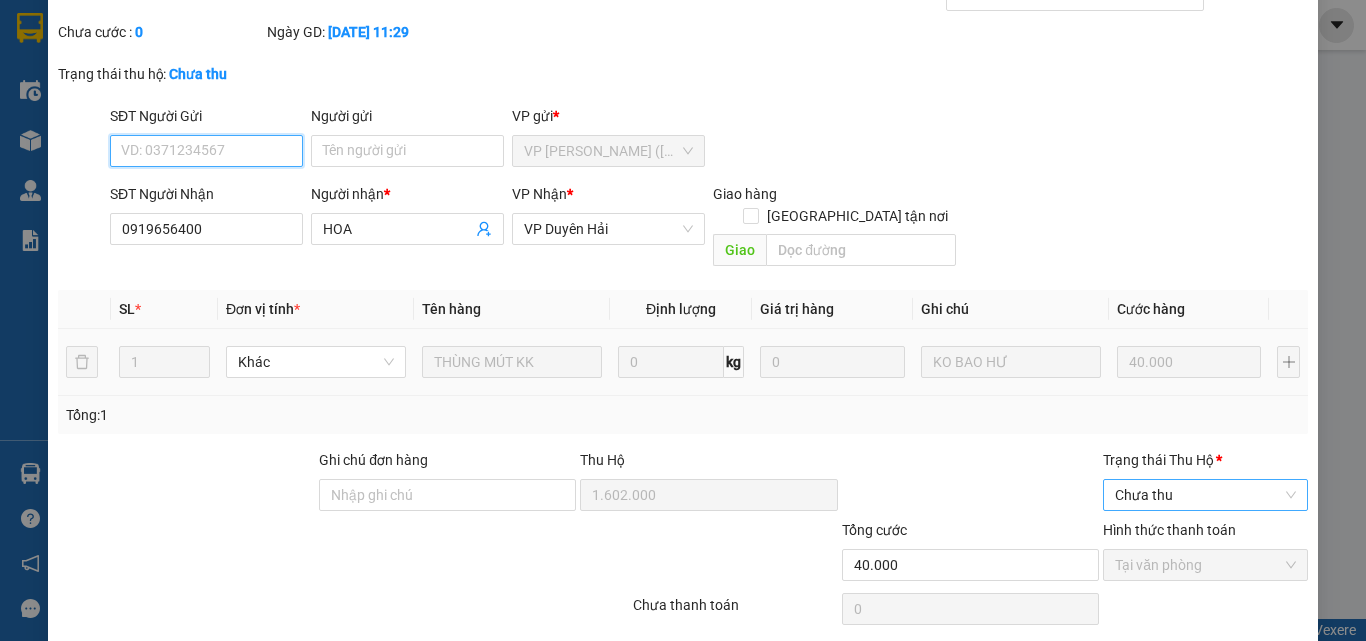 click on "Chưa thu" at bounding box center [1205, 495] 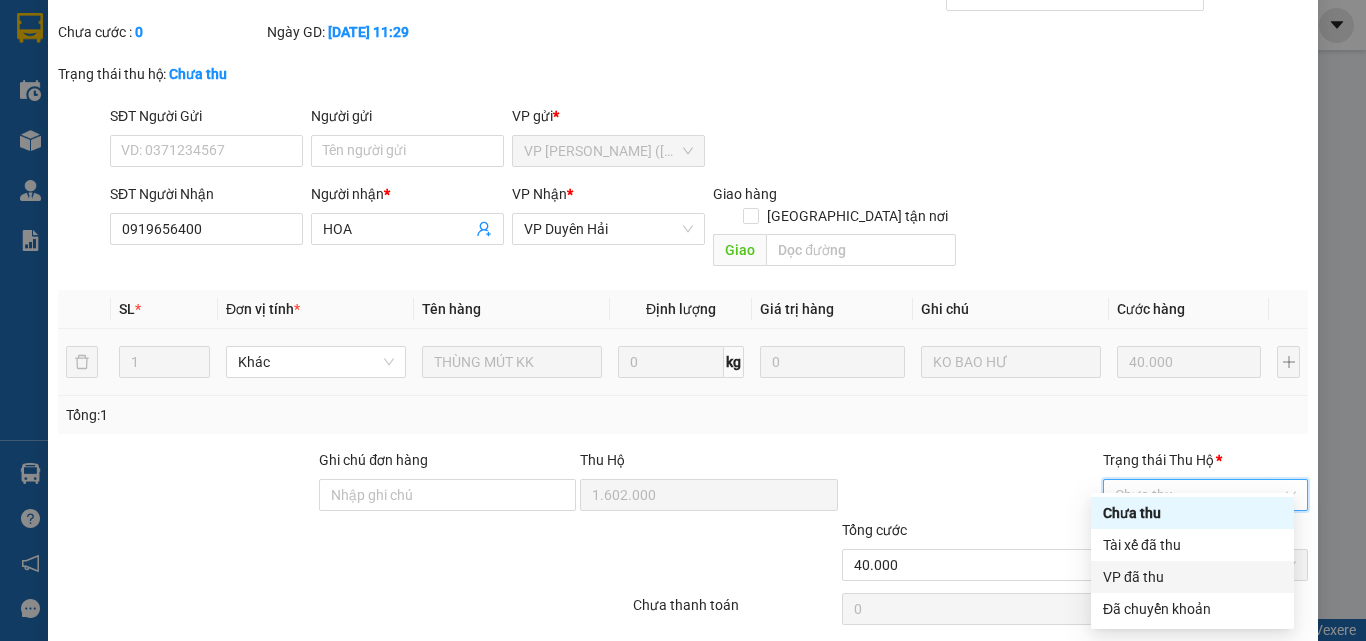 click on "VP đã thu" at bounding box center (1192, 577) 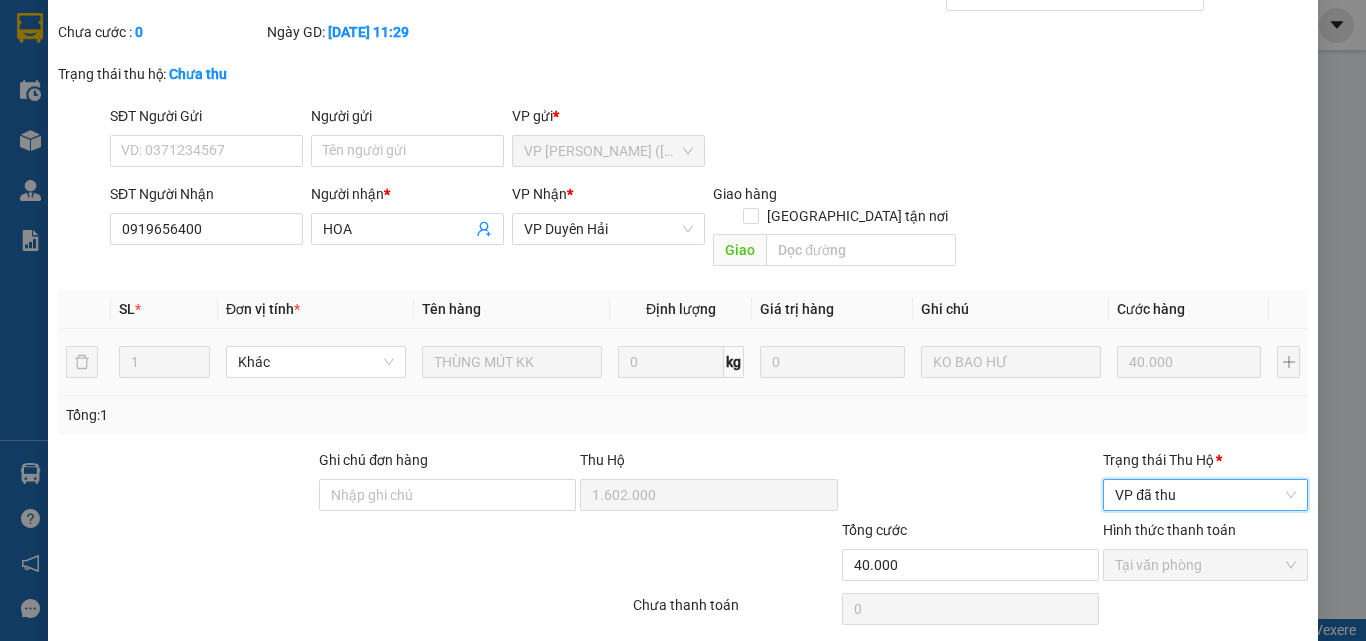 scroll, scrollTop: 145, scrollLeft: 0, axis: vertical 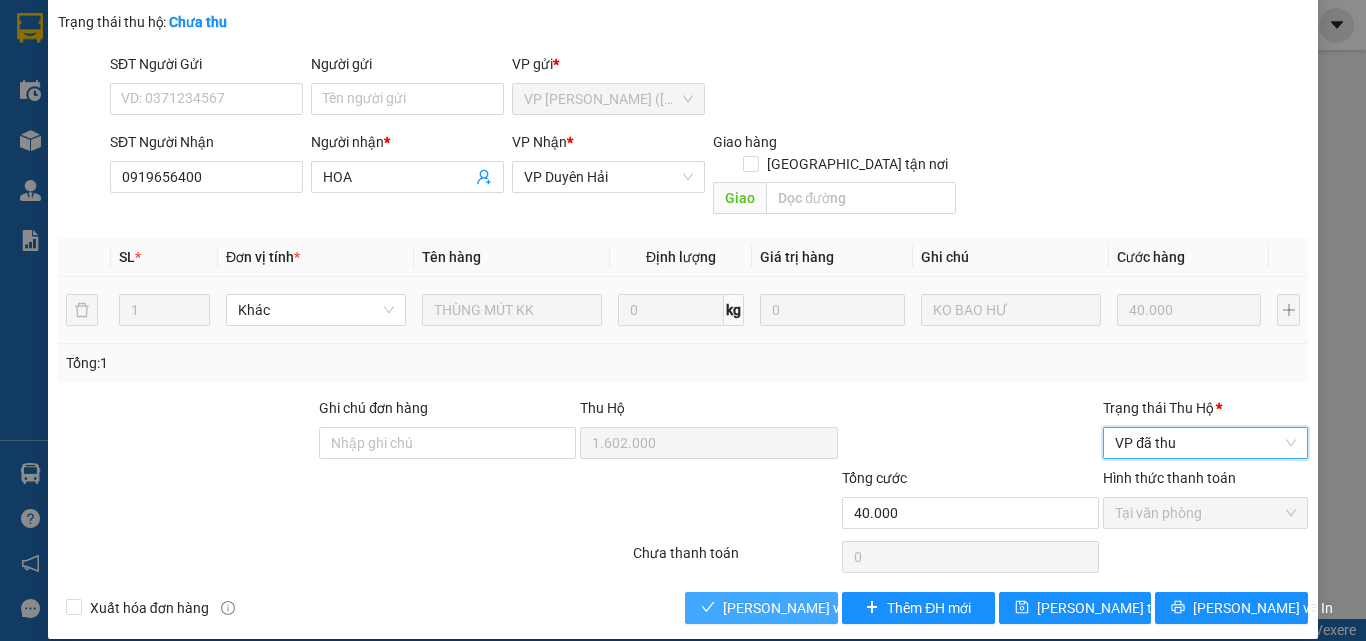 click on "[PERSON_NAME] và Giao hàng" at bounding box center [819, 608] 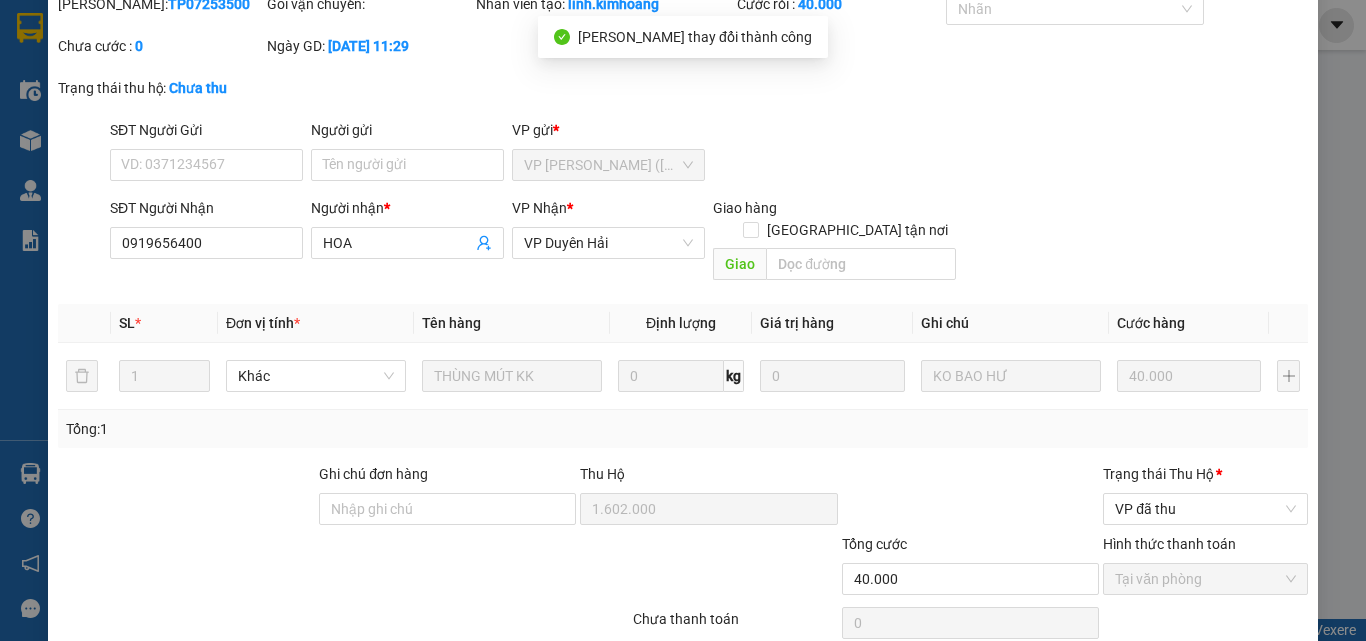 scroll, scrollTop: 0, scrollLeft: 0, axis: both 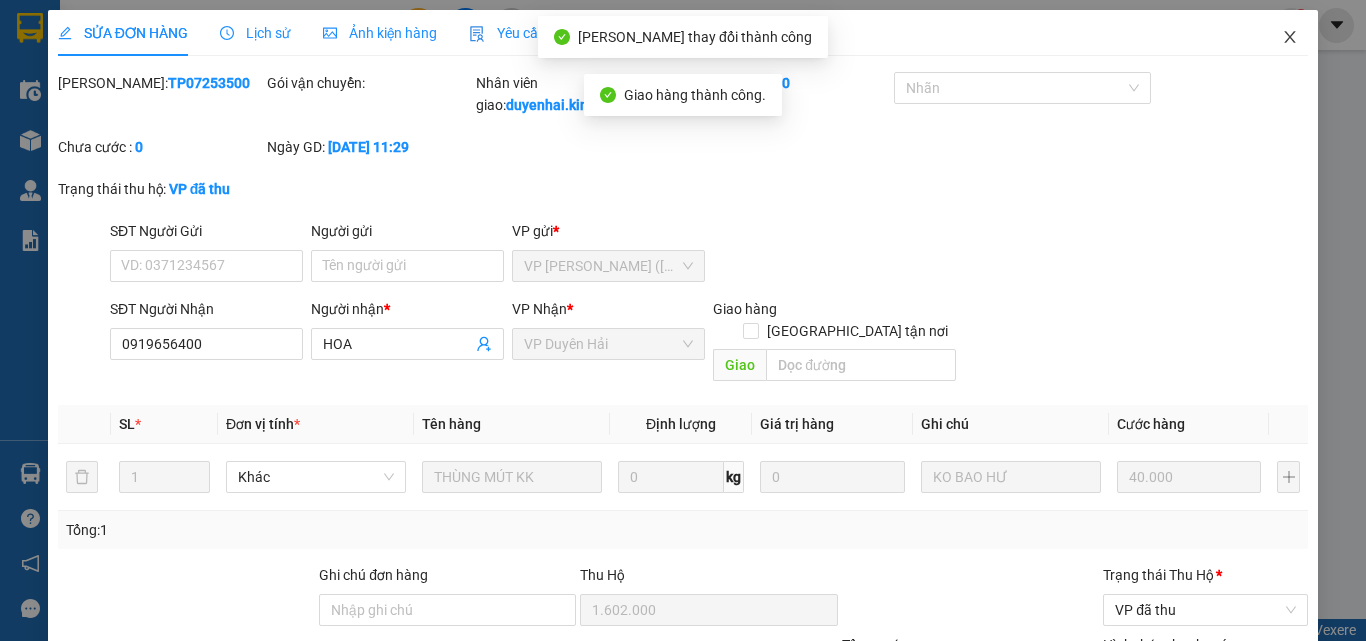 click 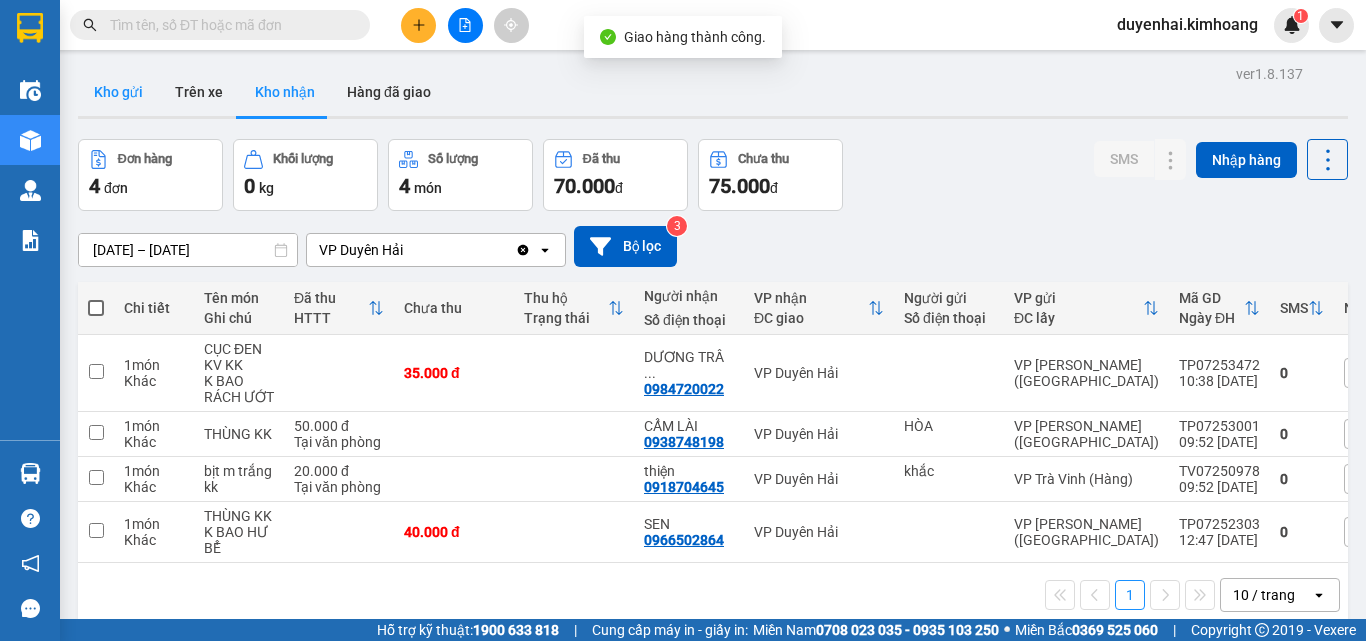 click on "Kho gửi" at bounding box center (118, 92) 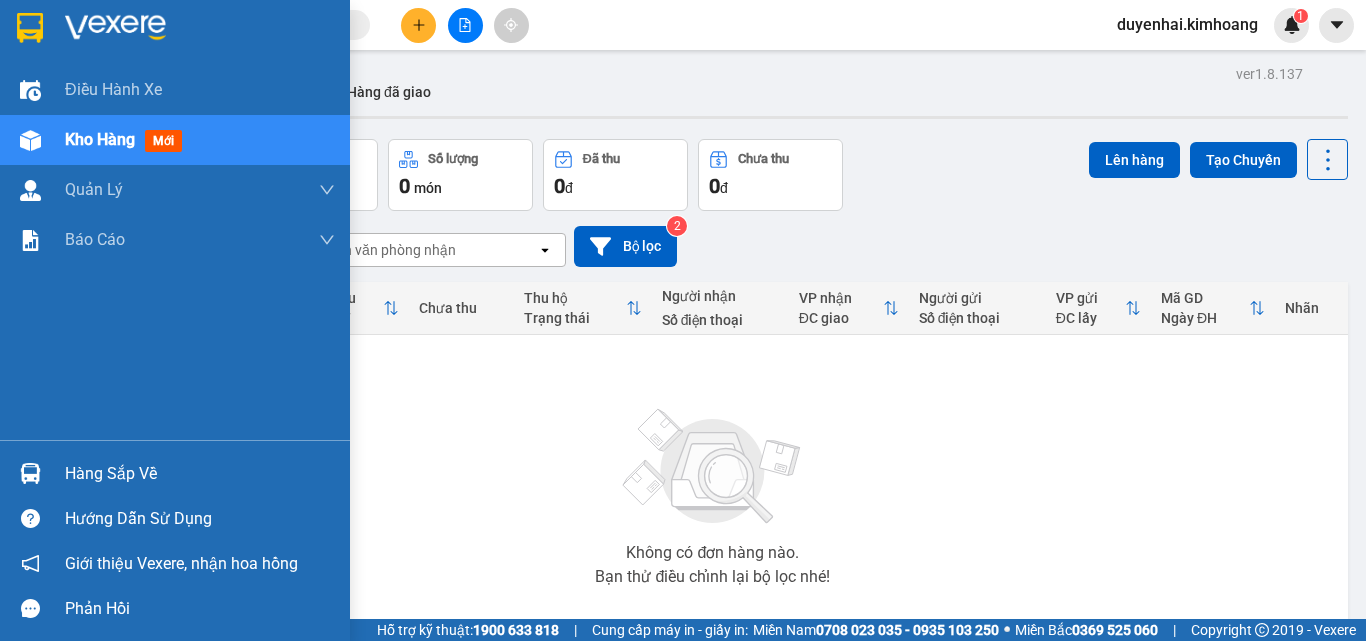 click on "Hàng sắp về" at bounding box center [200, 474] 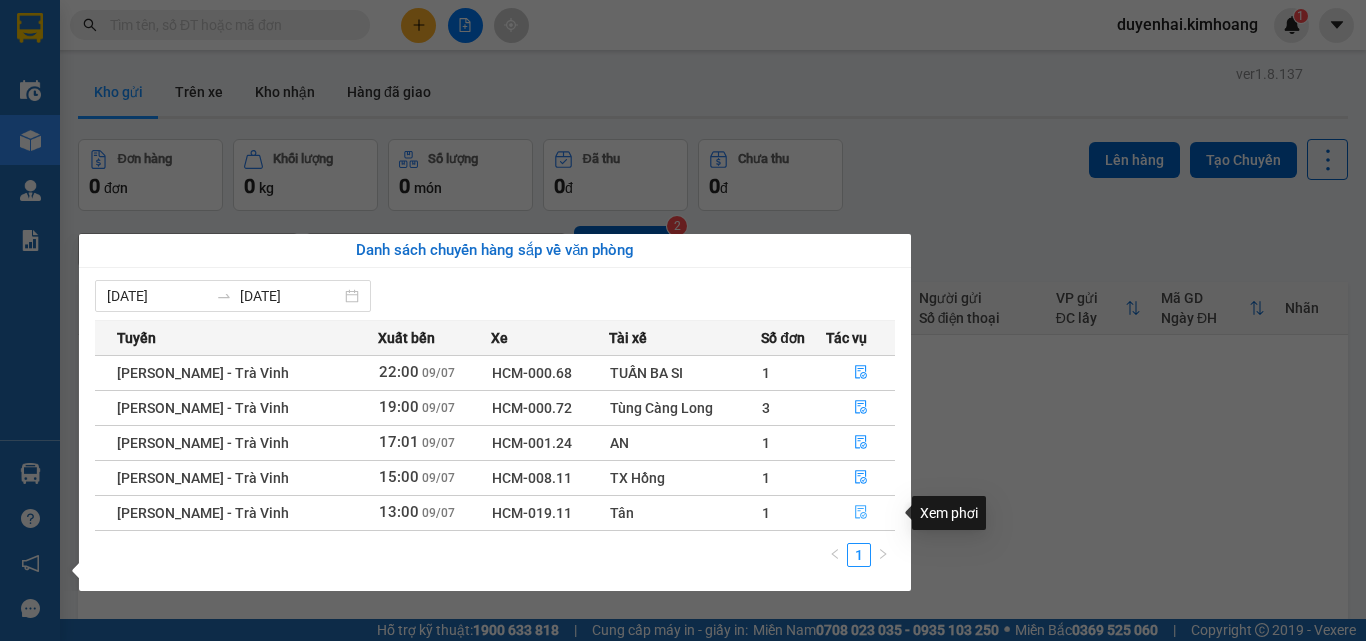 click 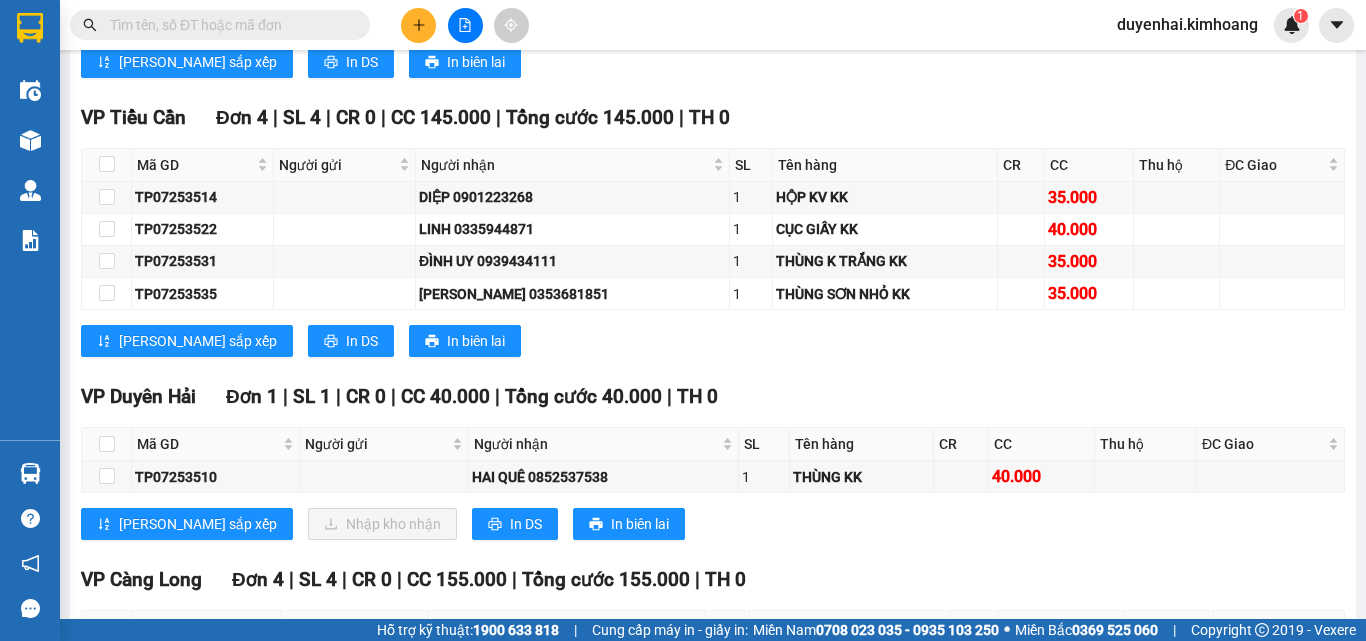 scroll, scrollTop: 1881, scrollLeft: 0, axis: vertical 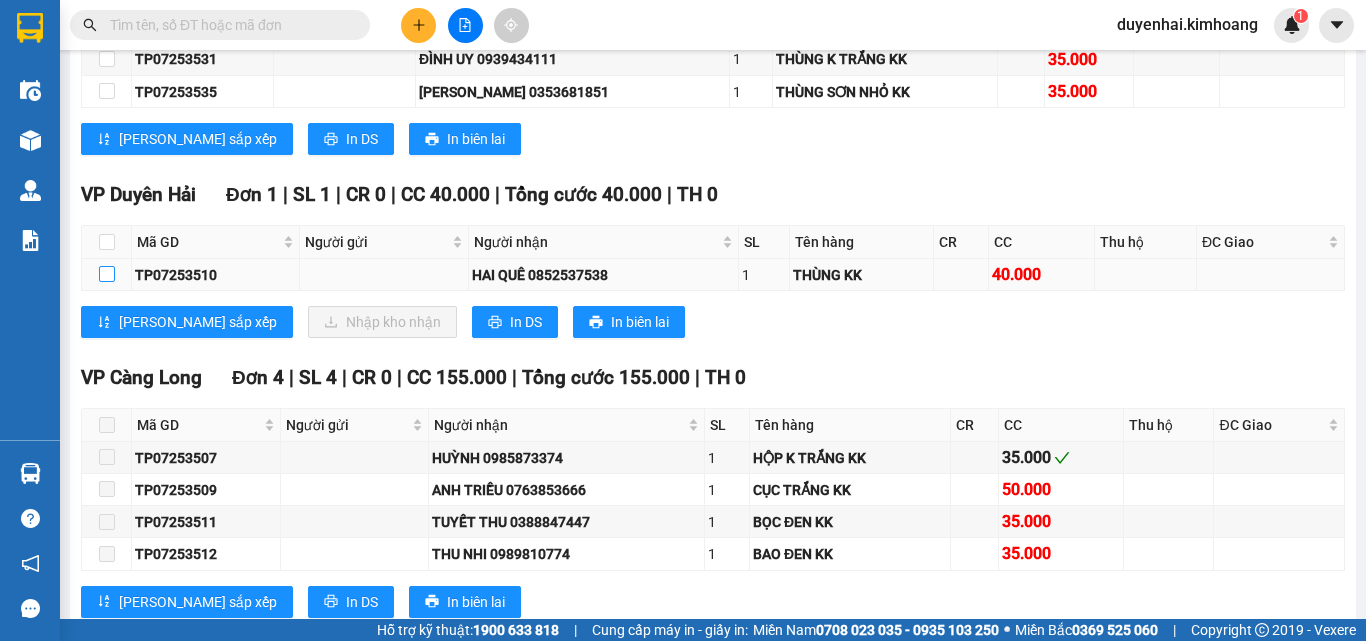 click at bounding box center [107, 274] 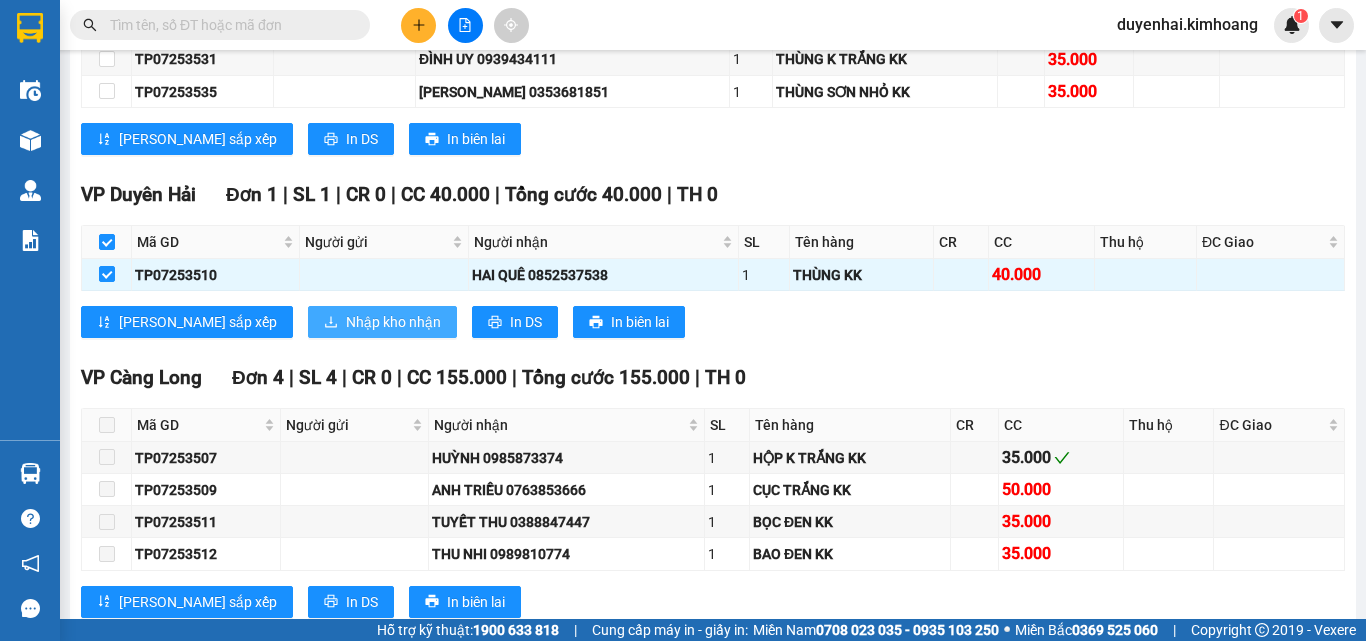 click on "Nhập kho nhận" at bounding box center [393, 322] 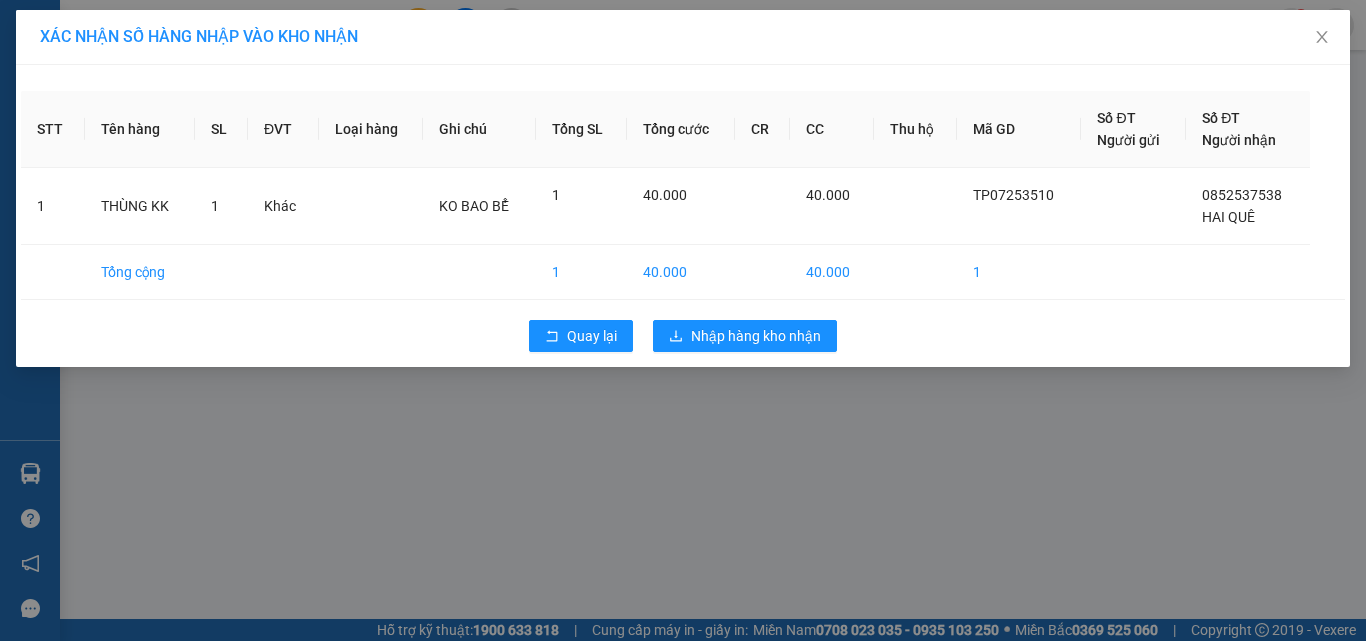scroll, scrollTop: 0, scrollLeft: 0, axis: both 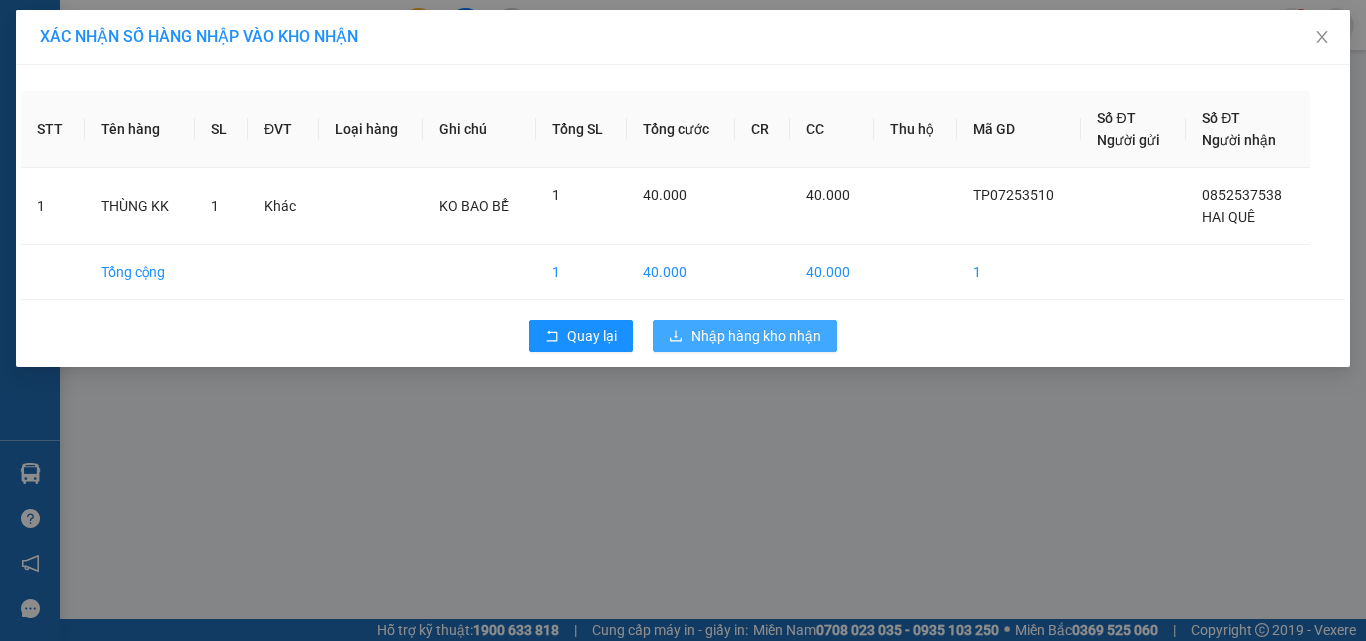 click on "Nhập hàng kho nhận" at bounding box center (756, 336) 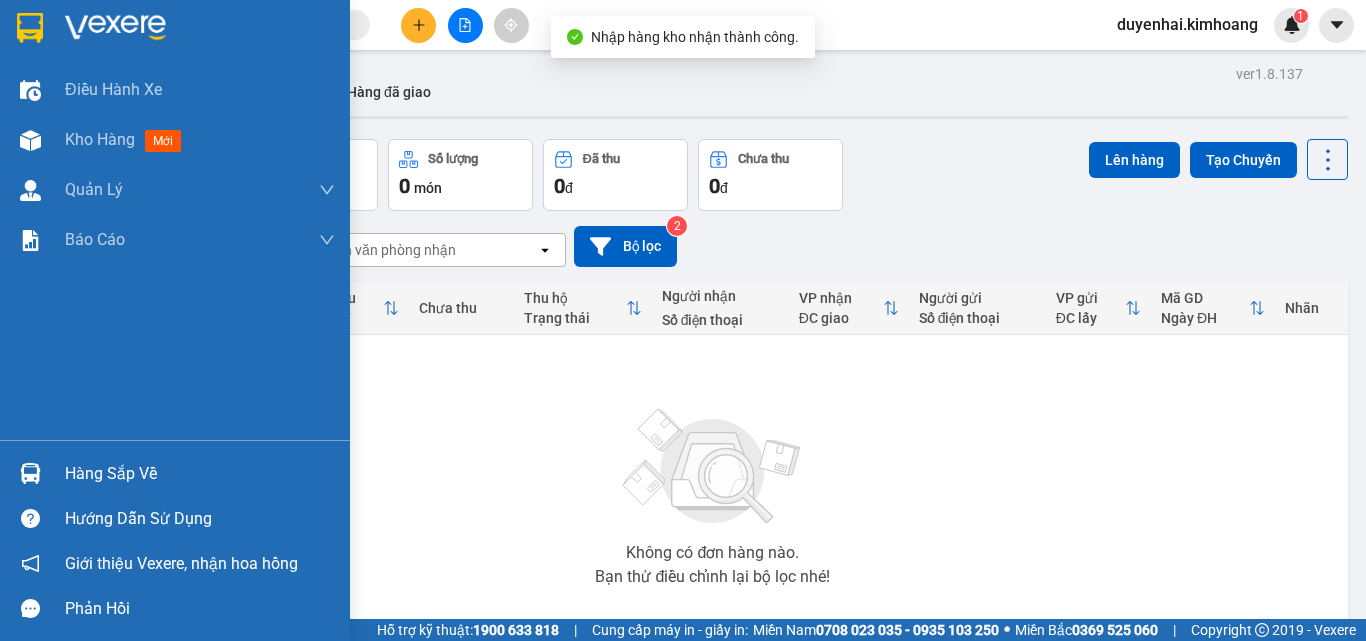 click on "Hàng sắp về" at bounding box center (175, 473) 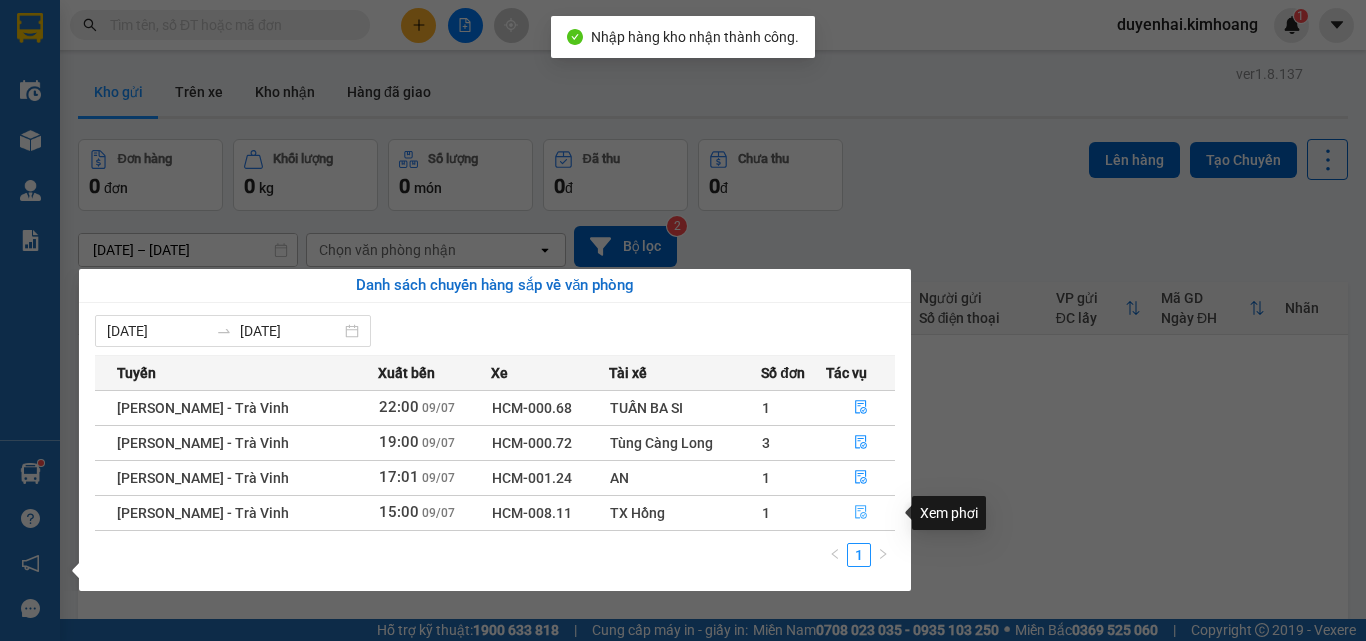 click at bounding box center [861, 513] 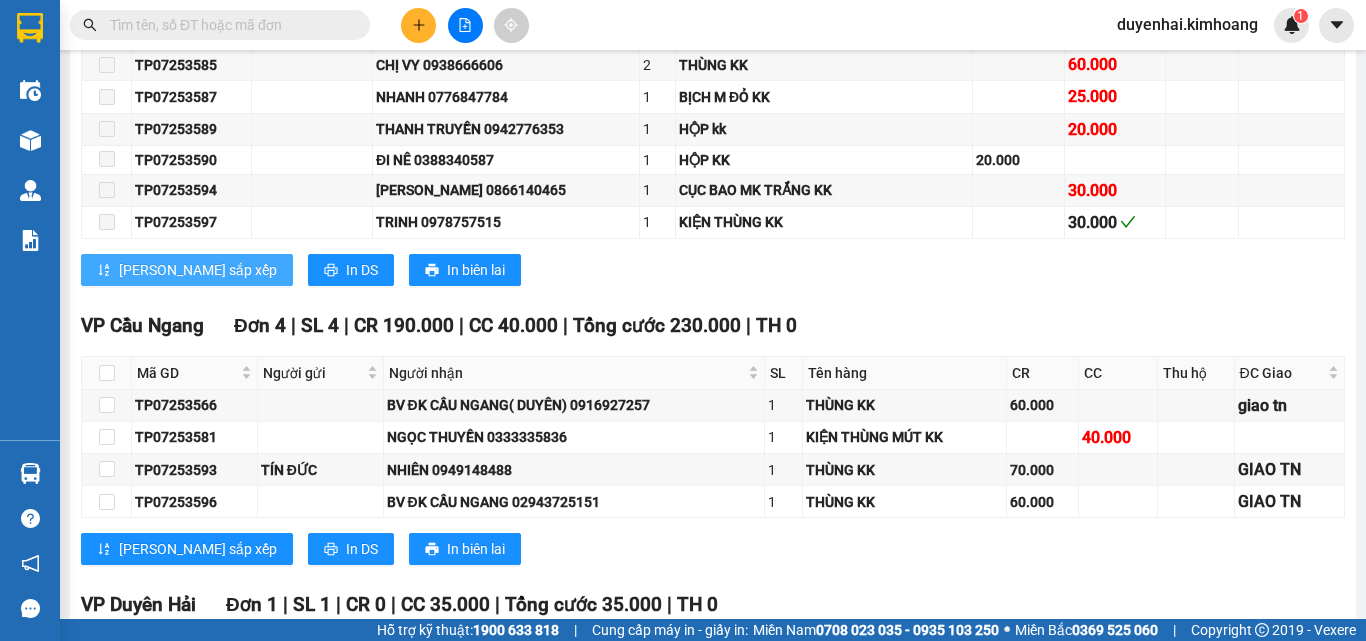 scroll, scrollTop: 1400, scrollLeft: 0, axis: vertical 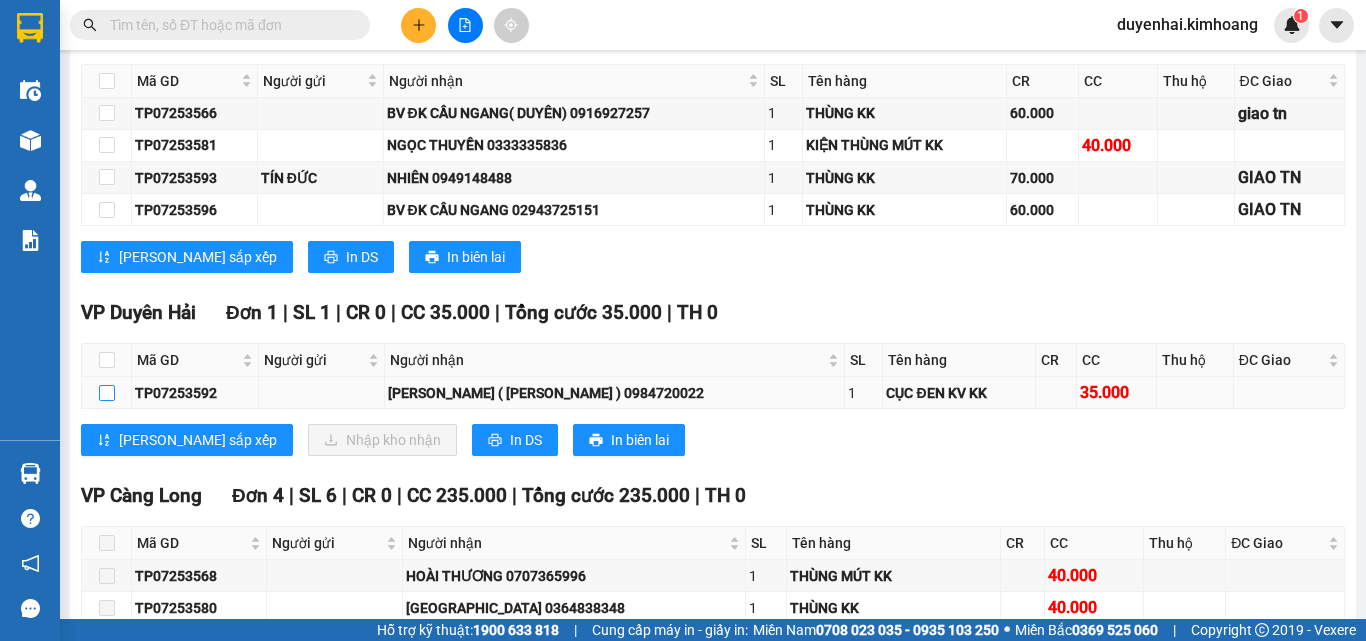click at bounding box center [107, 393] 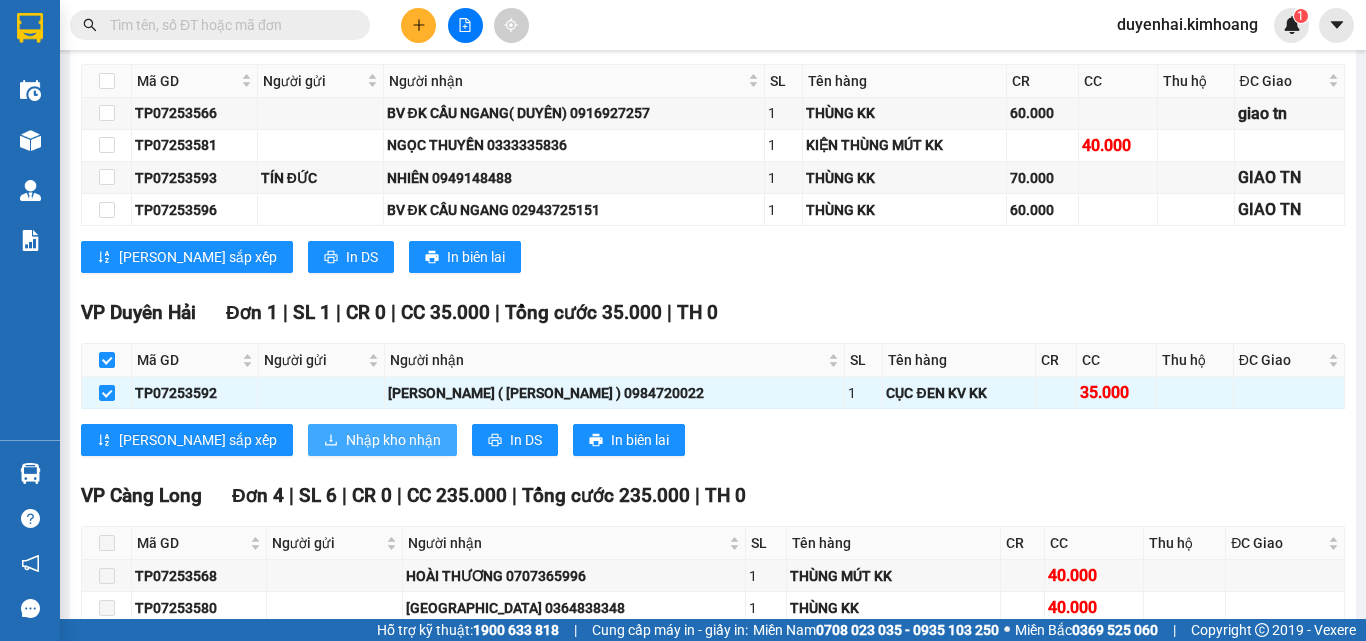 click on "Nhập kho nhận" at bounding box center [393, 440] 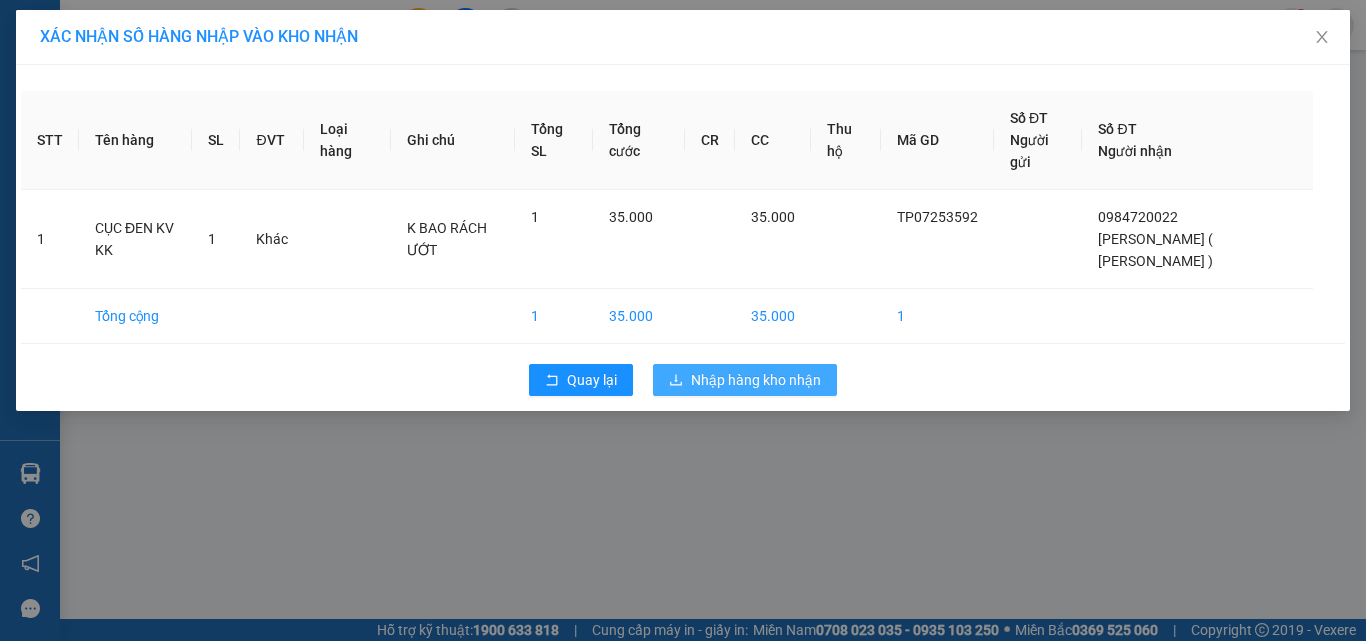 click on "Nhập hàng kho nhận" at bounding box center [745, 380] 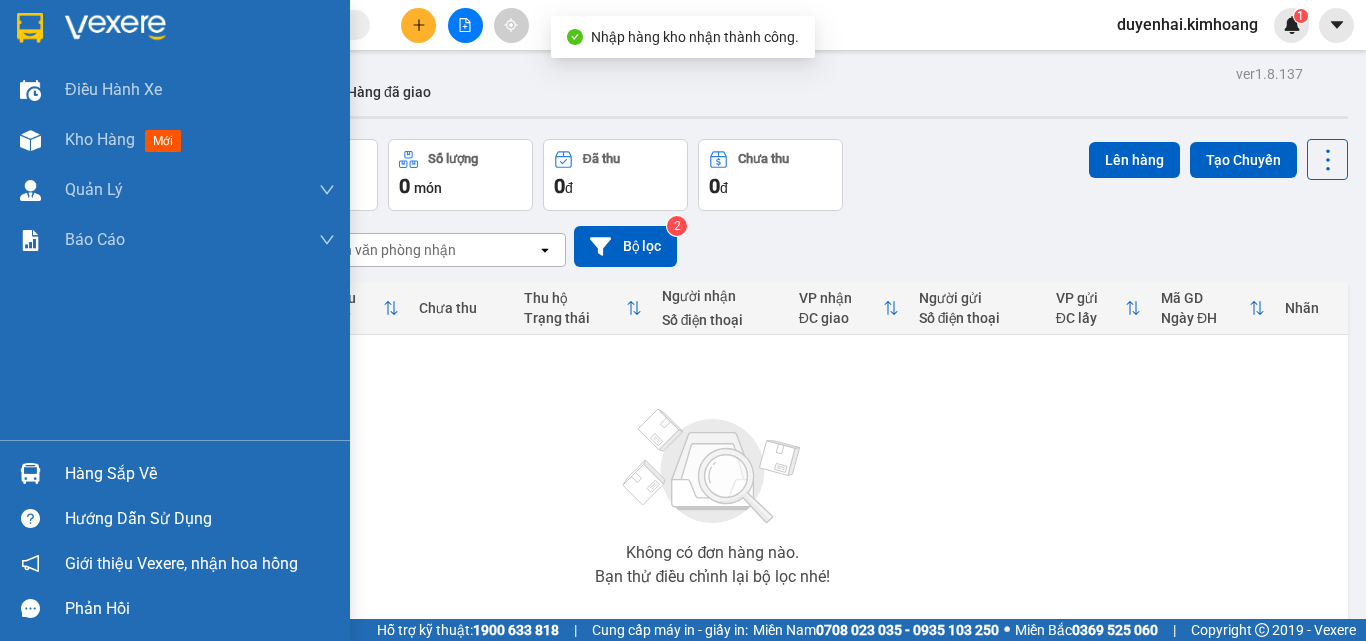 click on "Hàng sắp về" at bounding box center (200, 474) 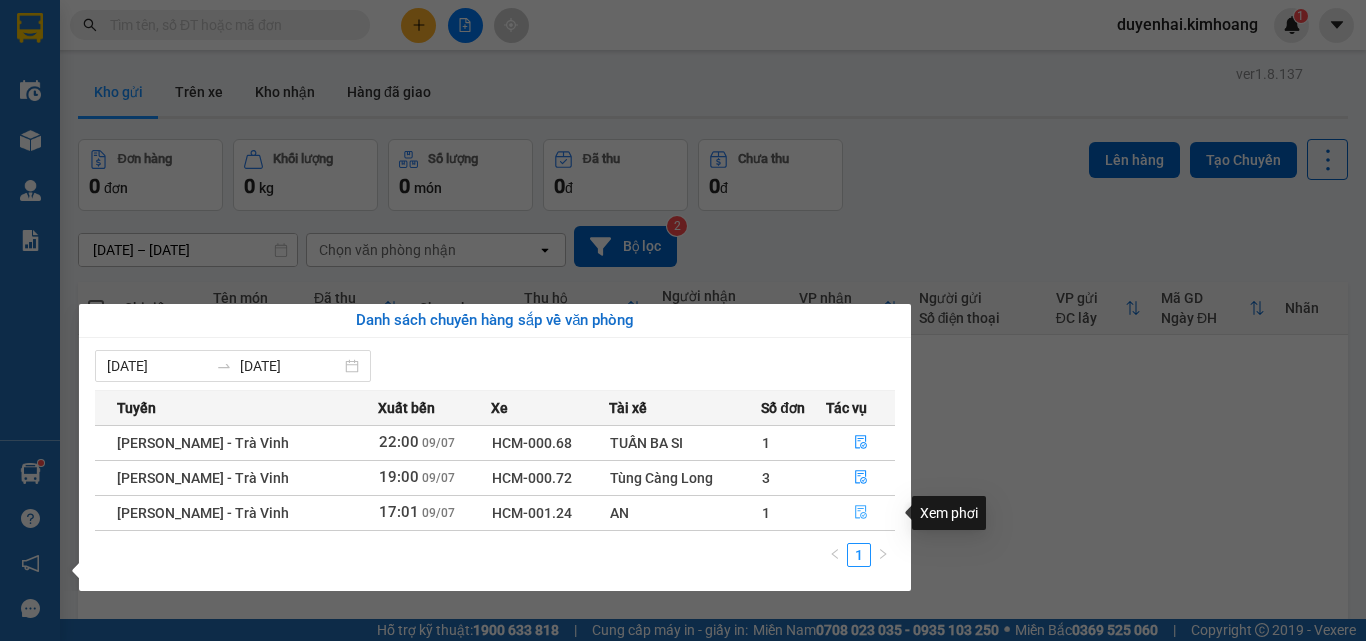 click 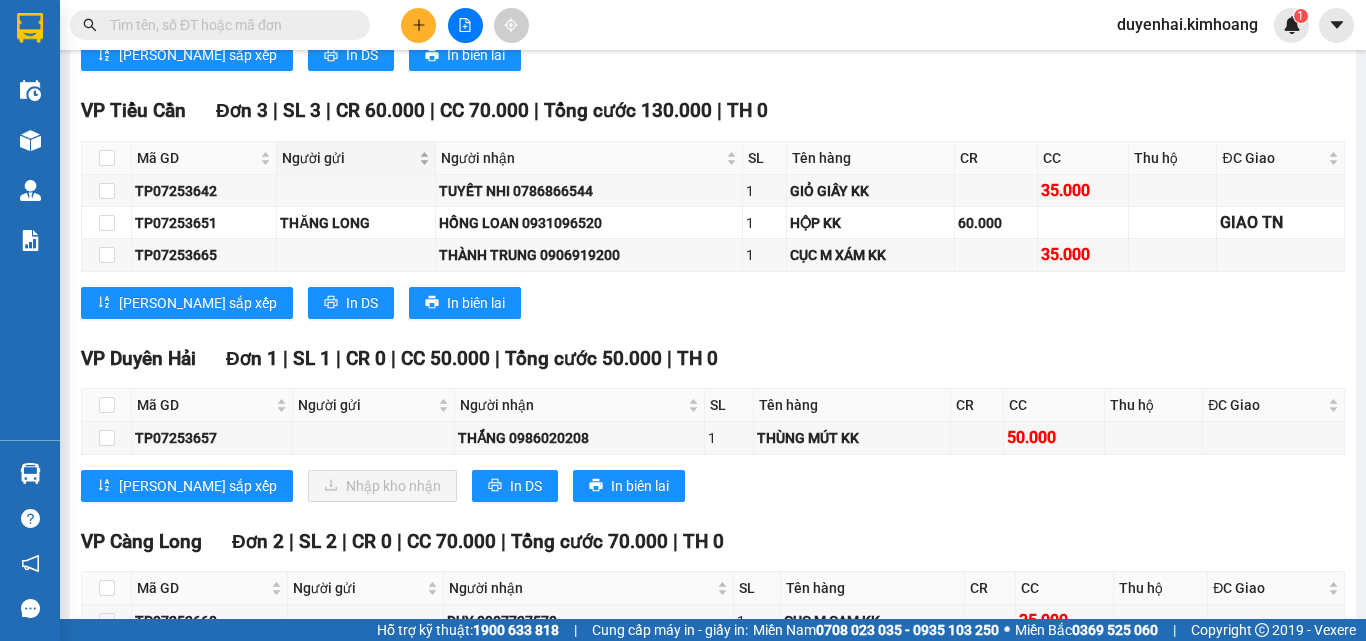 scroll, scrollTop: 1800, scrollLeft: 0, axis: vertical 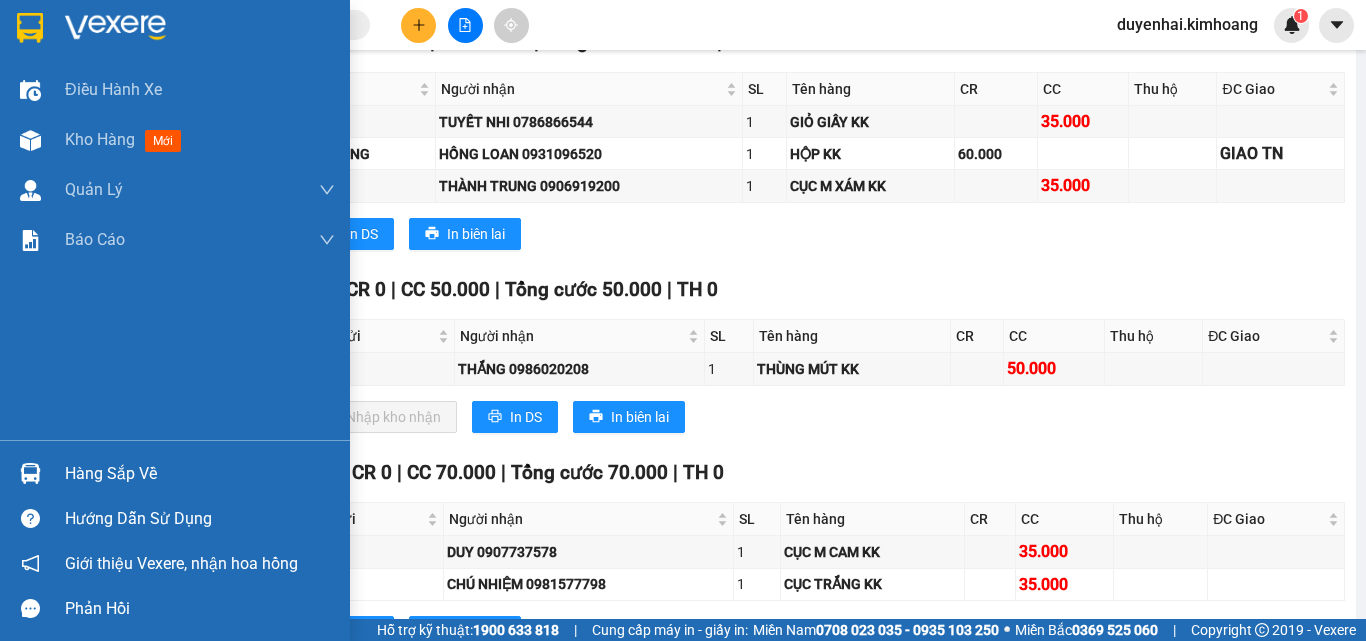 click on "Hàng sắp về" at bounding box center (200, 474) 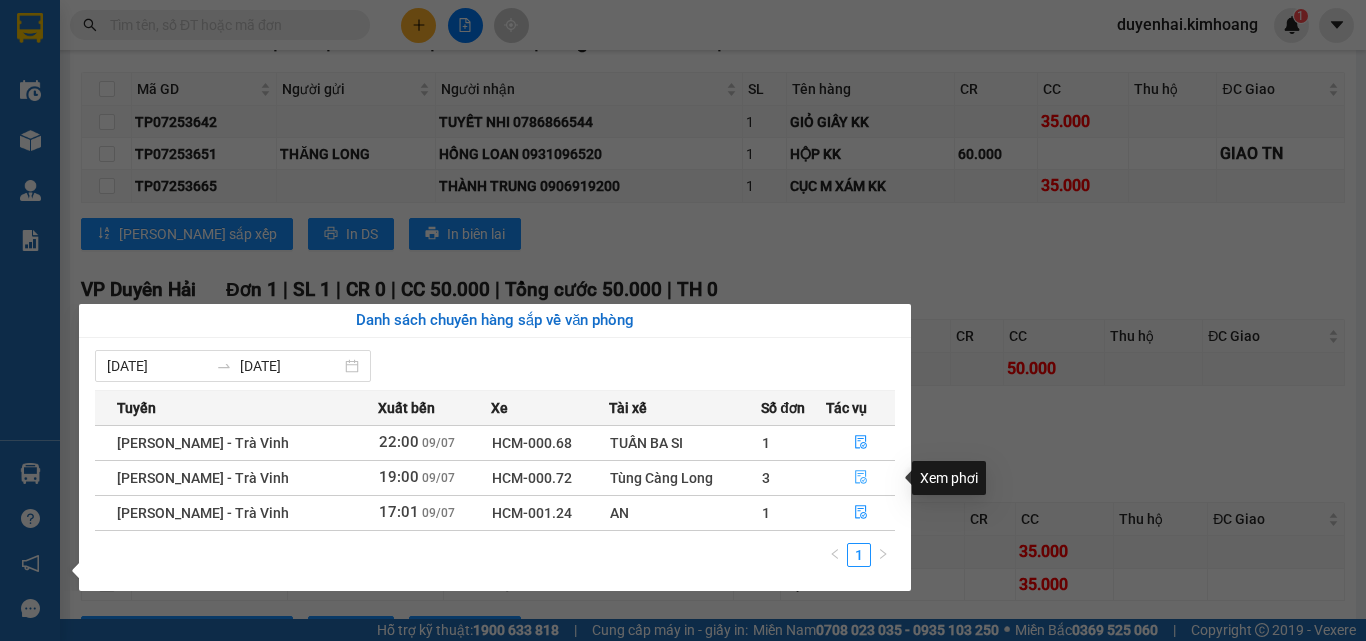 click 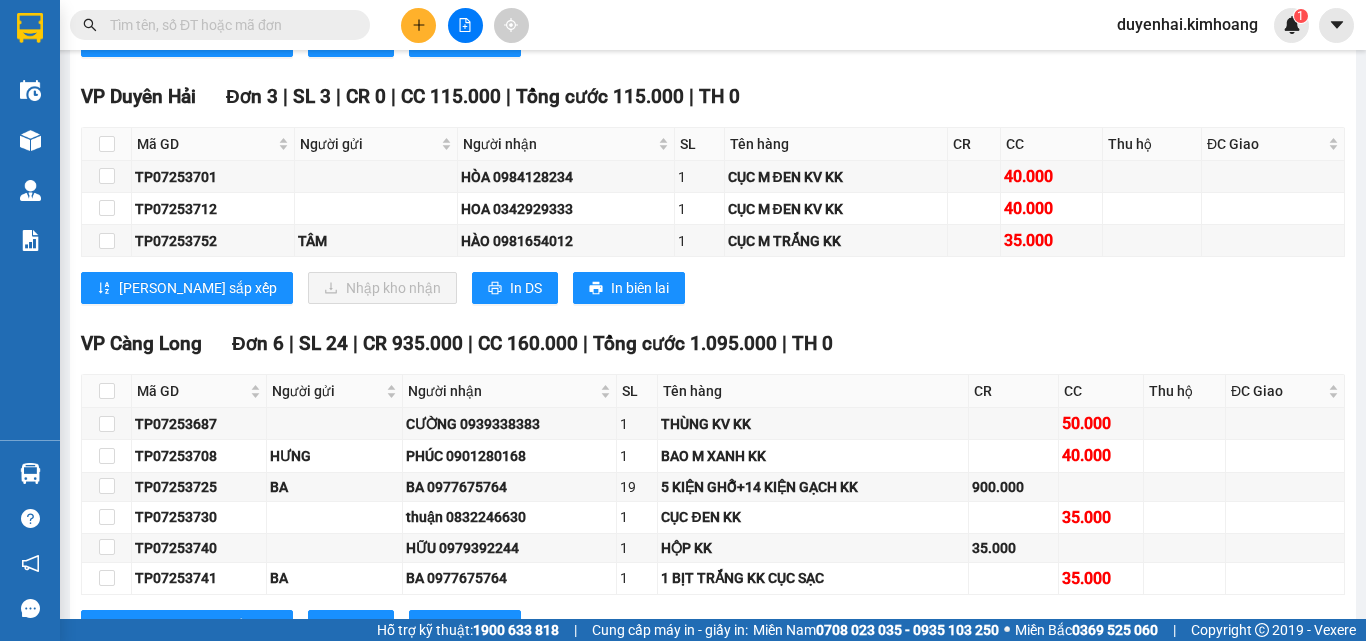 scroll, scrollTop: 2898, scrollLeft: 0, axis: vertical 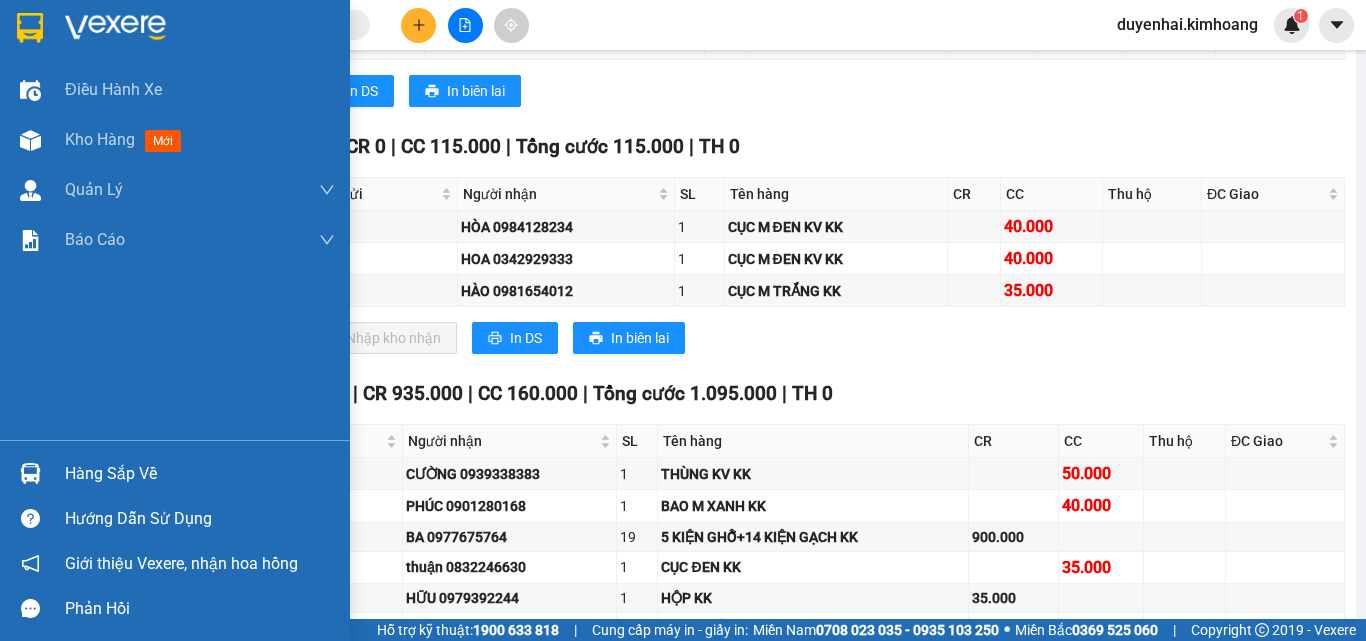click on "Hàng sắp về" at bounding box center [200, 474] 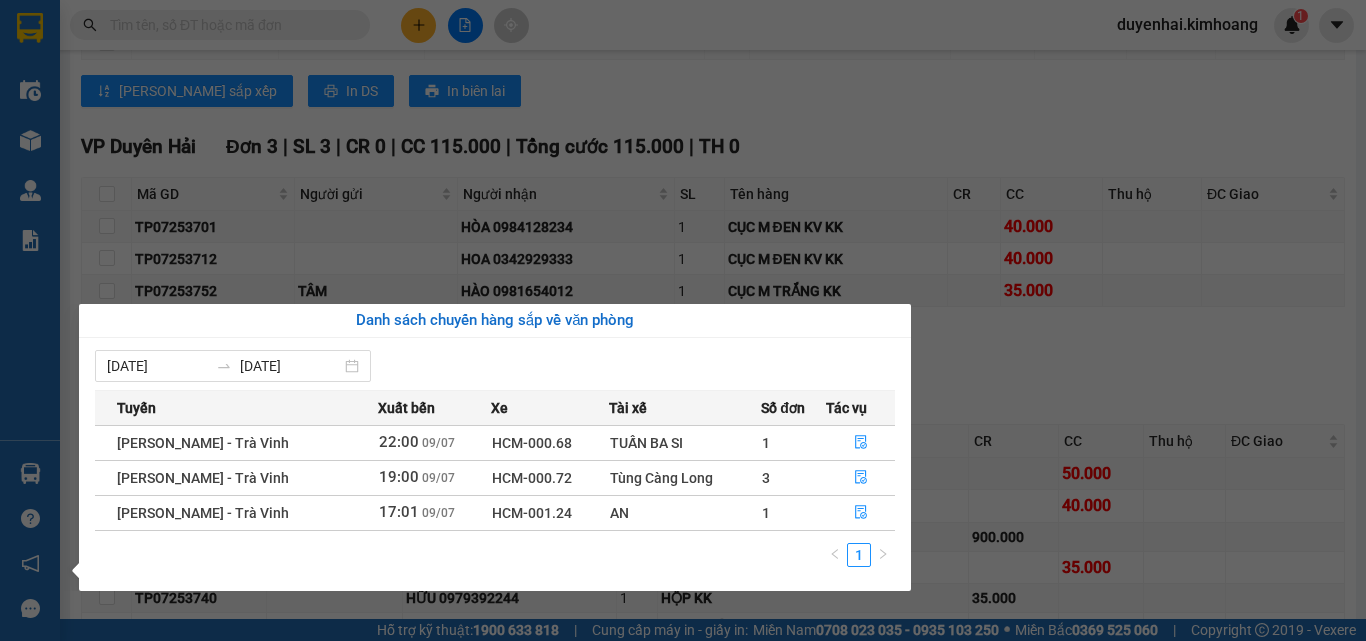 click on "Kết quả tìm kiếm ( 0 )  Bộ lọc  No Data duyenhai.kimhoang 1     Điều hành xe     Kho hàng mới     Quản [PERSON_NAME] lý chuyến Quản lý khách hàng mới     Báo cáo Báo cáo dòng tiền (1 ca) Báo cáo dòng tiền (2 ca) Báo cáo tiền mặt Doanh số tạo đơn theo VP gửi (trạm) Hàng sắp về Hướng dẫn sử dụng Giới thiệu Vexere, nhận hoa hồng Phản hồi Phần mềm hỗ trợ bạn tốt chứ? [PERSON_NAME] - [GEOGRAPHIC_DATA] [DATE] 19:00     - HCM-000.72  Làm mới In phơi In đơn chọn Thống kê Lọc  CR Lọc  CC Xuất Excel Đã giao Kho nhận Trên xe [PERSON_NAME]   [PHONE_NUMBER],   273 - 273B [PERSON_NAME] PHƠI HÀNG 07:09 [DATE] Tuyến:  [GEOGRAPHIC_DATA] - [GEOGRAPHIC_DATA]:   (19:00 [DATE]) Tài xế:  Tùng Càng Long   Số xe:  HCM-000.72 Loại xe:  Giường Nằm 41 chỗ Tuyến:  [GEOGRAPHIC_DATA] - [GEOGRAPHIC_DATA]:   (19:00 [DATE]) Số xe:  HCM-000.72 Tài xế:  Tùng Càng Long Loại xe:  [GEOGRAPHIC_DATA]" at bounding box center [683, 320] 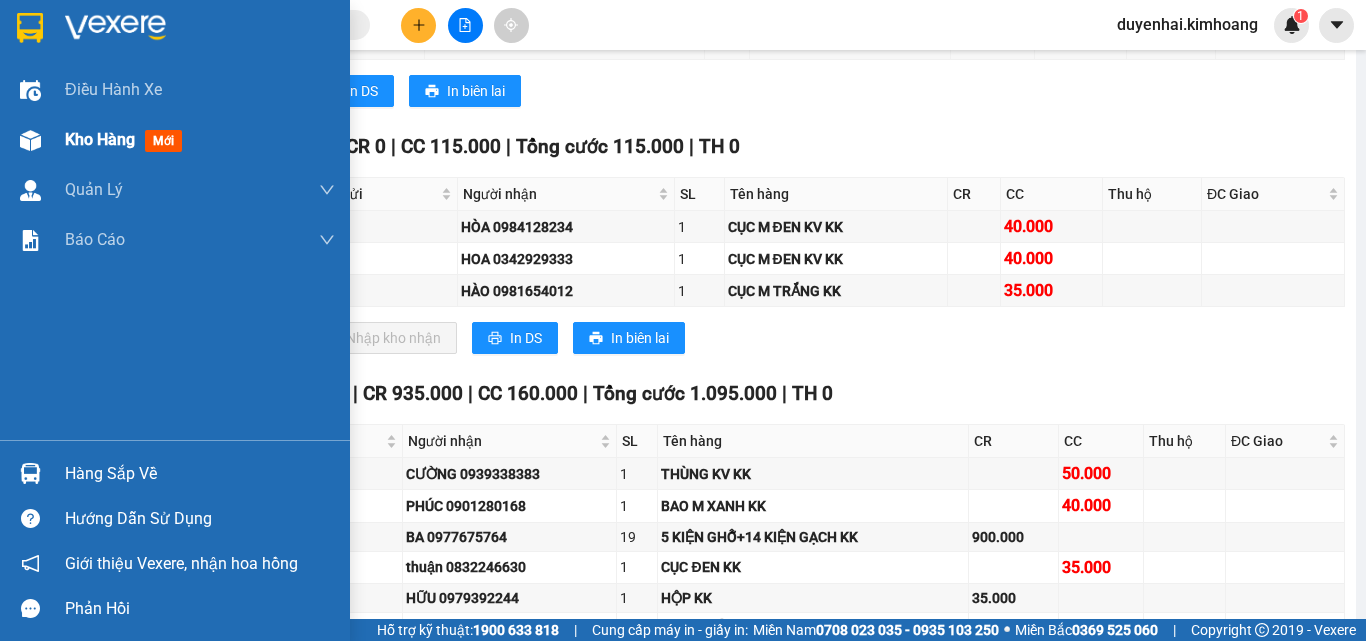 click on "Kho hàng" at bounding box center [100, 139] 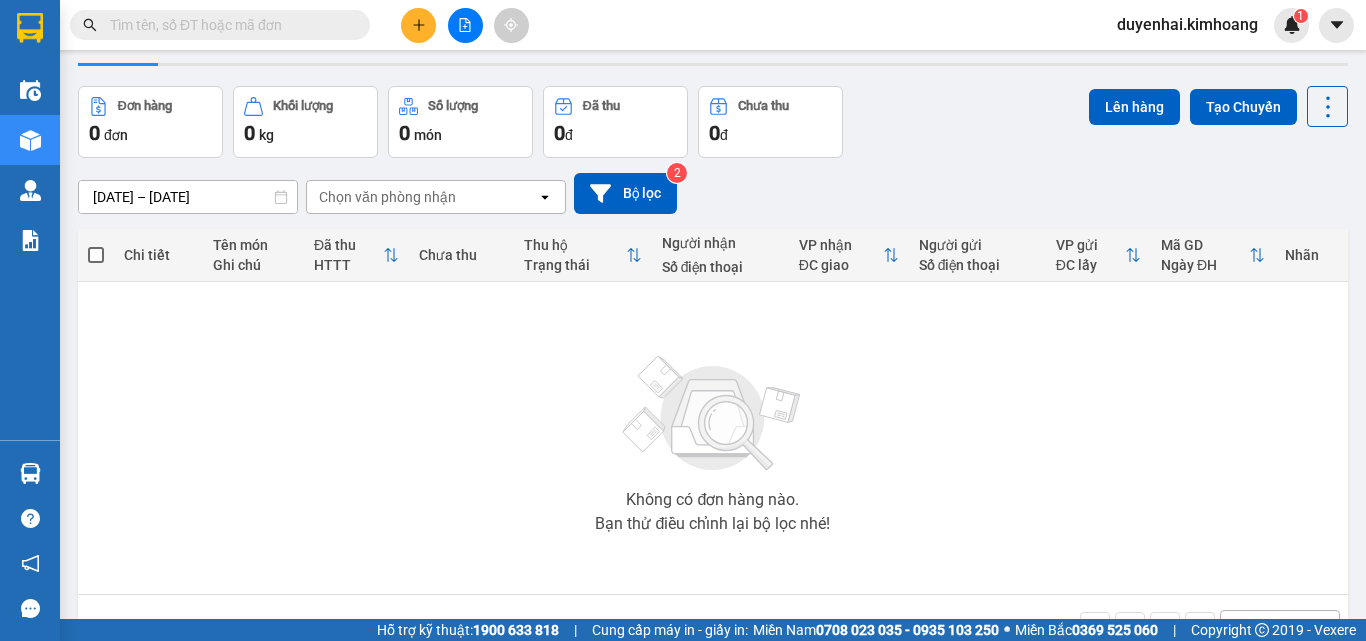 scroll, scrollTop: 0, scrollLeft: 0, axis: both 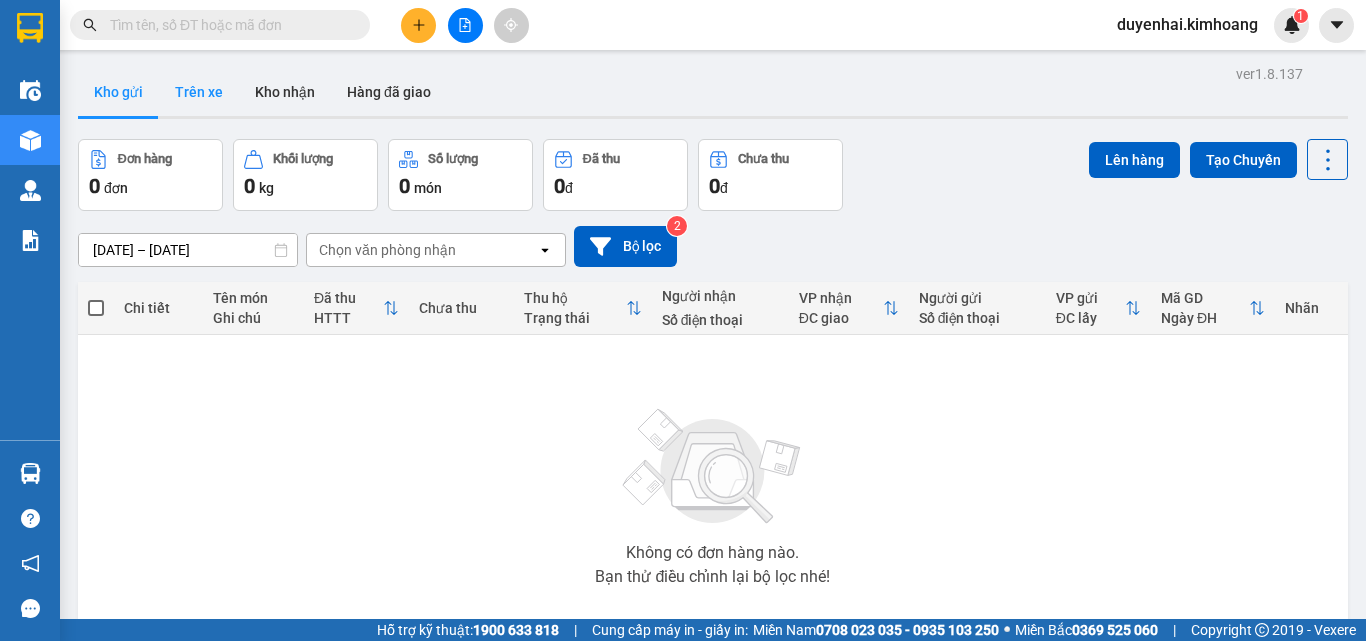 click on "Trên xe" at bounding box center [199, 92] 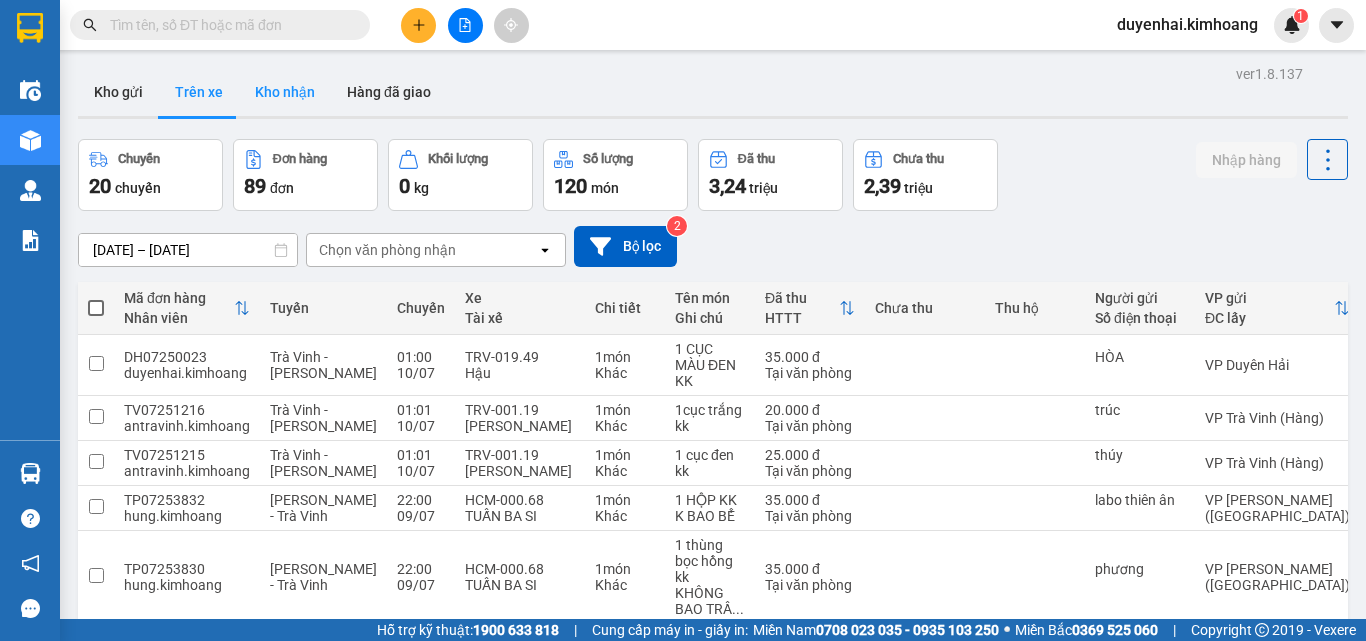 click on "Kho nhận" at bounding box center (285, 92) 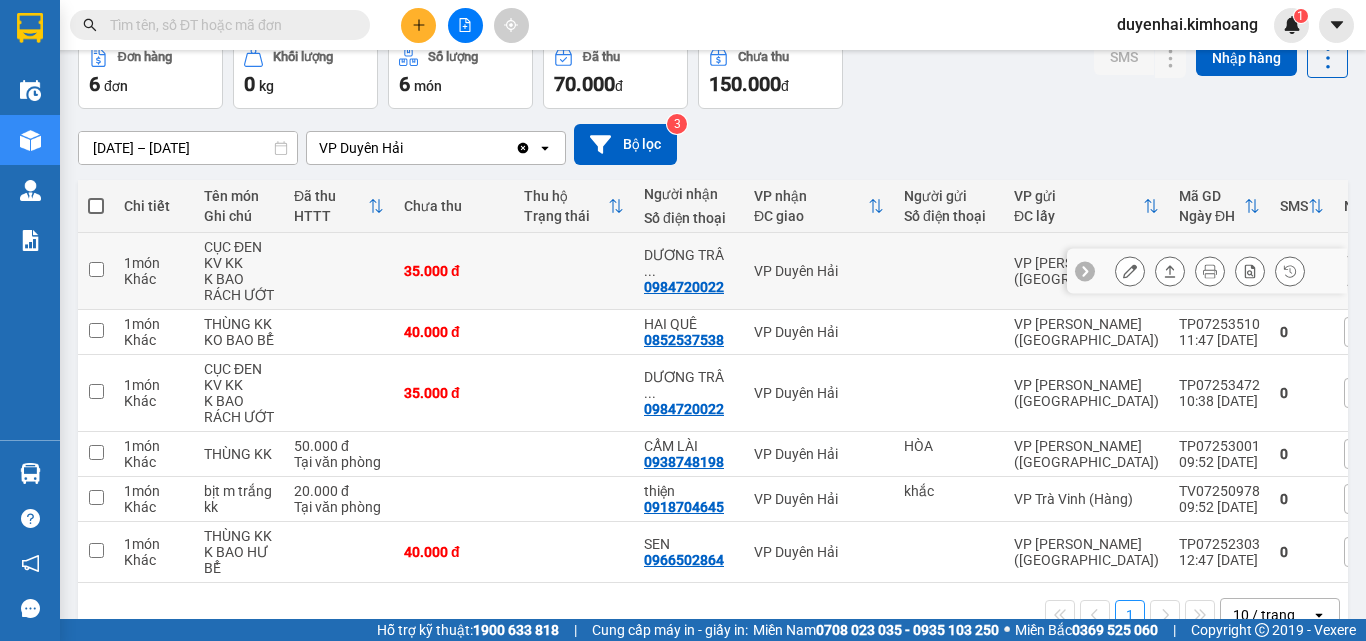 scroll, scrollTop: 0, scrollLeft: 0, axis: both 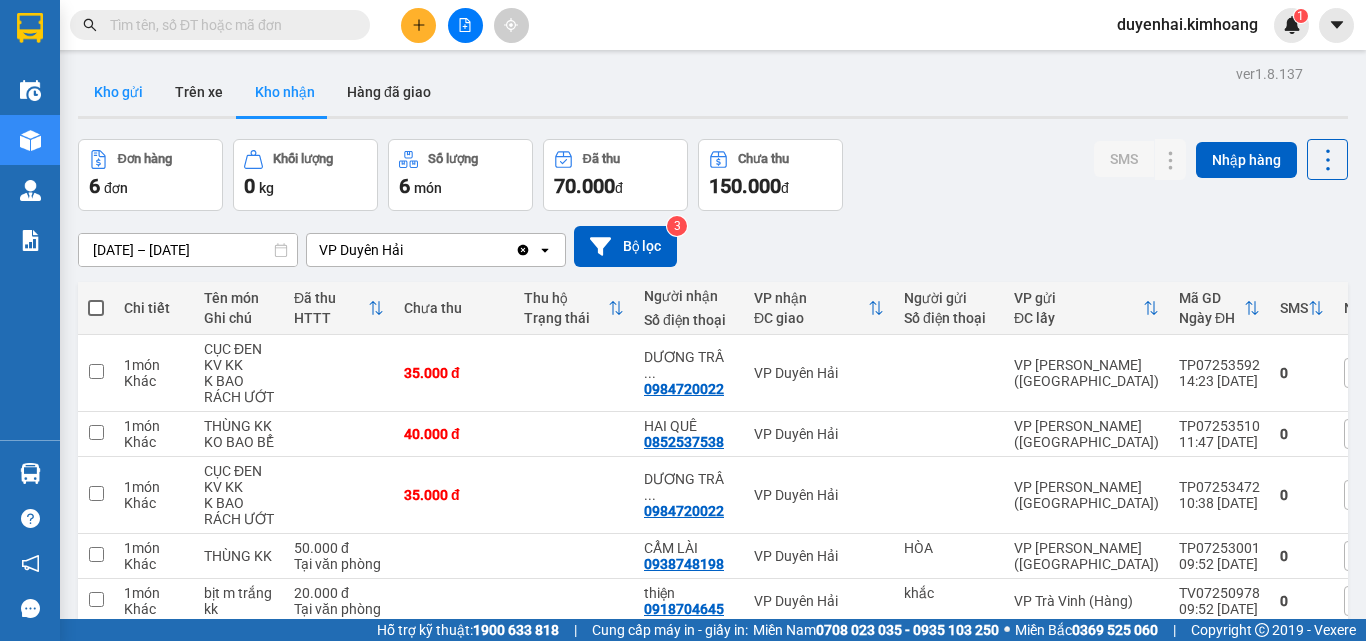 click on "Kho gửi" at bounding box center (118, 92) 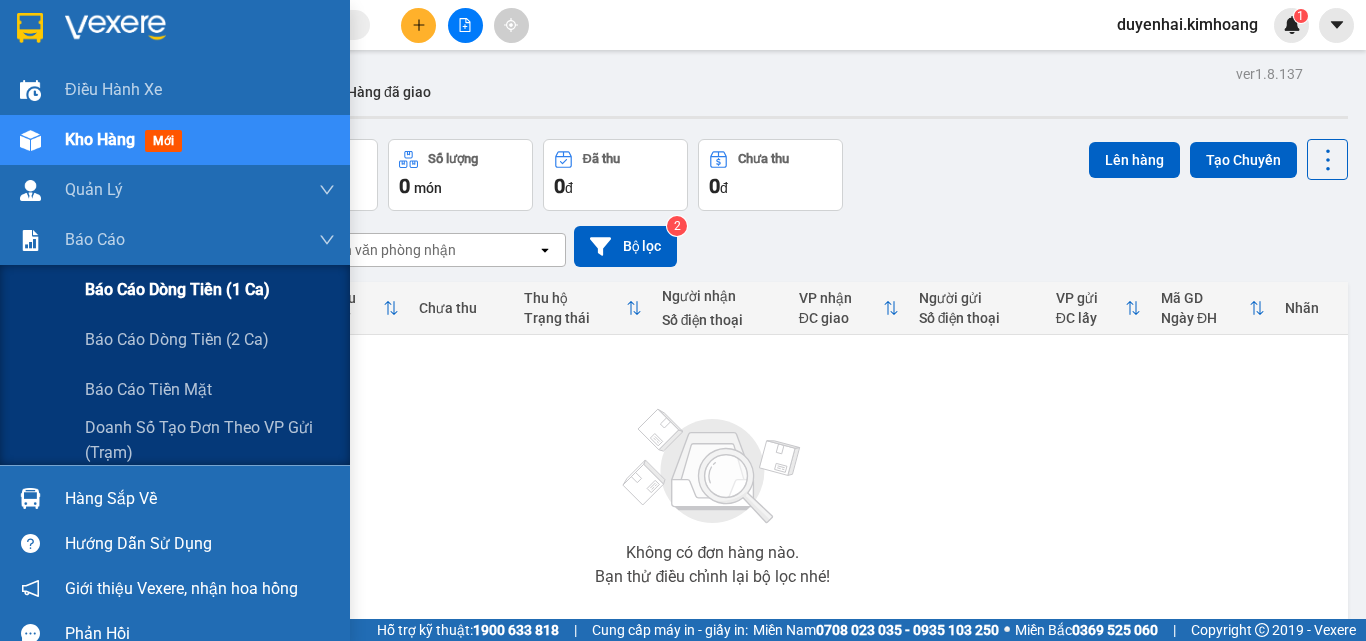 click on "Báo cáo dòng tiền (1 ca)" at bounding box center [210, 290] 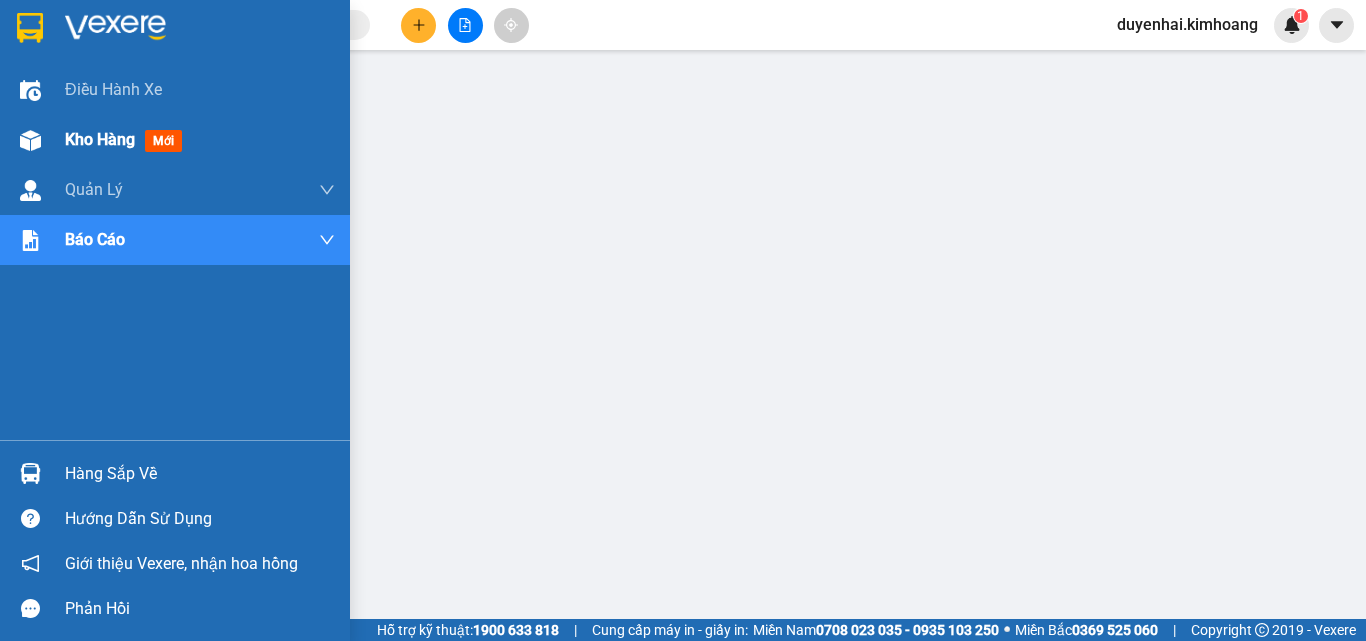 click on "Kho hàng" at bounding box center [100, 139] 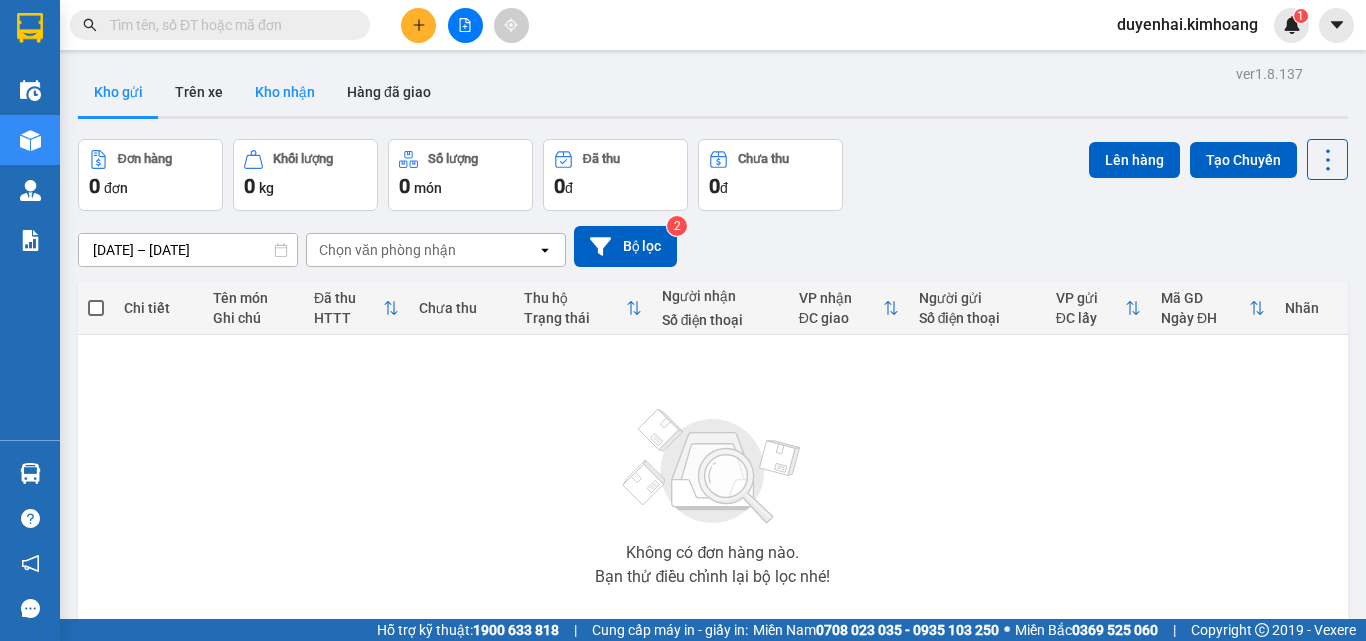 click on "Kho nhận" at bounding box center (285, 92) 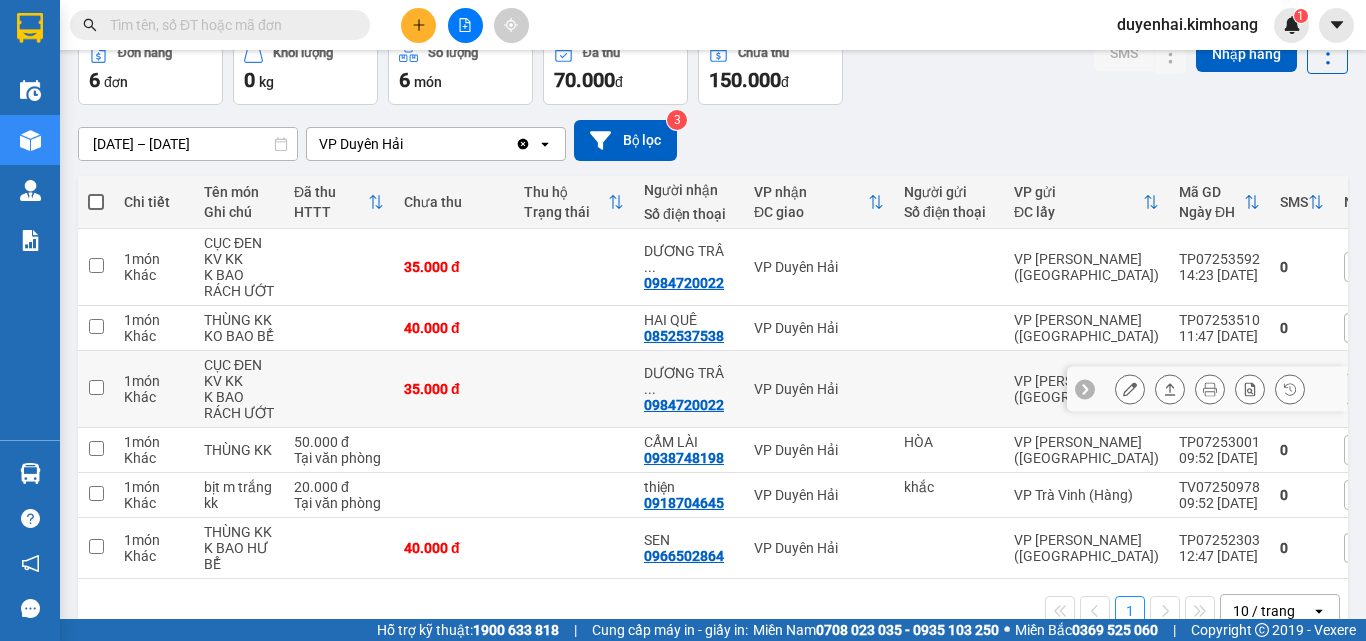 scroll, scrollTop: 156, scrollLeft: 0, axis: vertical 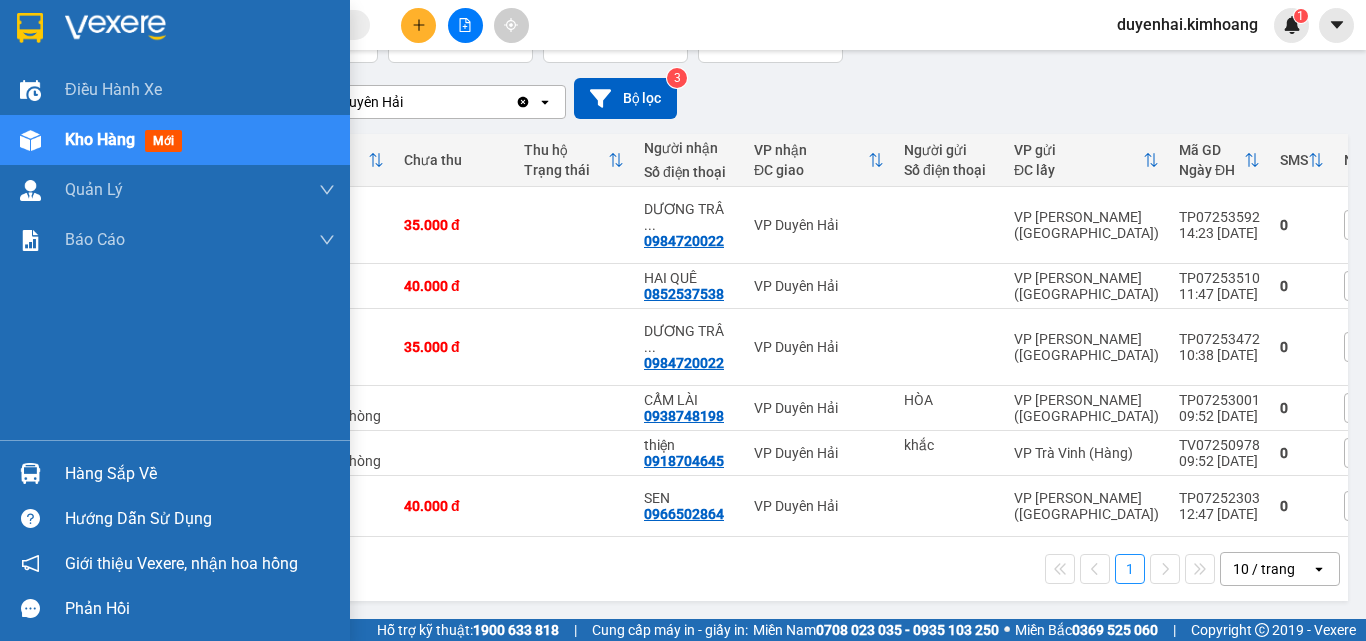 click on "Hàng sắp về" at bounding box center [200, 474] 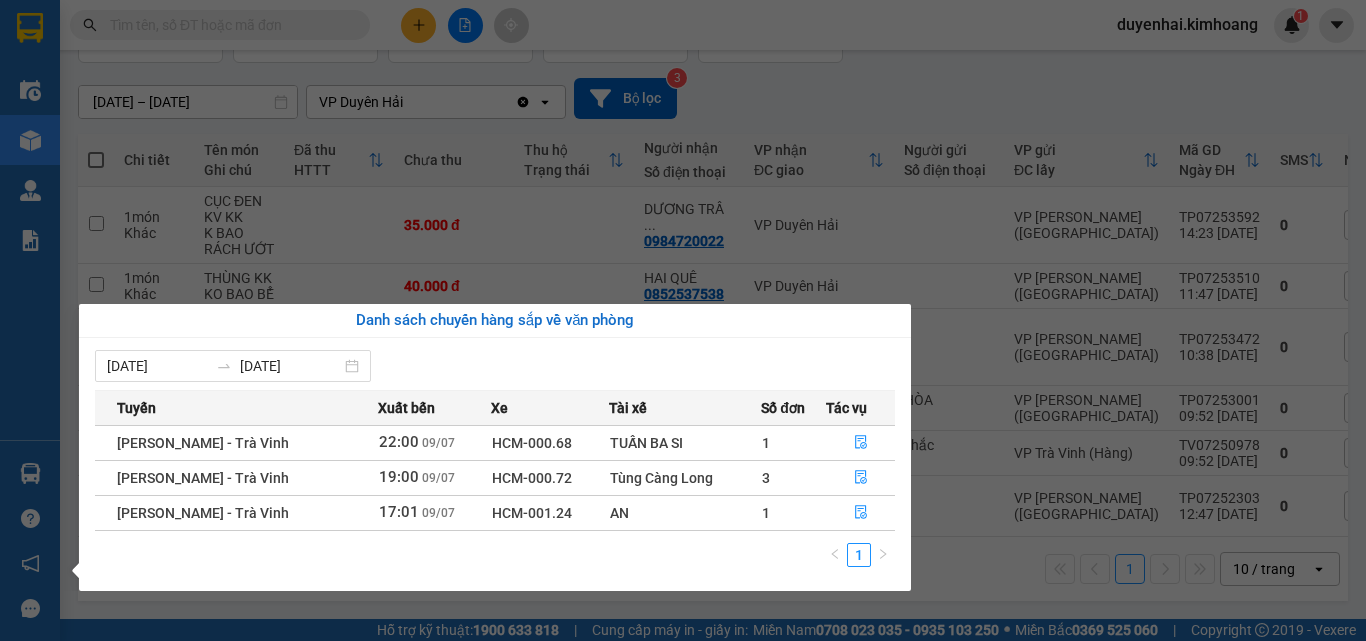 click on "Kết quả tìm kiếm ( 0 )  Bộ lọc  No Data duyenhai.kimhoang 1     Điều hành xe     Kho hàng mới     Quản [PERSON_NAME] lý chuyến Quản lý khách hàng mới     Báo cáo Báo cáo dòng tiền (1 ca) Báo cáo dòng tiền (2 ca) Báo cáo tiền mặt Doanh số tạo đơn theo VP gửi (trạm) Hàng sắp về Hướng dẫn sử dụng Giới thiệu Vexere, nhận hoa hồng Phản hồi Phần mềm hỗ trợ bạn tốt chứ? ver  1.8.137 Kho gửi Trên xe Kho nhận Hàng đã giao Đơn hàng 6 đơn Khối lượng 0 kg Số lượng 6 món Đã thu 70.000  đ Chưa thu 150.000  đ SMS Nhập hàng [DATE] – [DATE] Press the down arrow key to interact with the calendar and select a date. Press the escape button to close the calendar. Selected date range is from [DATE] to [DATE]. VP Duyên Hải Clear value open Bộ lọc 3 Chi tiết Tên món Ghi chú Đã thu HTTT Chưa thu Thu hộ Trạng thái Người nhận Số điện thoại VP nhận ĐC giao SMS" at bounding box center (683, 320) 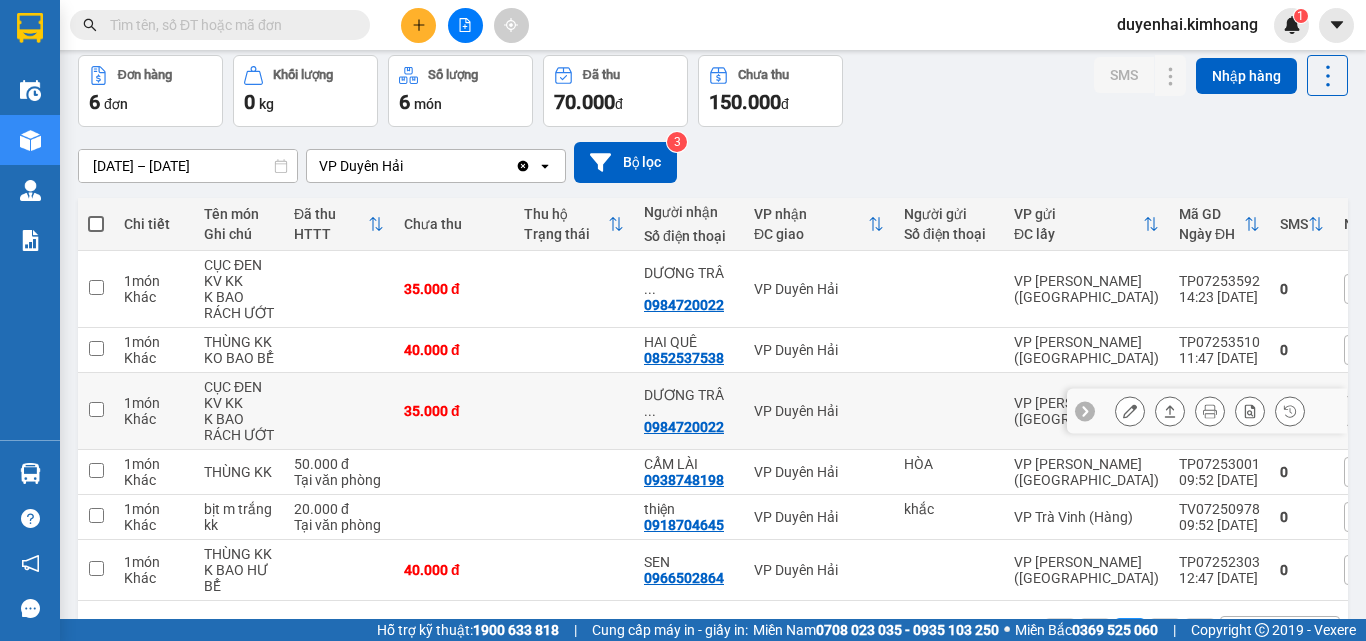 scroll, scrollTop: 0, scrollLeft: 0, axis: both 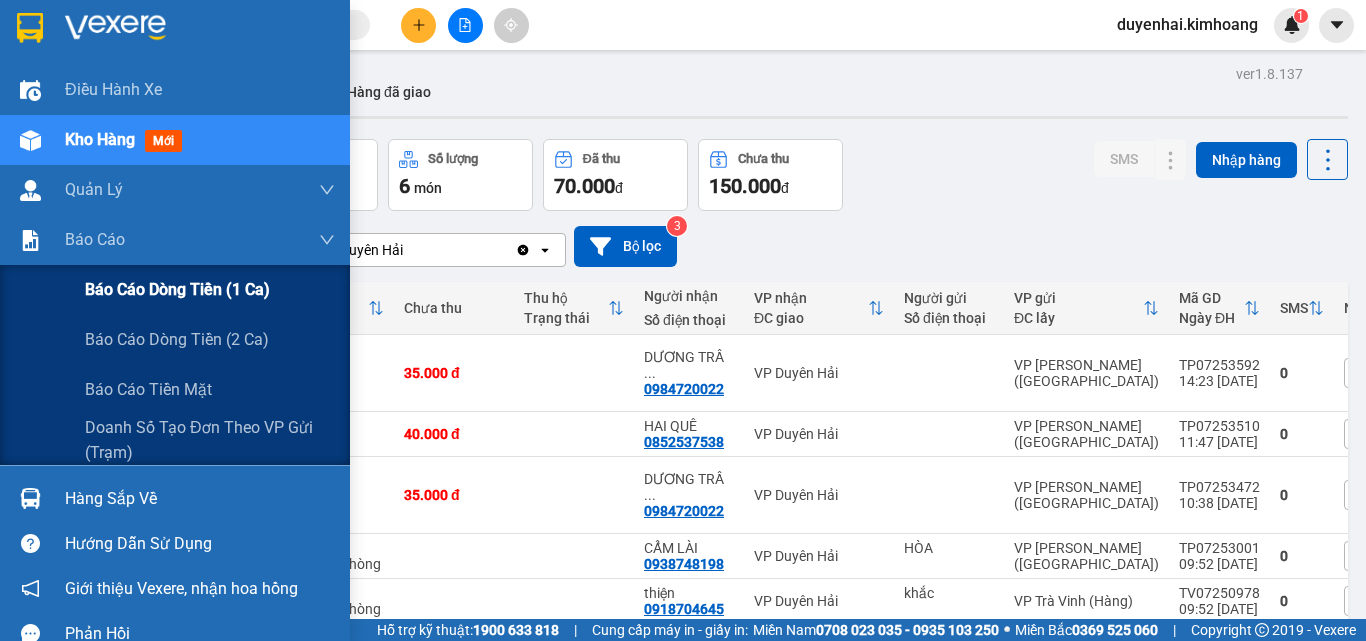 click on "Báo cáo dòng tiền (1 ca)" at bounding box center (177, 289) 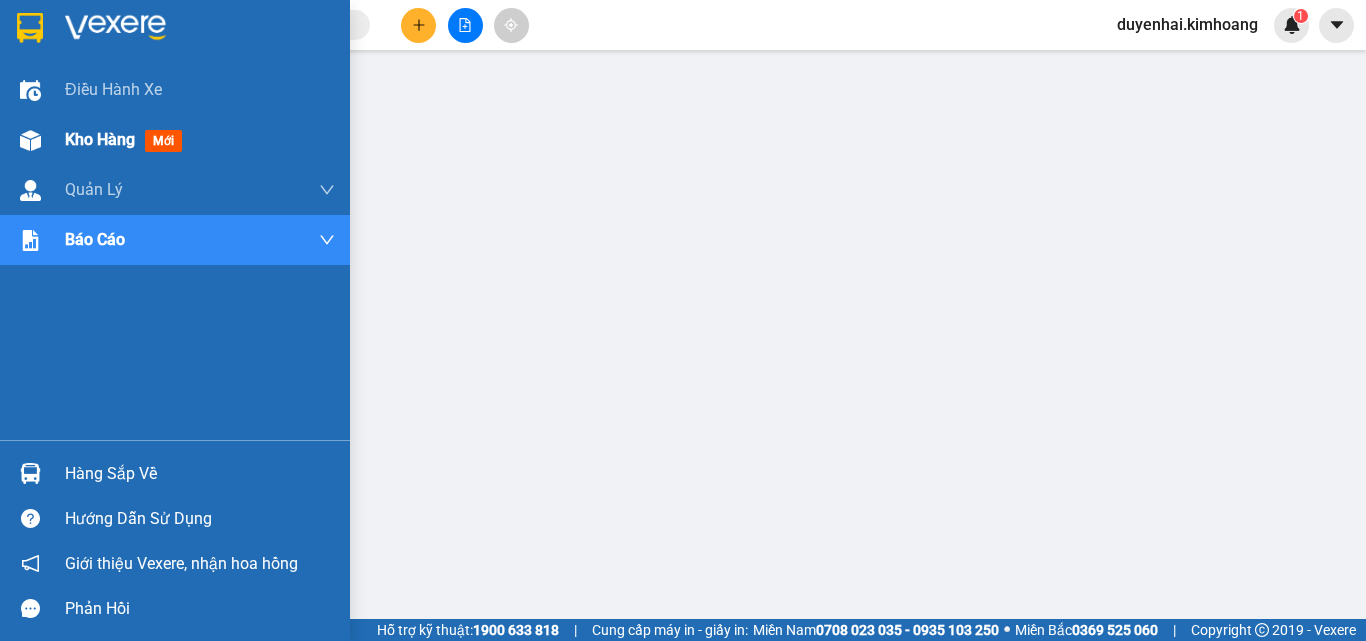 click on "Kho hàng" at bounding box center [100, 139] 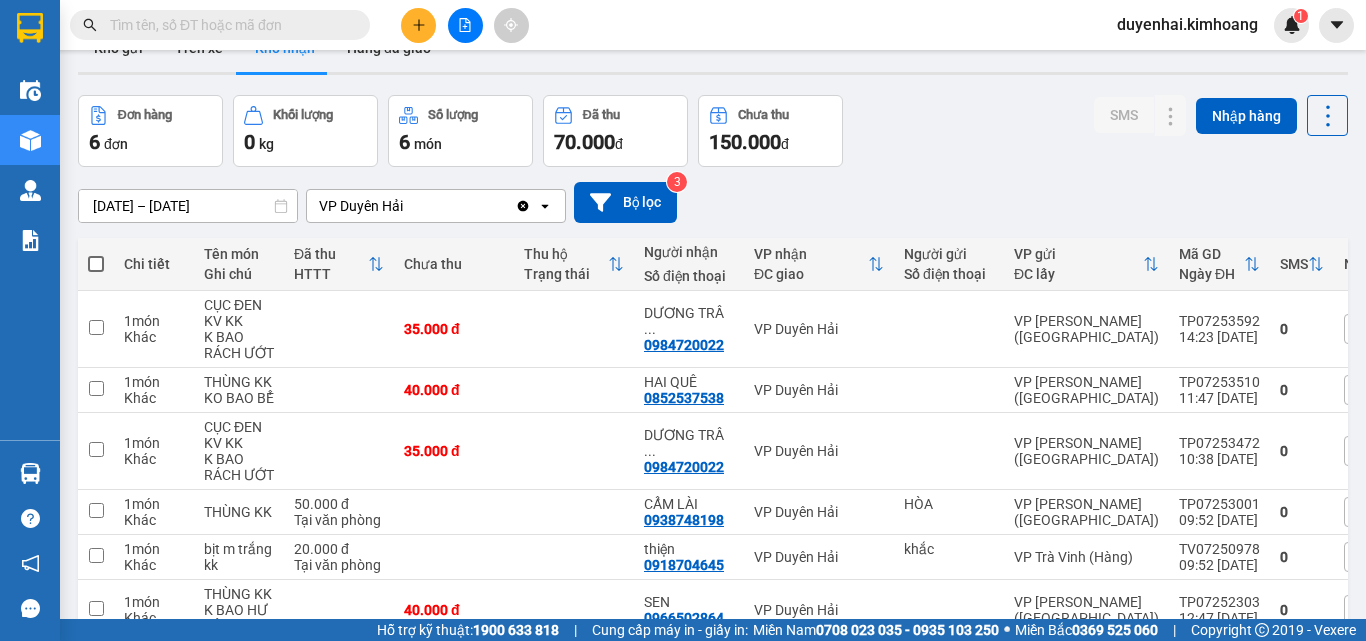 scroll, scrollTop: 0, scrollLeft: 0, axis: both 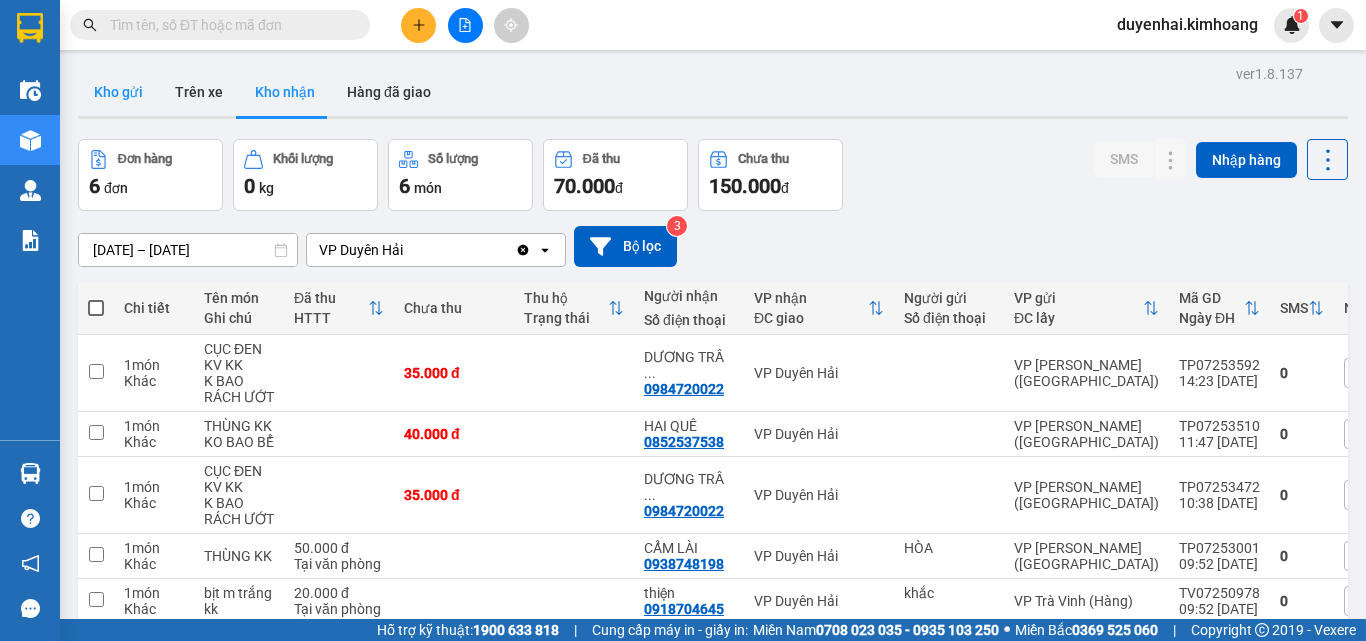 click on "Kho gửi" at bounding box center [118, 92] 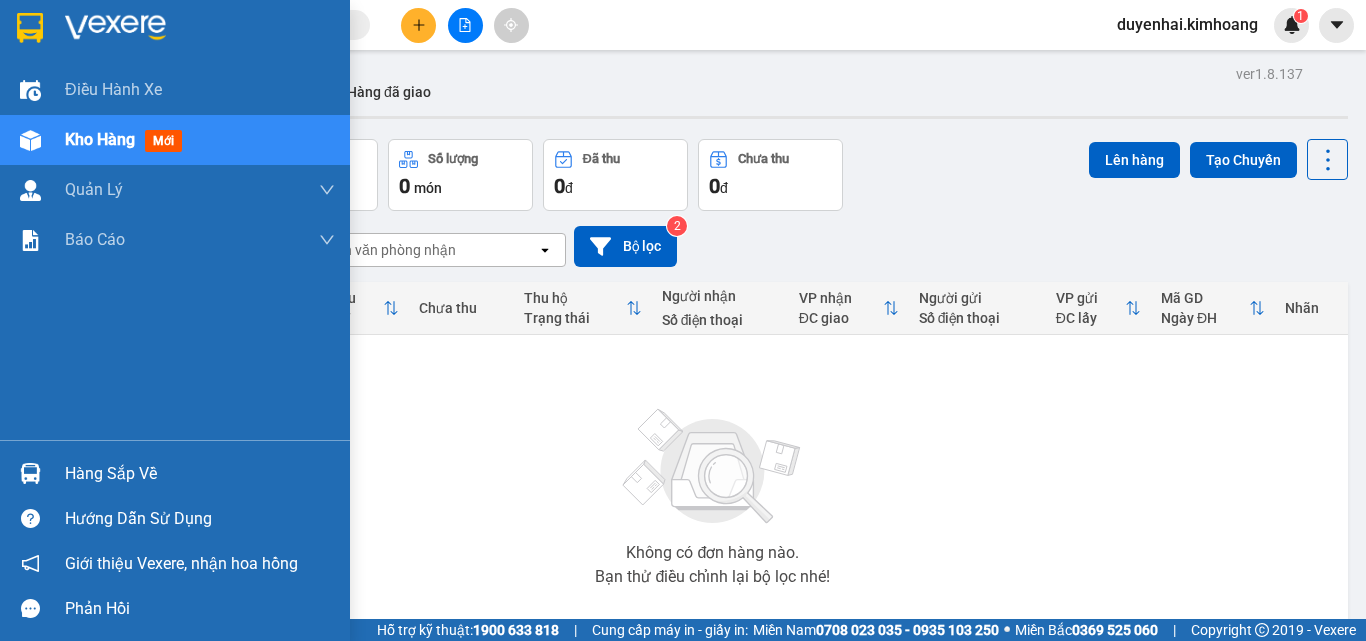 click on "Hàng sắp về" at bounding box center (200, 474) 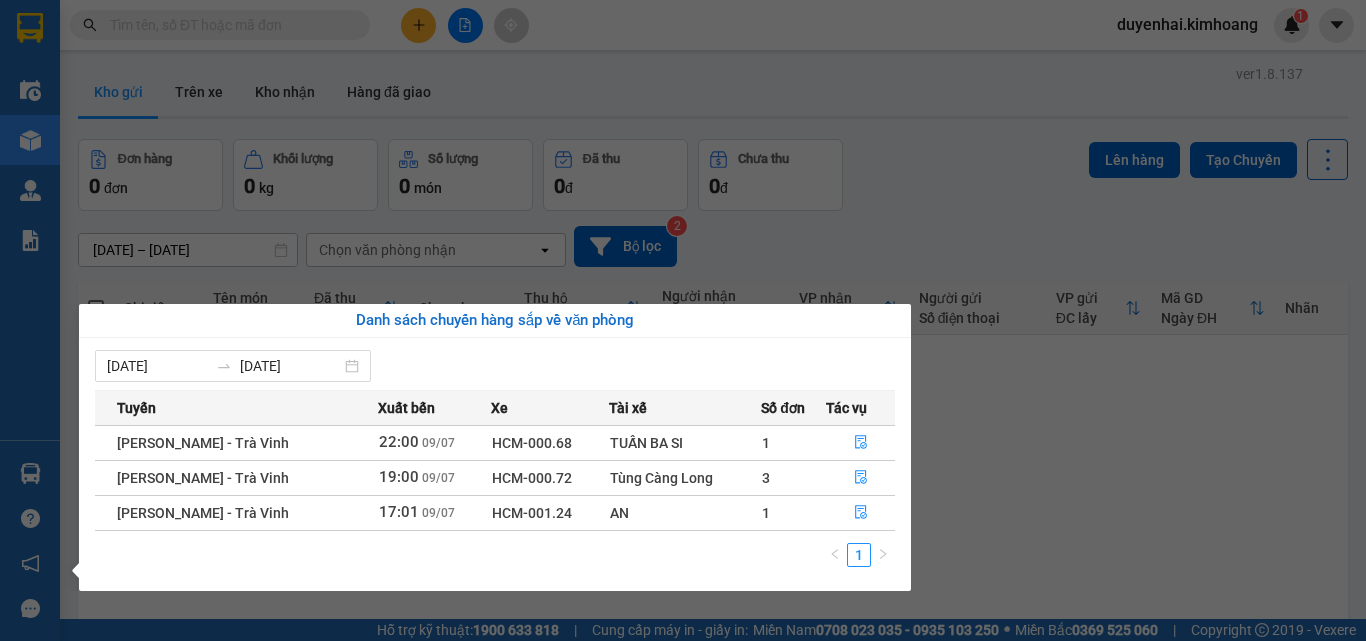 click on "Kết quả tìm kiếm ( 0 )  Bộ lọc  No Data duyenhai.kimhoang 1     Điều hành xe     Kho hàng mới     Quản [PERSON_NAME] lý chuyến Quản lý khách hàng mới     Báo cáo Báo cáo dòng tiền (1 ca) Báo cáo dòng tiền (2 ca) Báo cáo tiền mặt Doanh số tạo đơn theo VP gửi (trạm) Hàng sắp về Hướng dẫn sử dụng Giới thiệu Vexere, nhận hoa hồng Phản hồi Phần mềm hỗ trợ bạn tốt chứ? ver  1.8.137 Kho gửi Trên xe Kho nhận Hàng đã giao Đơn hàng 0 đơn Khối lượng 0 kg Số lượng 0 món Đã thu 0  đ Chưa thu 0  đ Lên hàng Tạo Chuyến [DATE] – [DATE] Press the down arrow key to interact with the calendar and select a date. Press the escape button to close the calendar. Selected date range is from [DATE] to [DATE]. Chọn văn phòng nhận open Bộ lọc 2 Chi tiết Tên món Ghi chú Đã thu HTTT Chưa thu Thu hộ Trạng thái Người nhận Số điện thoại VP nhận ĐC giao Mã GD" at bounding box center [683, 320] 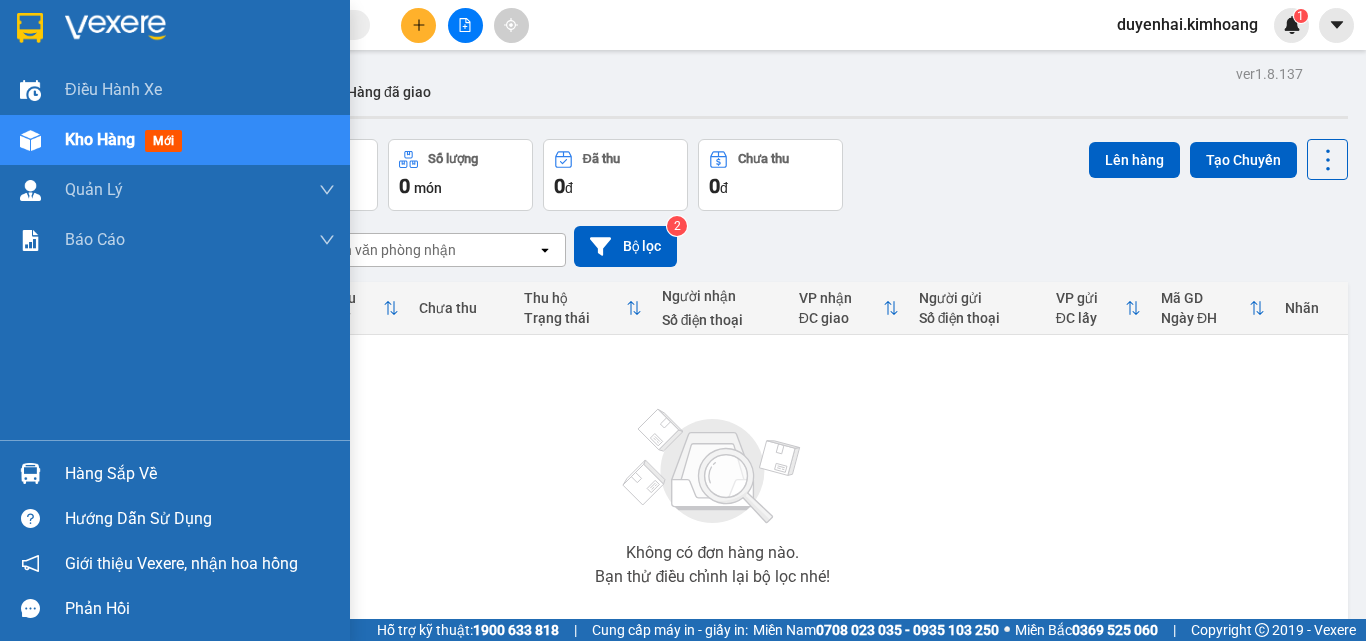 click on "Hàng sắp về" at bounding box center [200, 474] 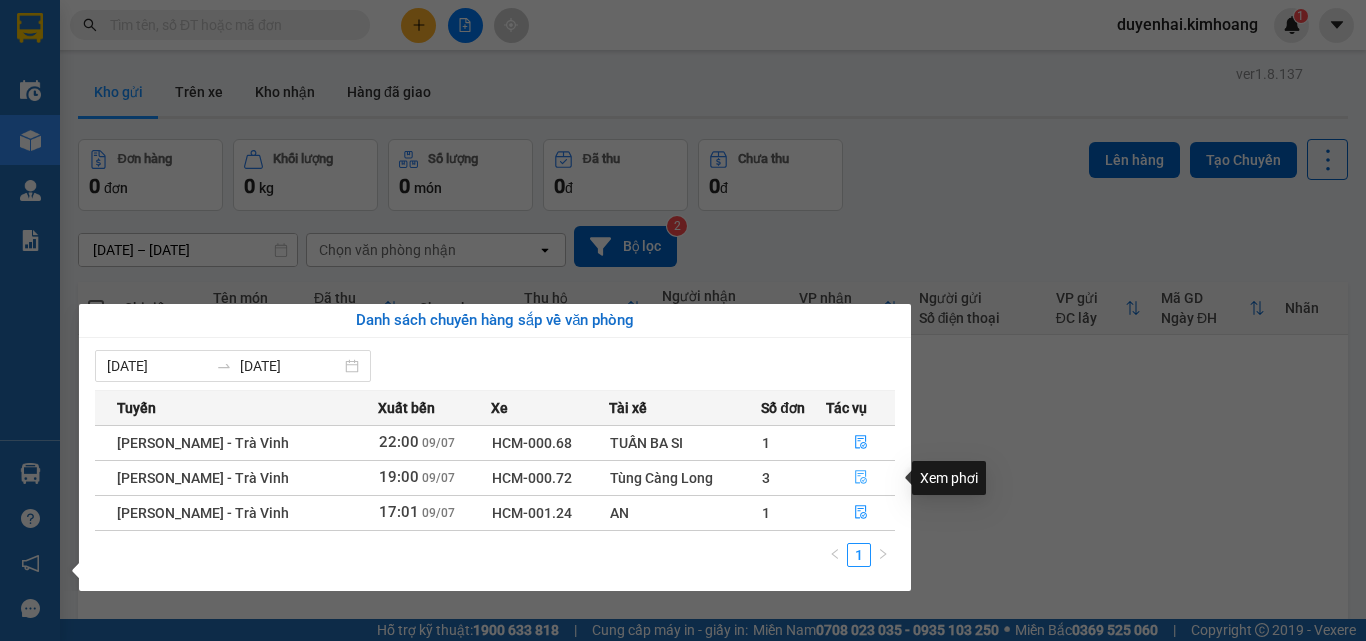 click 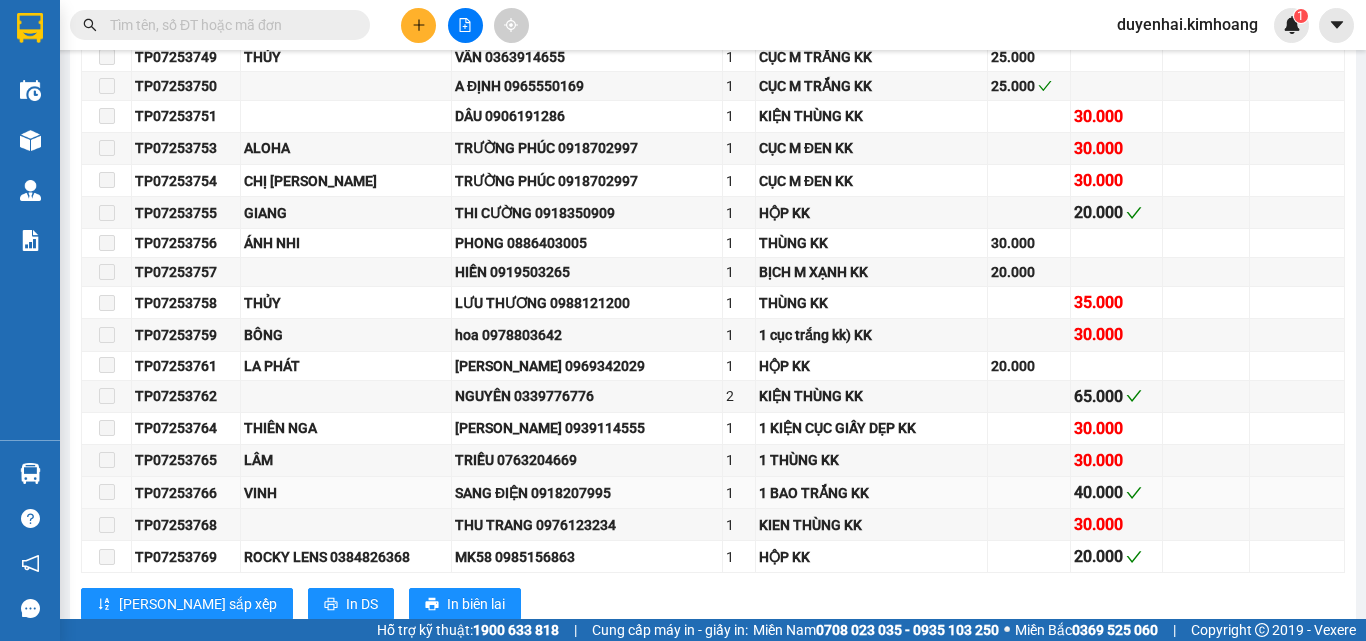 scroll, scrollTop: 2800, scrollLeft: 0, axis: vertical 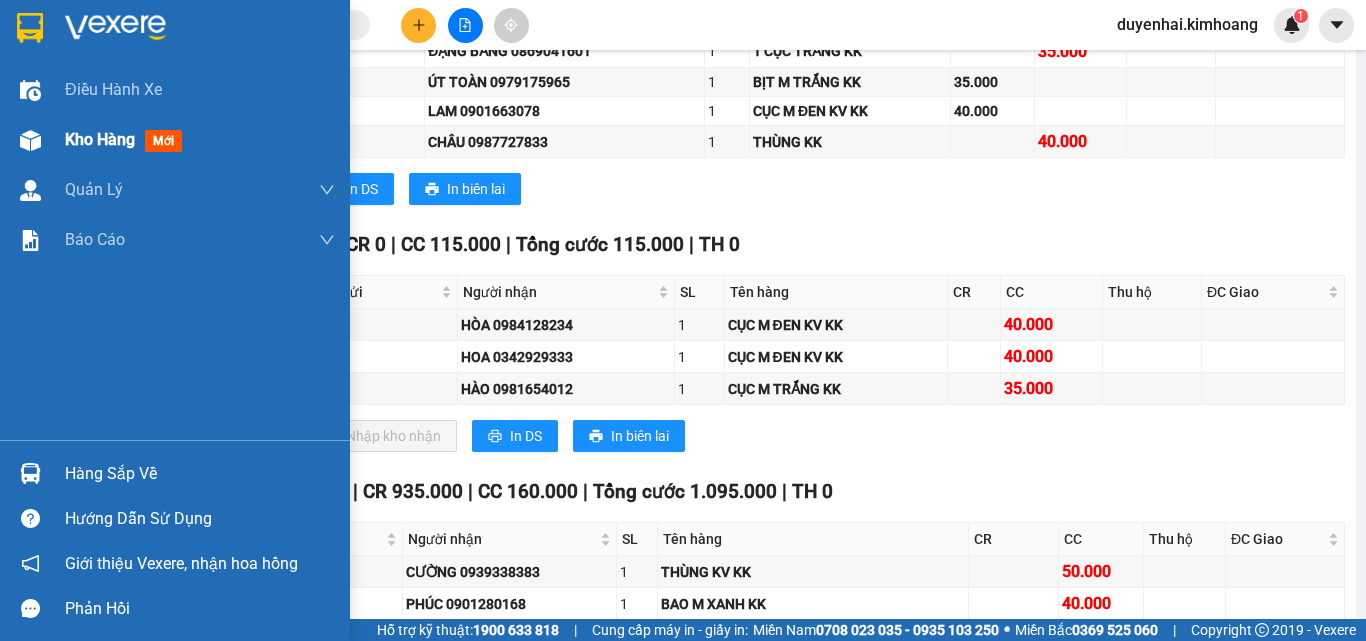 click on "Kho hàng" at bounding box center [100, 139] 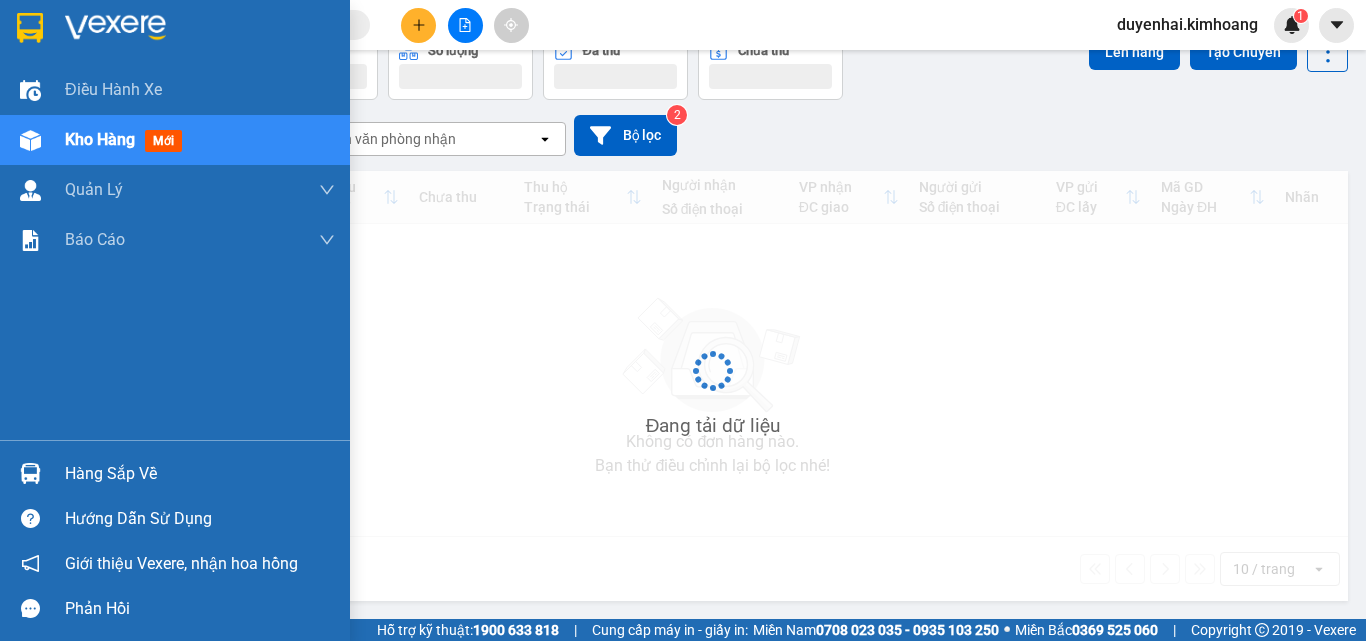 scroll, scrollTop: 111, scrollLeft: 0, axis: vertical 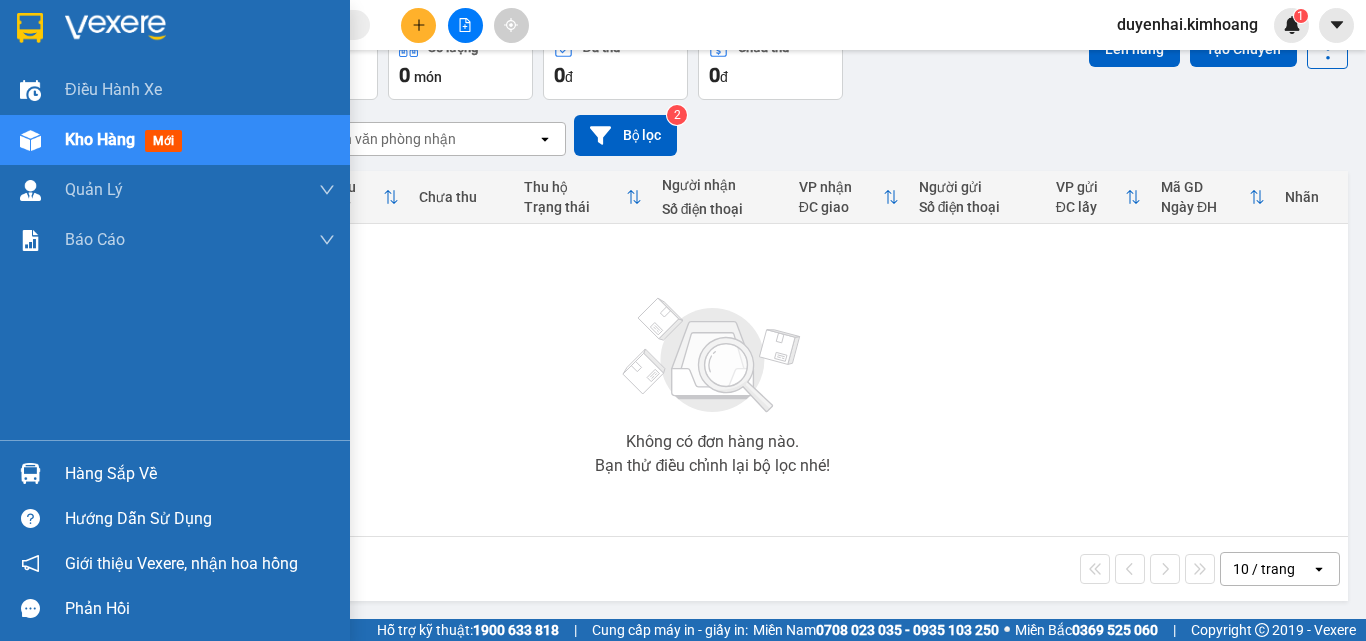 click on "Hàng sắp về" at bounding box center [200, 474] 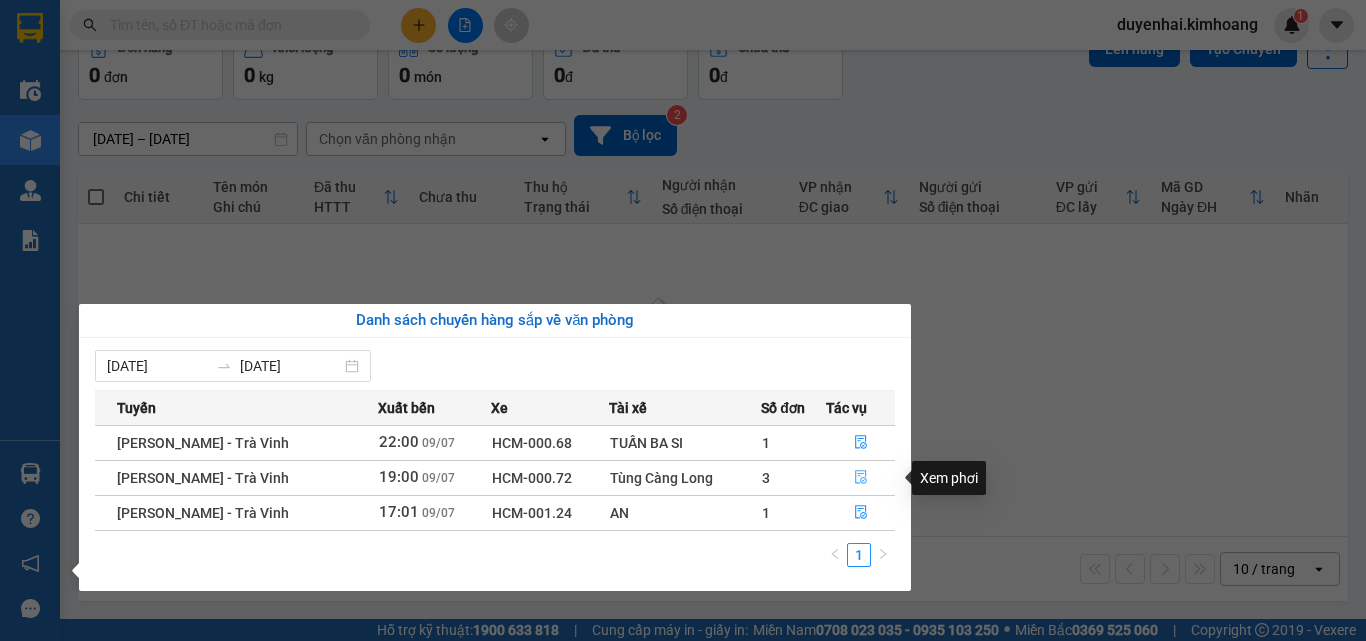 click 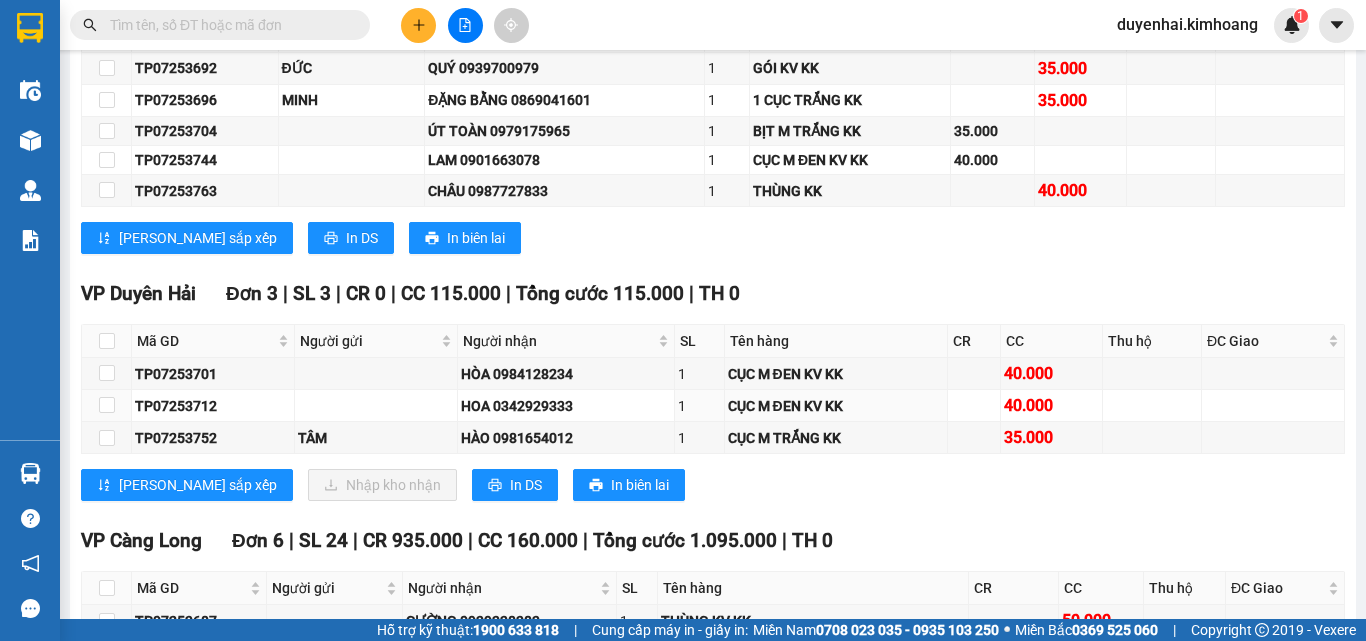 scroll, scrollTop: 2800, scrollLeft: 0, axis: vertical 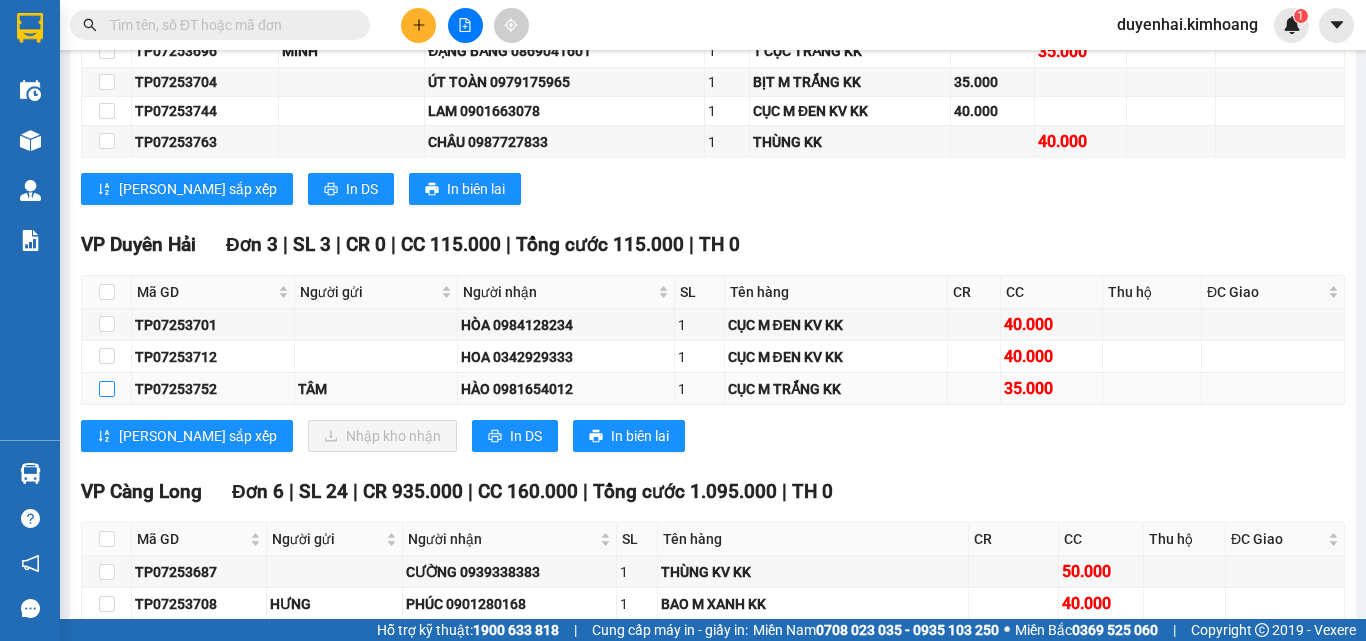 click at bounding box center [107, 389] 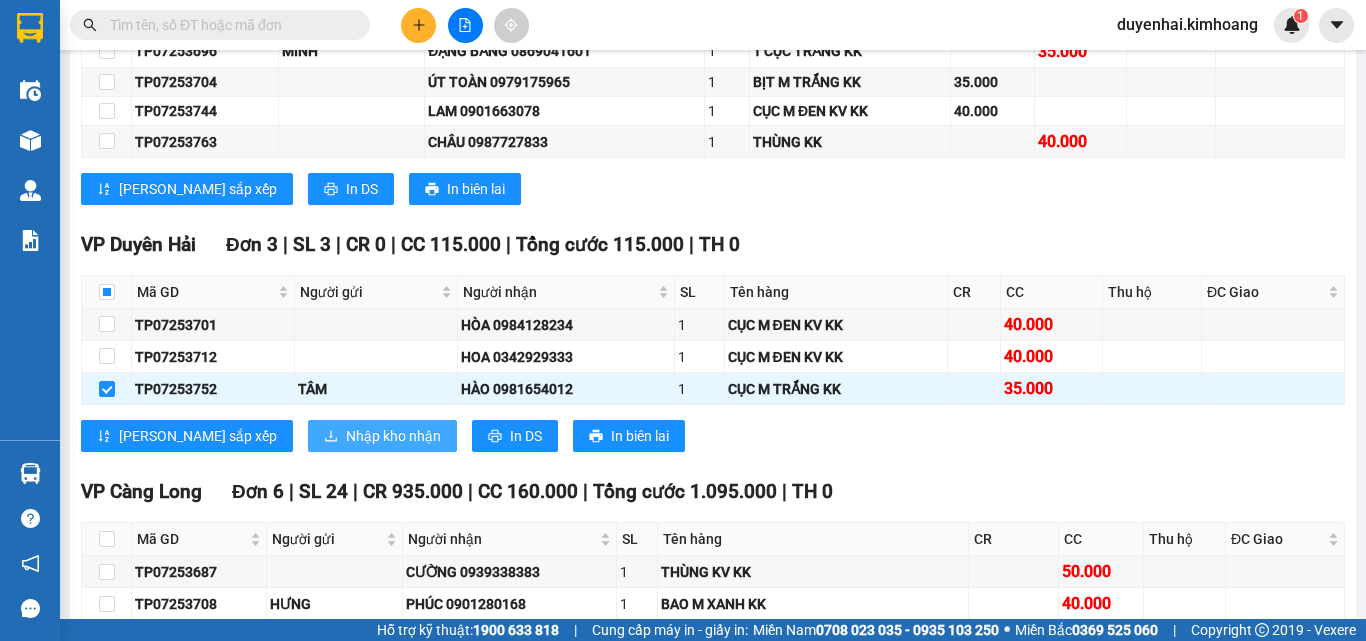 click on "Nhập kho nhận" at bounding box center (393, 436) 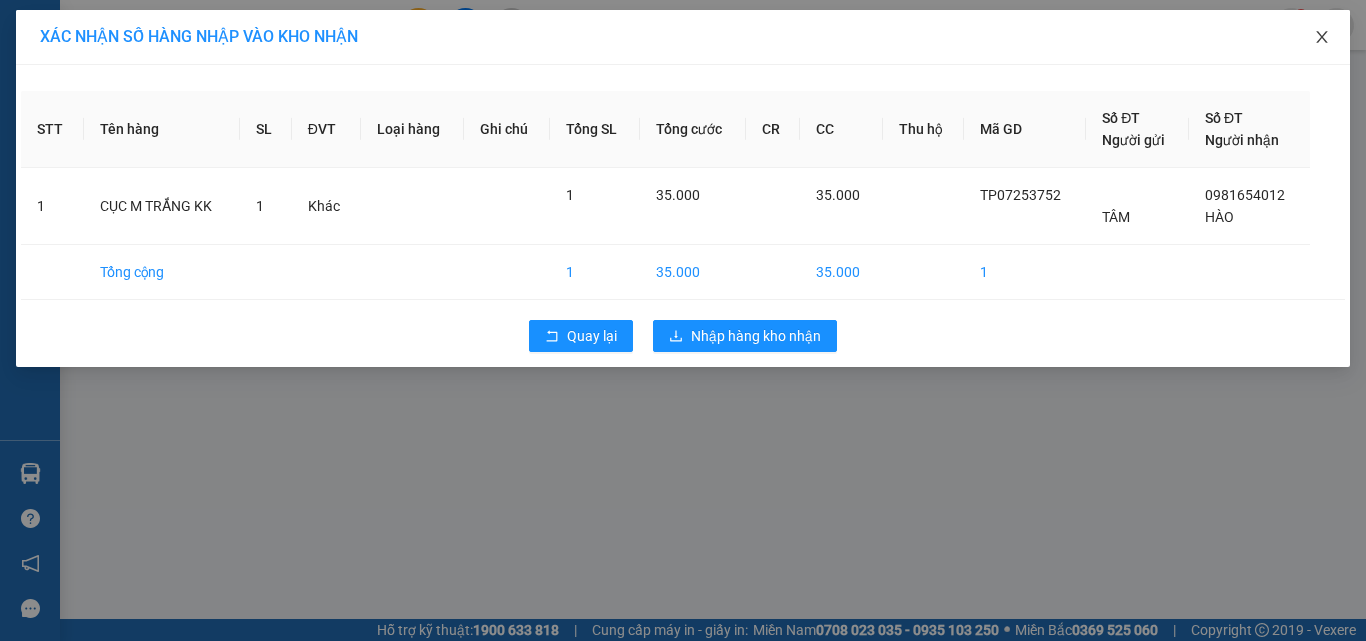 click 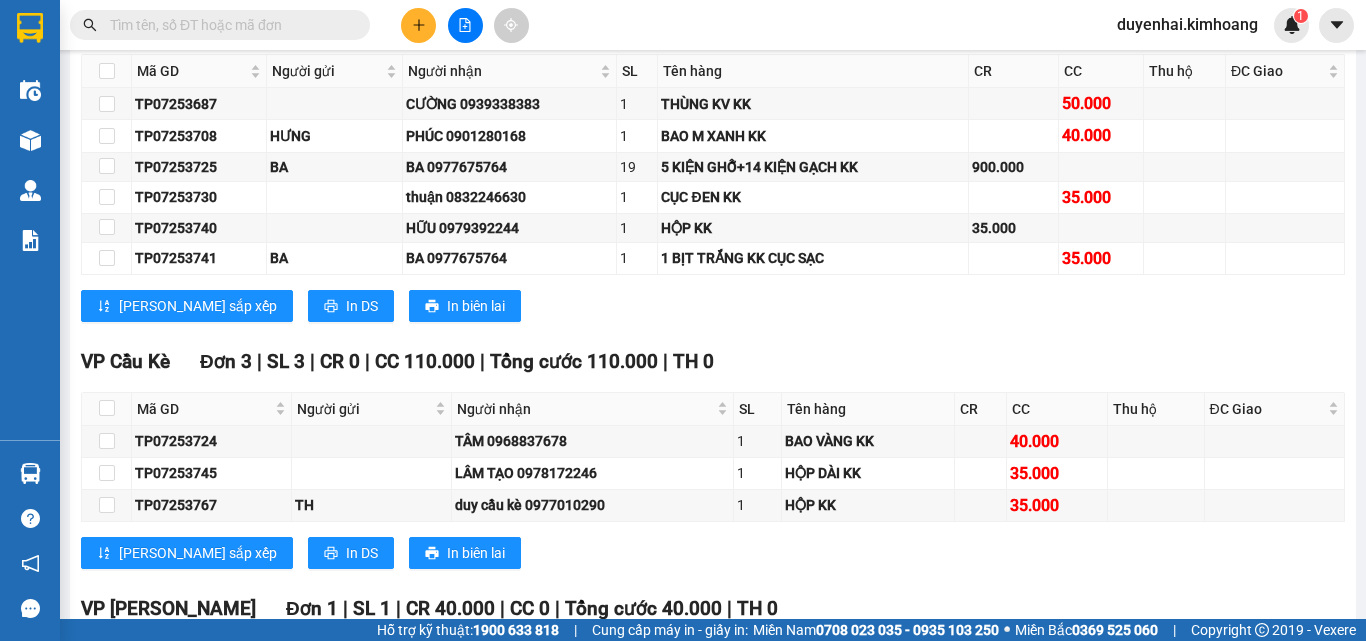scroll, scrollTop: 2969, scrollLeft: 0, axis: vertical 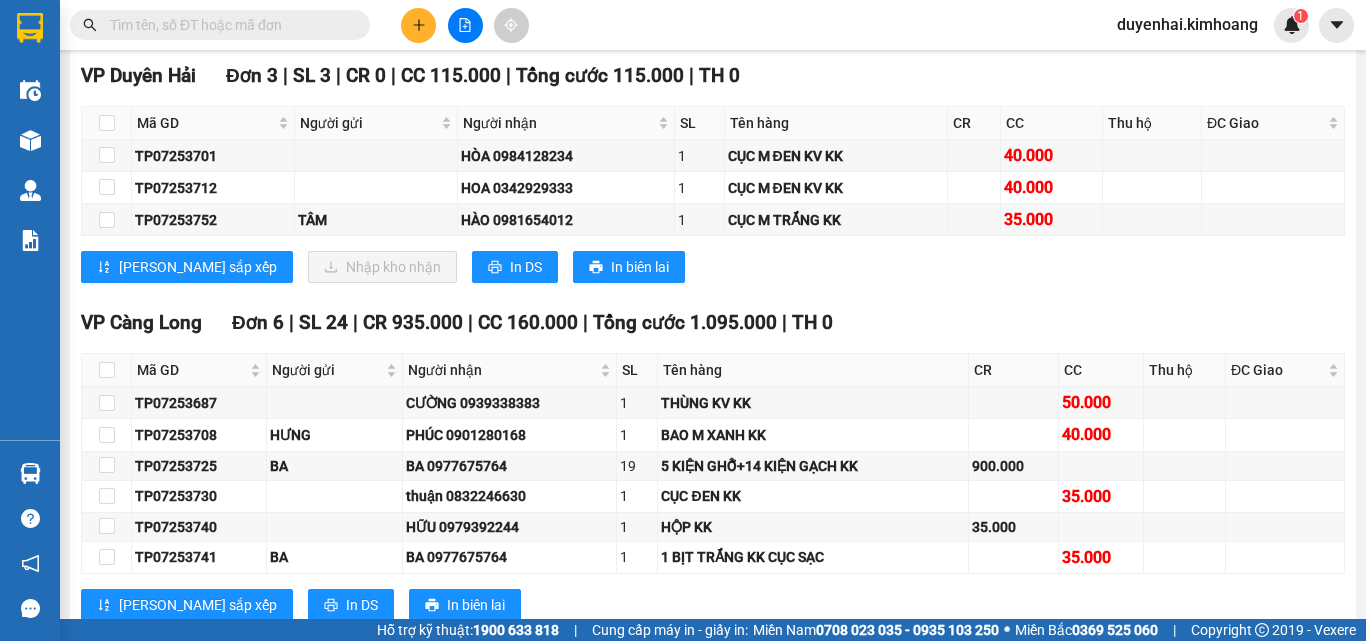 click at bounding box center (228, 25) 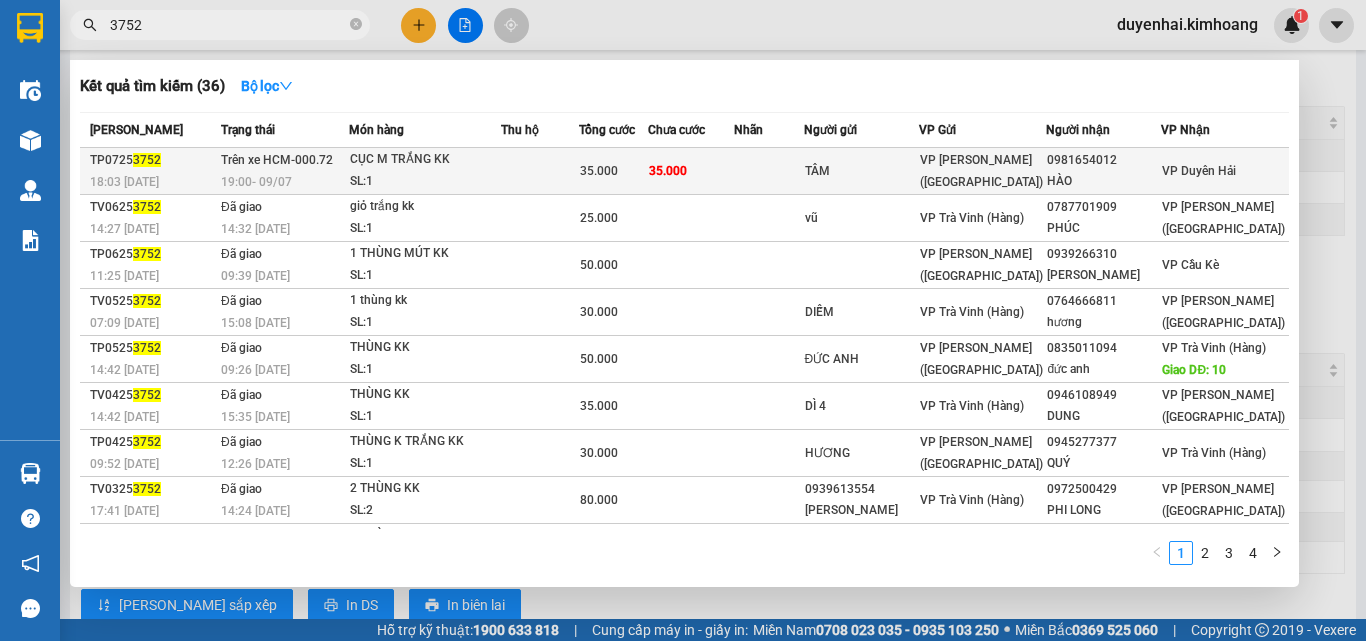 type on "3752" 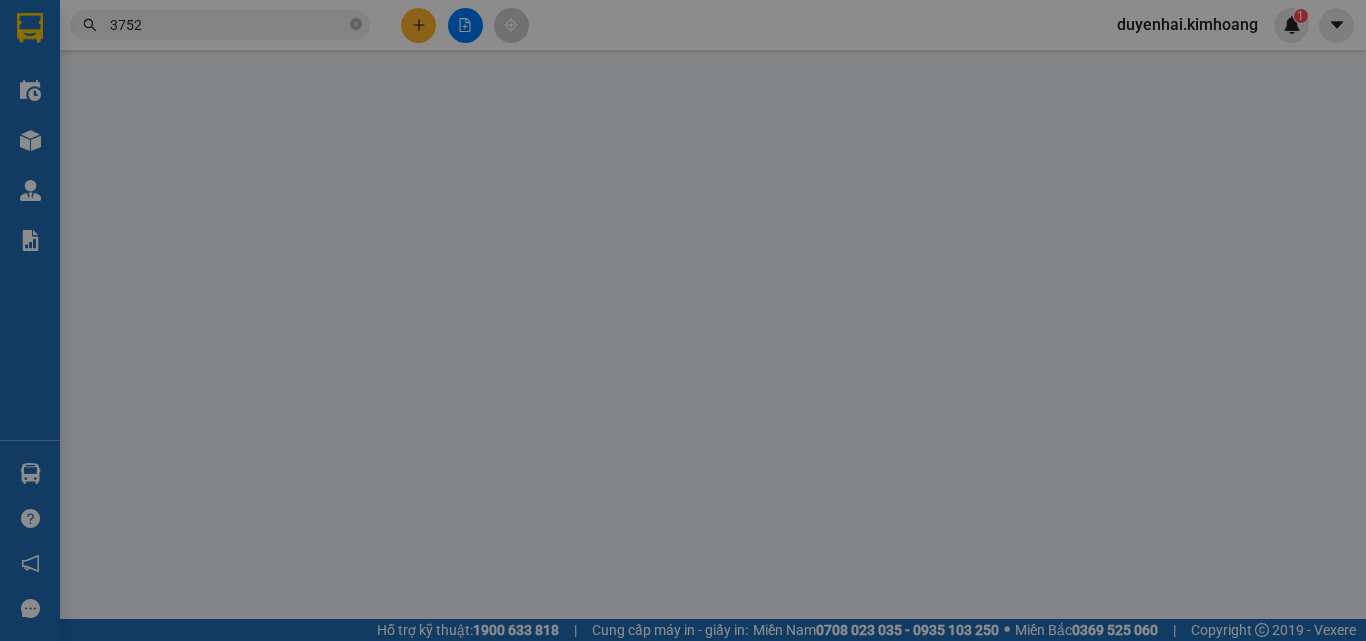 scroll, scrollTop: 0, scrollLeft: 0, axis: both 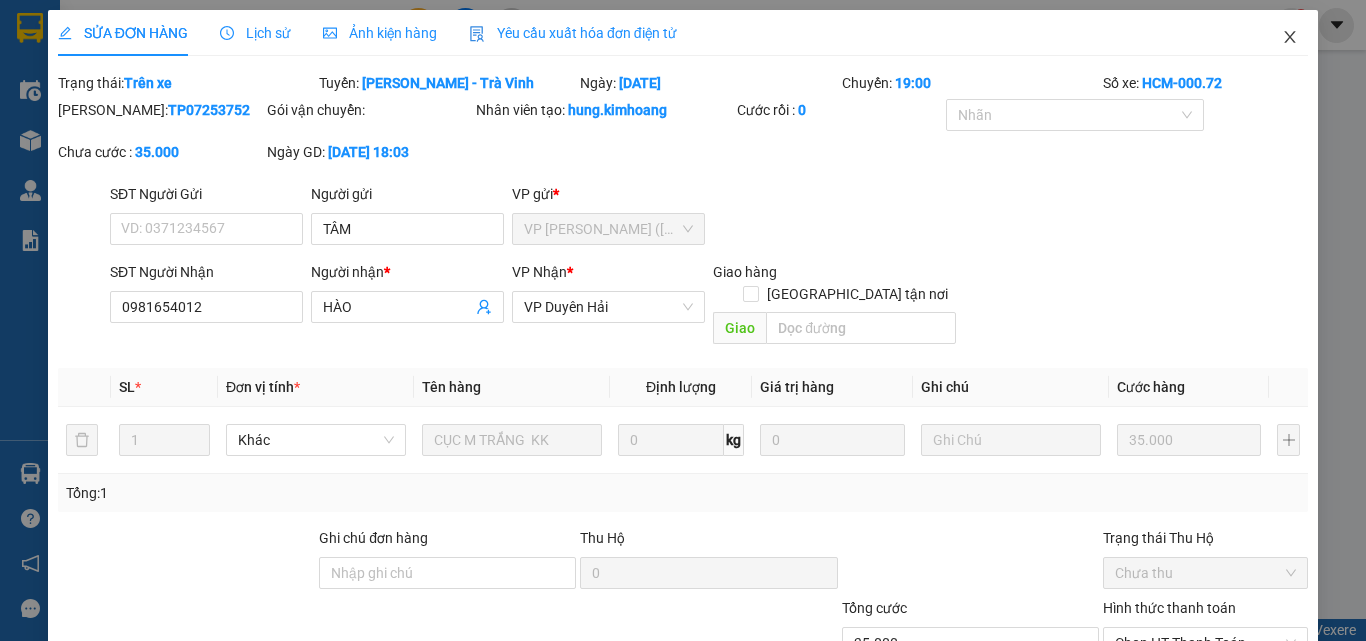 click 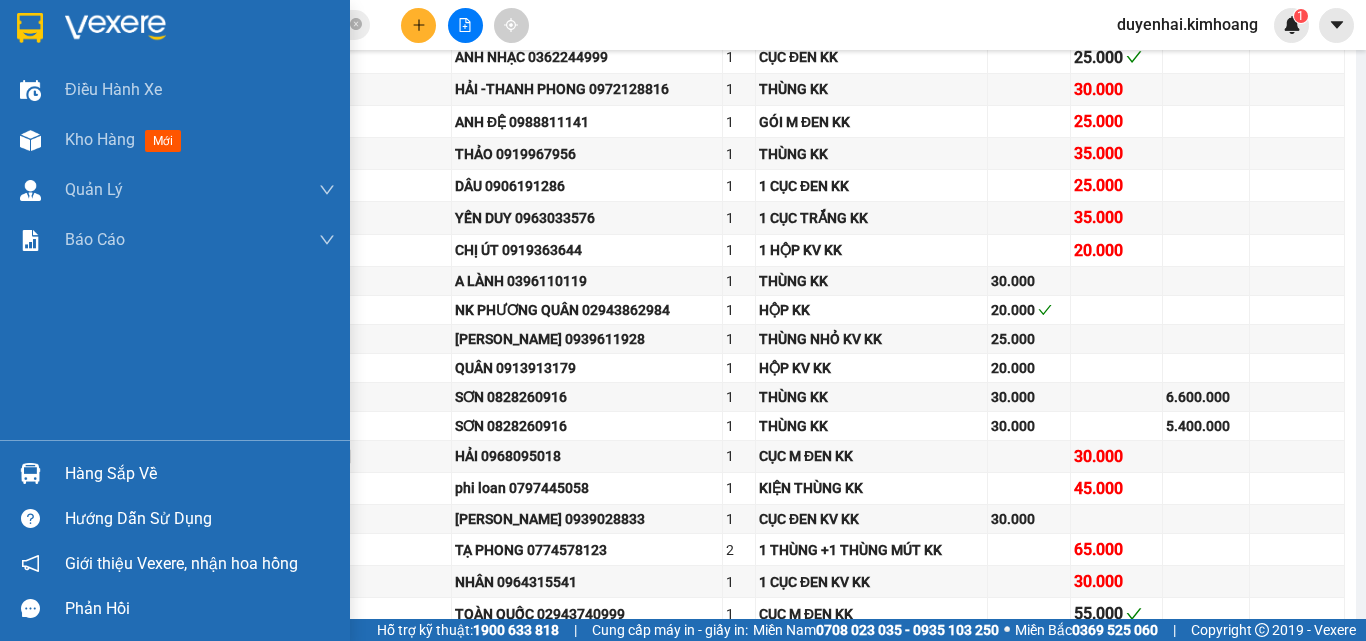 scroll, scrollTop: 500, scrollLeft: 0, axis: vertical 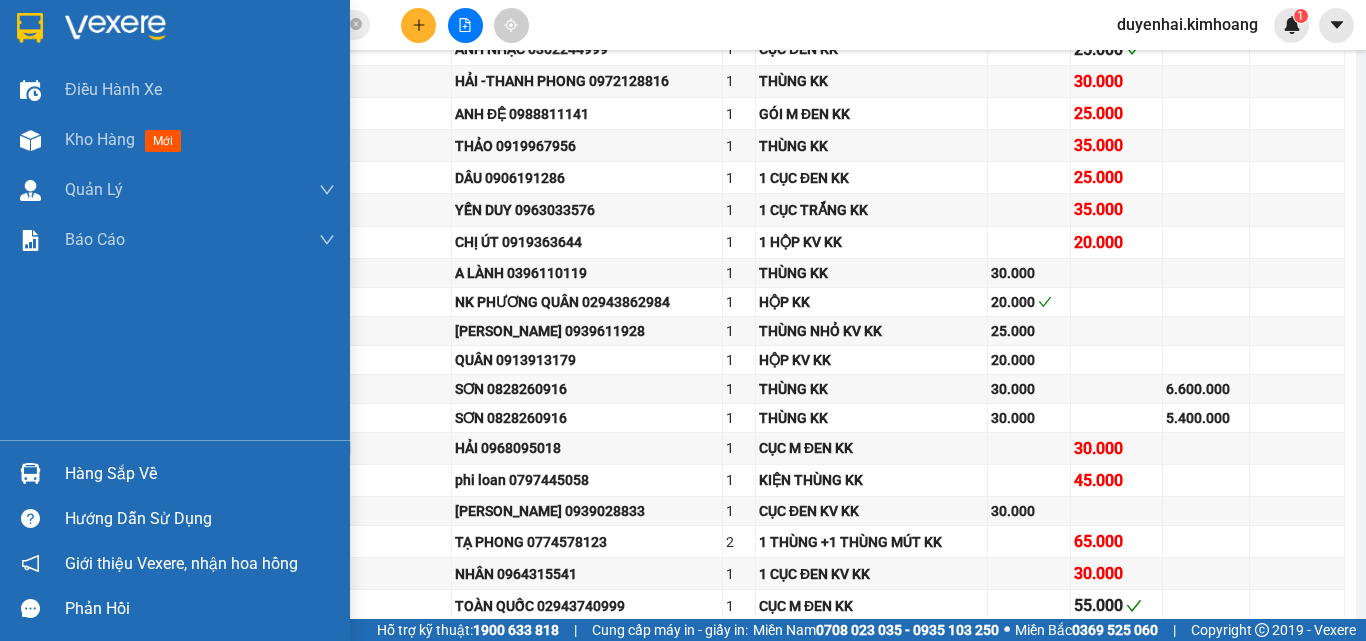 click on "Hàng sắp về" at bounding box center [200, 474] 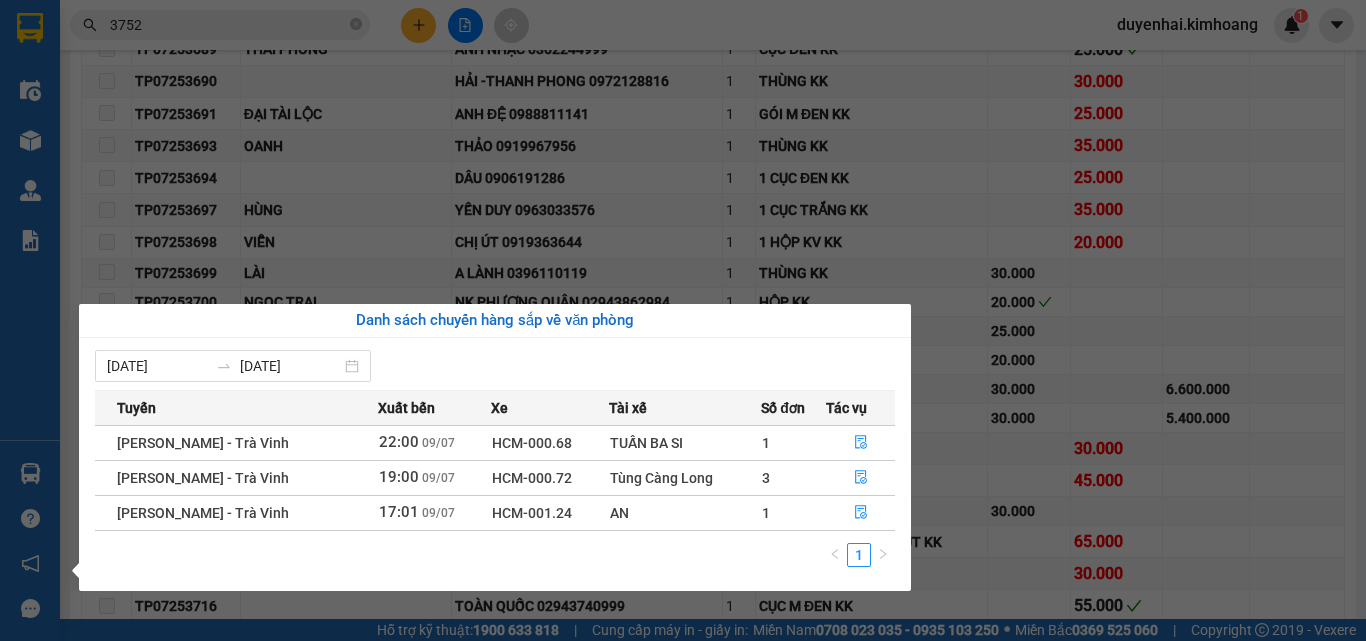click on "Kết quả tìm kiếm ( 36 )  Bộ lọc  Mã ĐH Trạng thái Món hàng Thu hộ Tổng cước Chưa cước Nhãn Người gửi VP Gửi Người nhận VP Nhận TP0725 3752 18:03 [DATE] Trên xe   HCM-000.72 19:00  [DATE] CỤC M TRẮNG  KK SL:  1 35.000 35.000 TÂM VP [PERSON_NAME] ([GEOGRAPHIC_DATA]) 0981654012 HÀO VP Duyên Hải TV0625 3752 14:27 [DATE] Đã giao   14:32 [DATE] giỏ trắng kk SL:  1 25.000 vũ VP Trà Vinh ([GEOGRAPHIC_DATA]) 0787701909 PHÚC VP [PERSON_NAME] ([GEOGRAPHIC_DATA]) TP0625 3752 11:25 [DATE] Đã giao   09:39 [DATE] 1 THÙNG MÚT KK SL:  1 50.000 VP [PERSON_NAME] ([GEOGRAPHIC_DATA]) 0939266310 BẢO GIANG VP Cầu Kè TV0525 3752 07:09 [DATE] Đã giao   15:08 [DATE] 1 thùng kk SL:  1 30.000 DIỄM VP Trà Vinh (Hàng) 0764666811 hương VP [PERSON_NAME] ([GEOGRAPHIC_DATA]) TP0525 3752 14:42 [DATE] Đã giao   09:26 [DATE] THÙNG KK SL:  1 50.000 ĐỨC ANH  VP [PERSON_NAME] ([GEOGRAPHIC_DATA]) 0835011094 đức anh VP Trà Vinh ([GEOGRAPHIC_DATA]) Giao DĐ: 10 TV0425 3752 14:42 [DATE] Đã giao   15:35 [DATE] THÙNG KK SL:  1 35.000 DÌ 4" at bounding box center (683, 320) 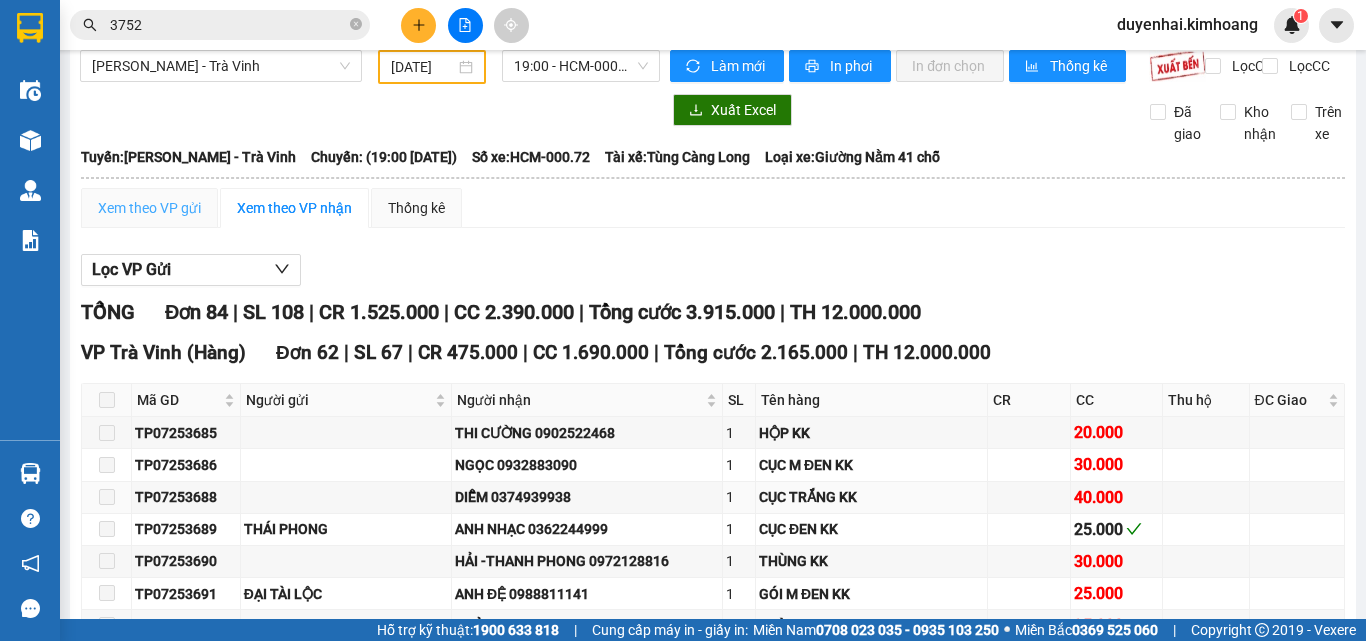 scroll, scrollTop: 0, scrollLeft: 0, axis: both 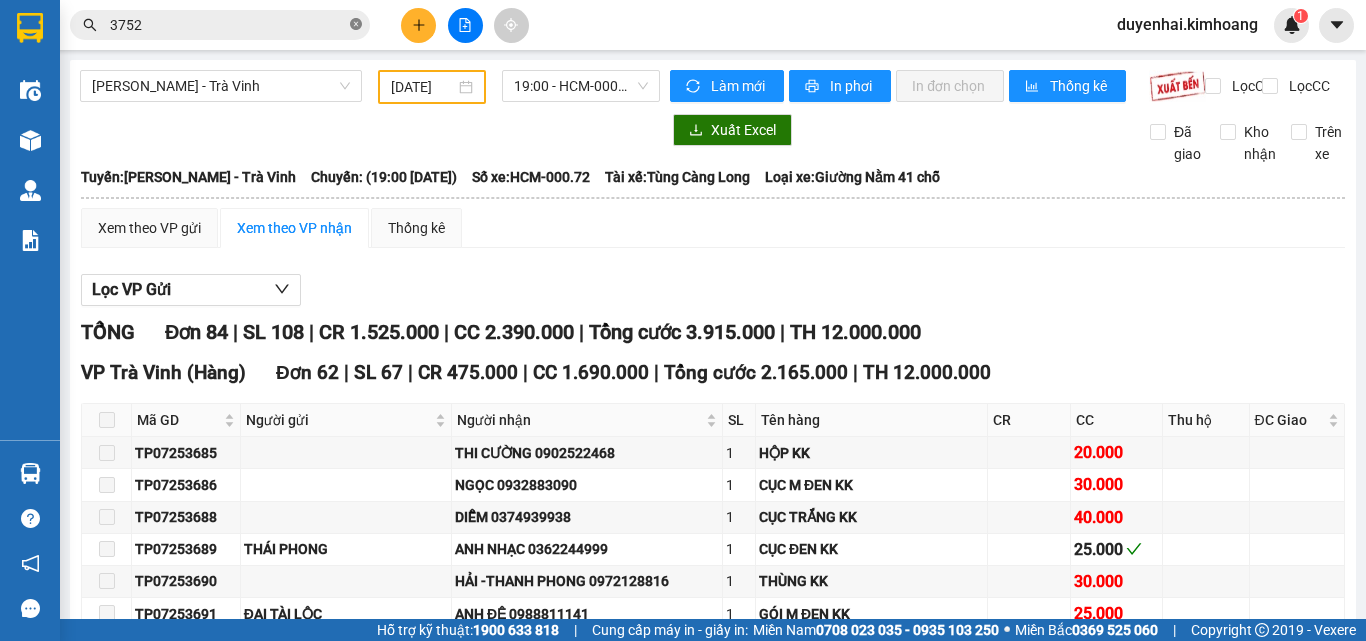 click 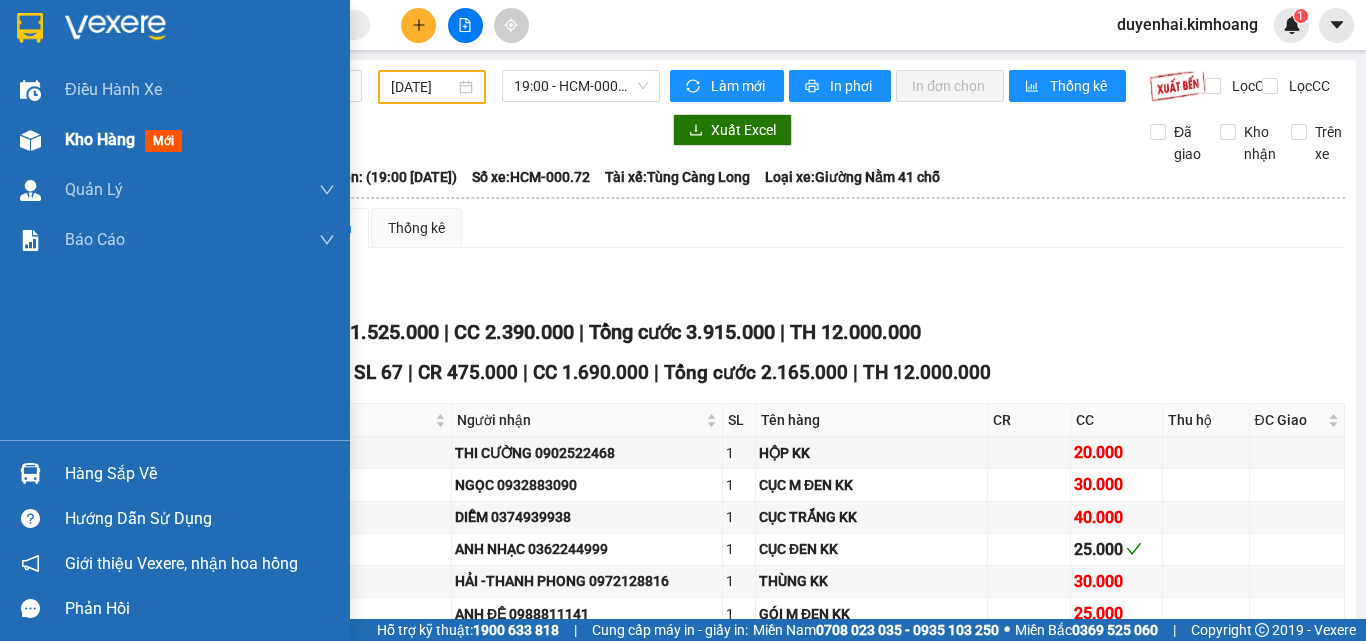 click on "Kho hàng mới" at bounding box center (127, 139) 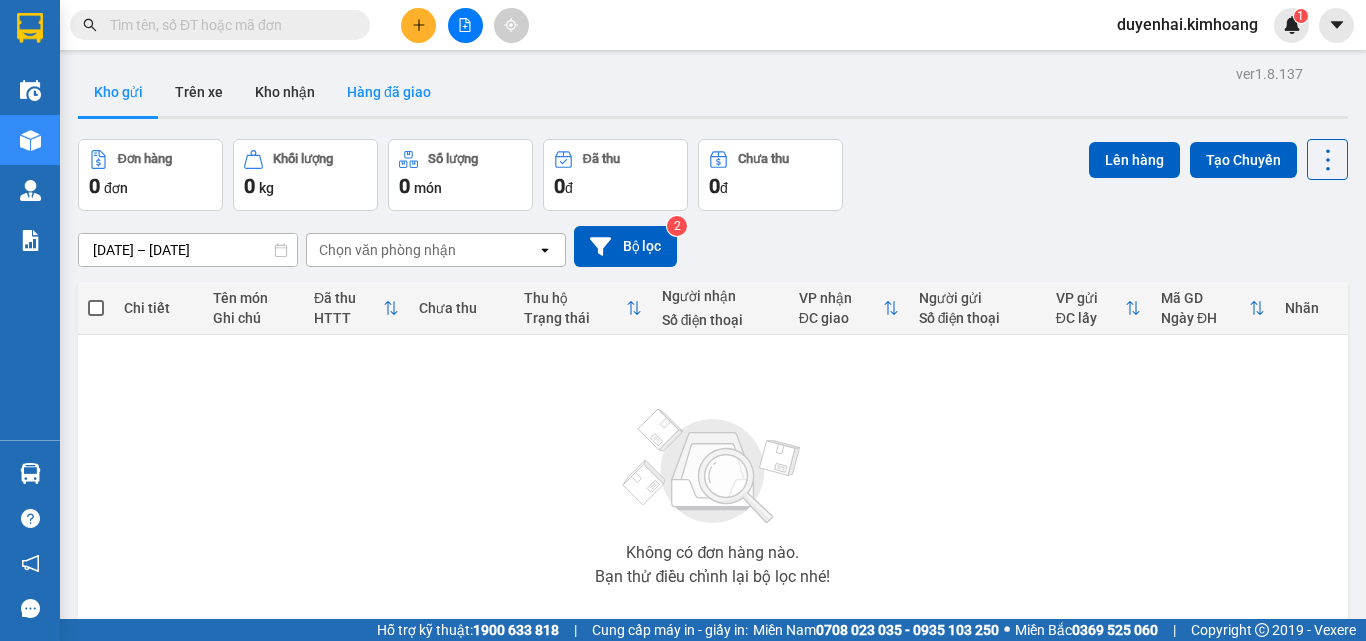 click on "Hàng đã giao" at bounding box center (389, 92) 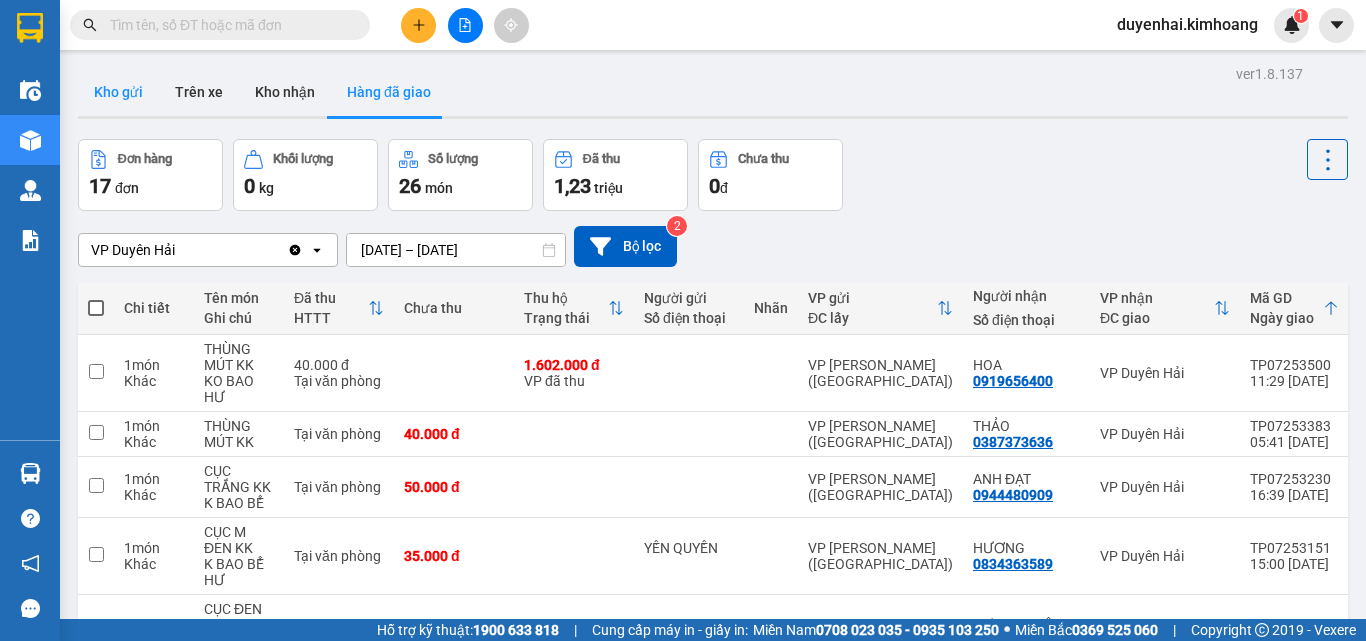 click on "Kho gửi" at bounding box center [118, 92] 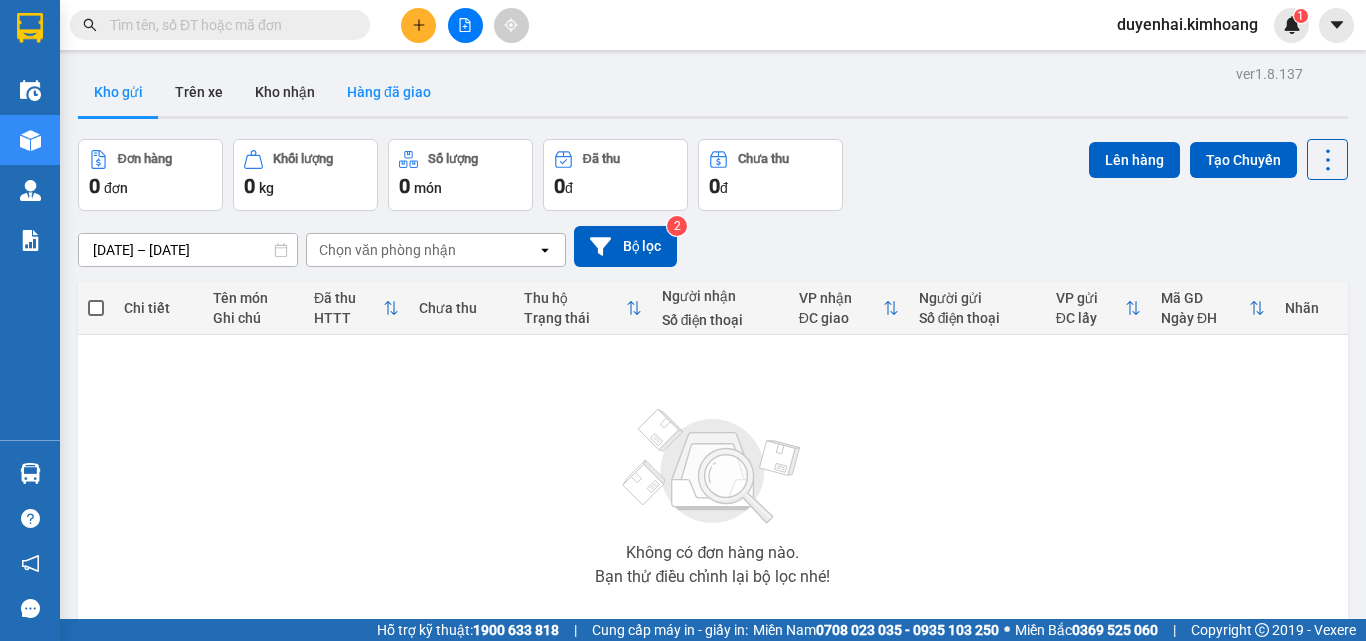 click on "Hàng đã giao" at bounding box center [389, 92] 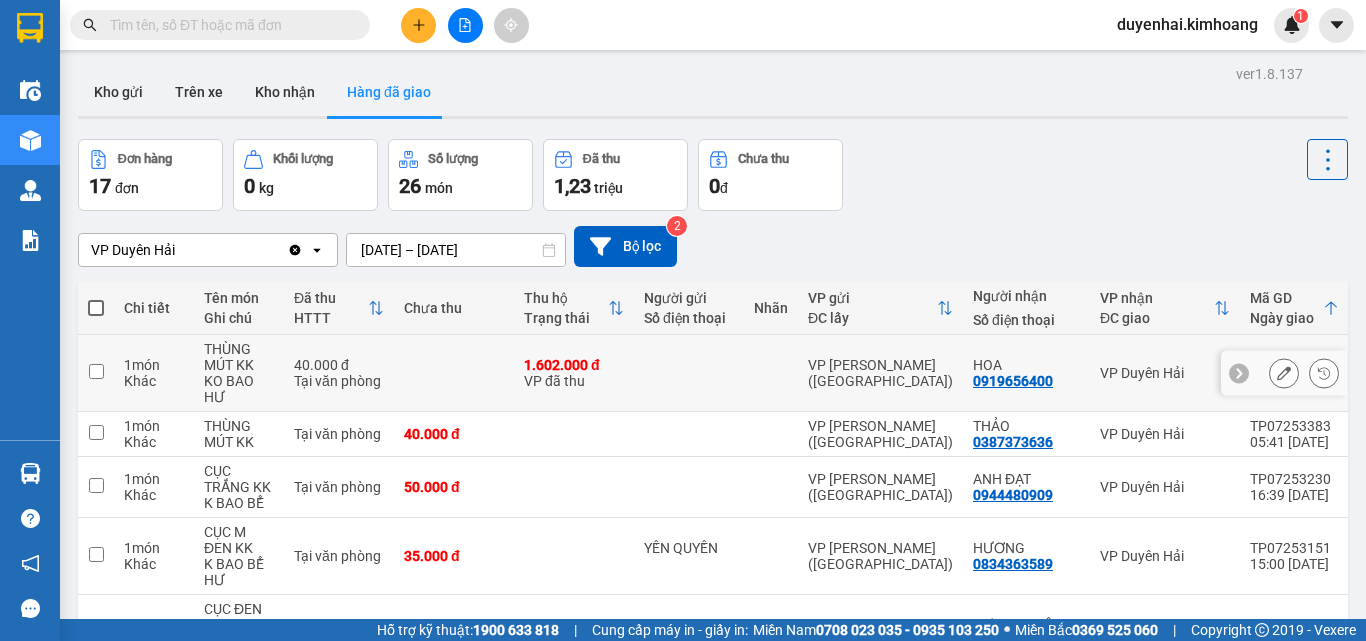 click 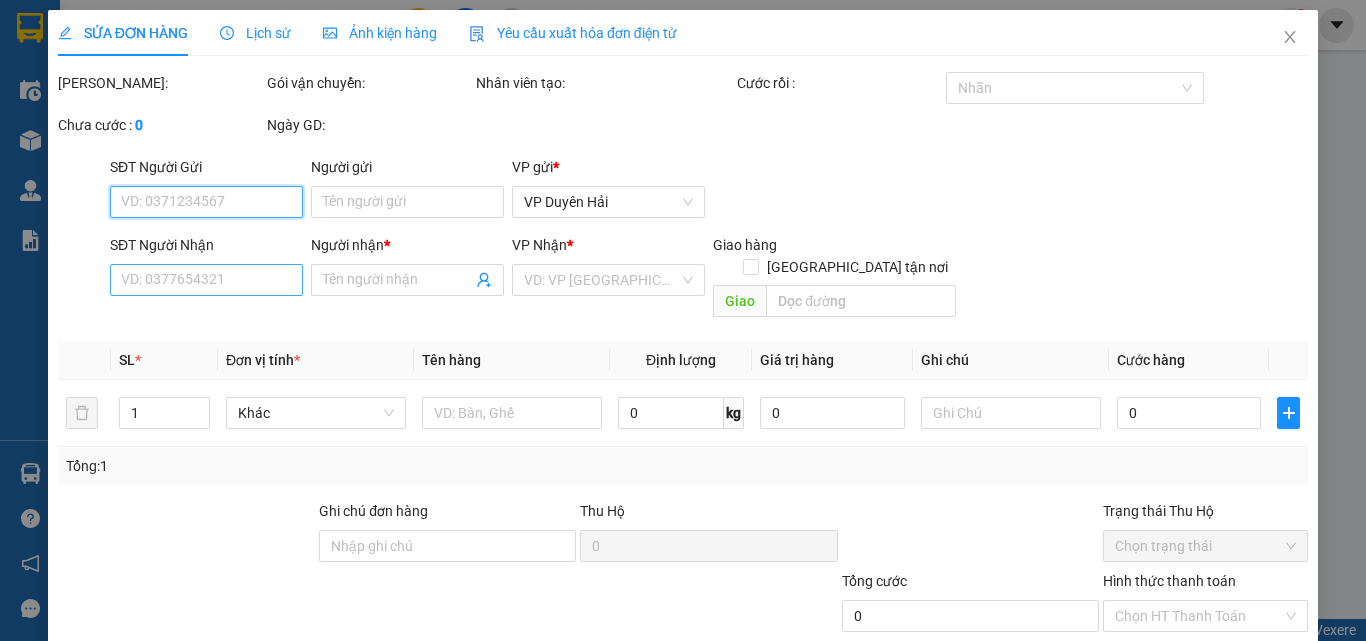type on "0919656400" 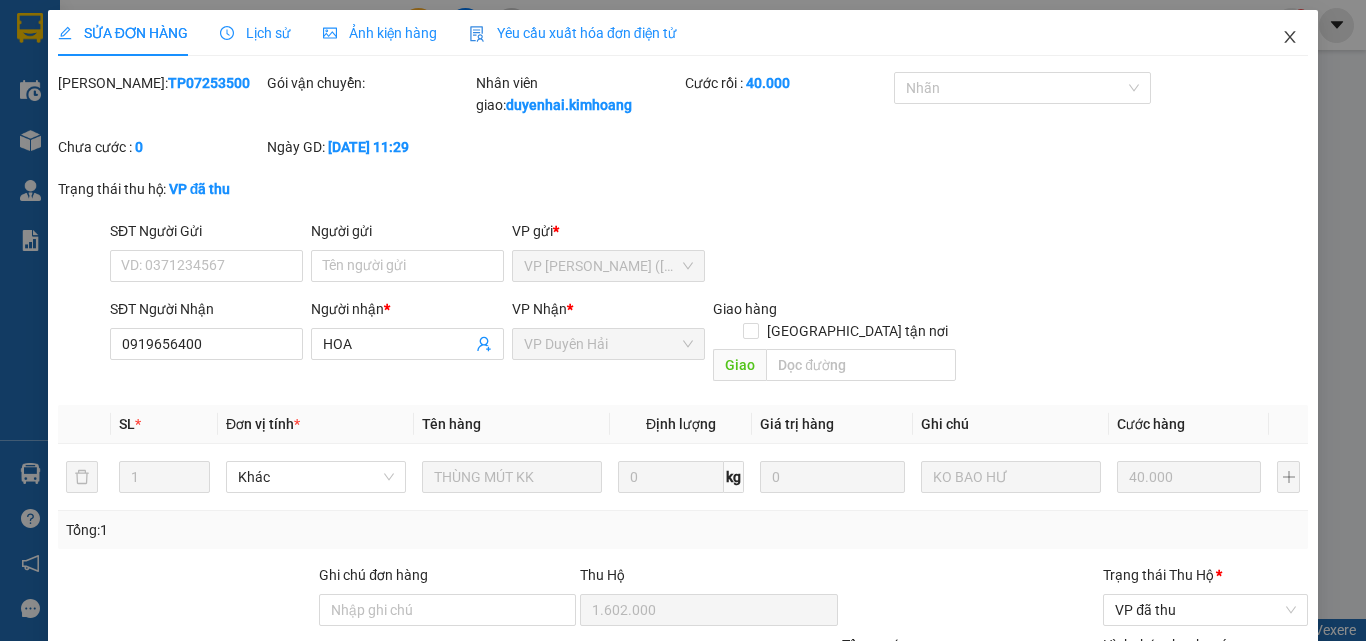 click 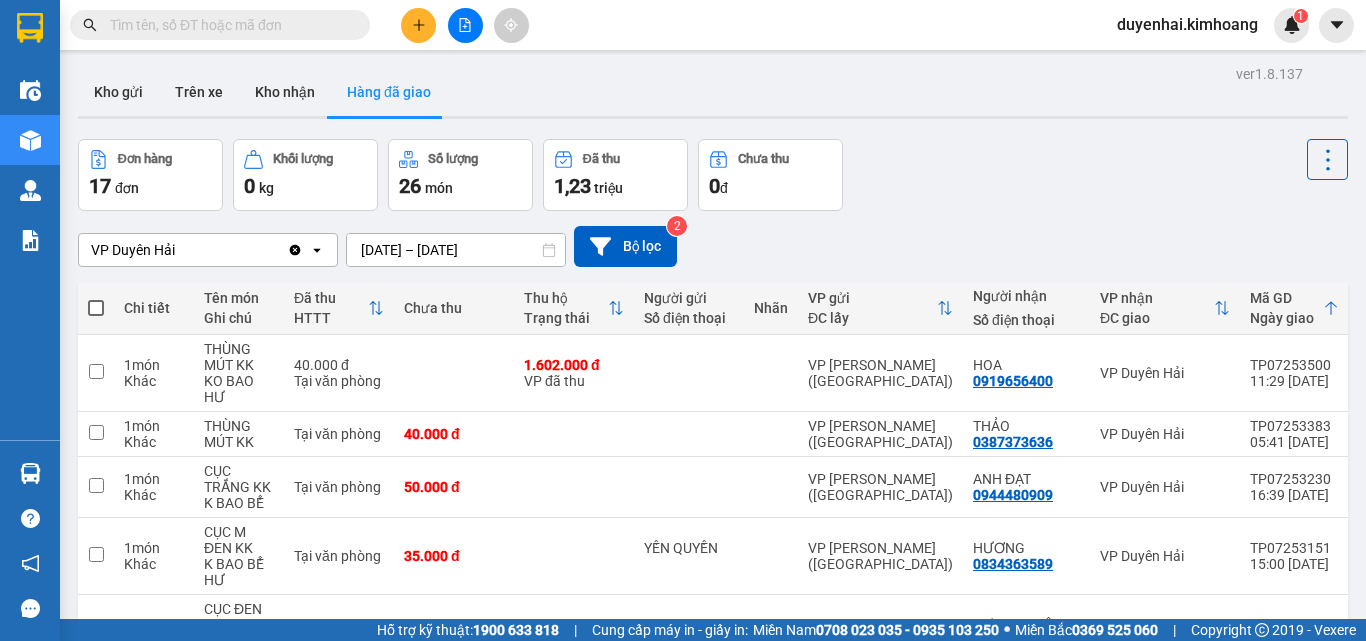 click 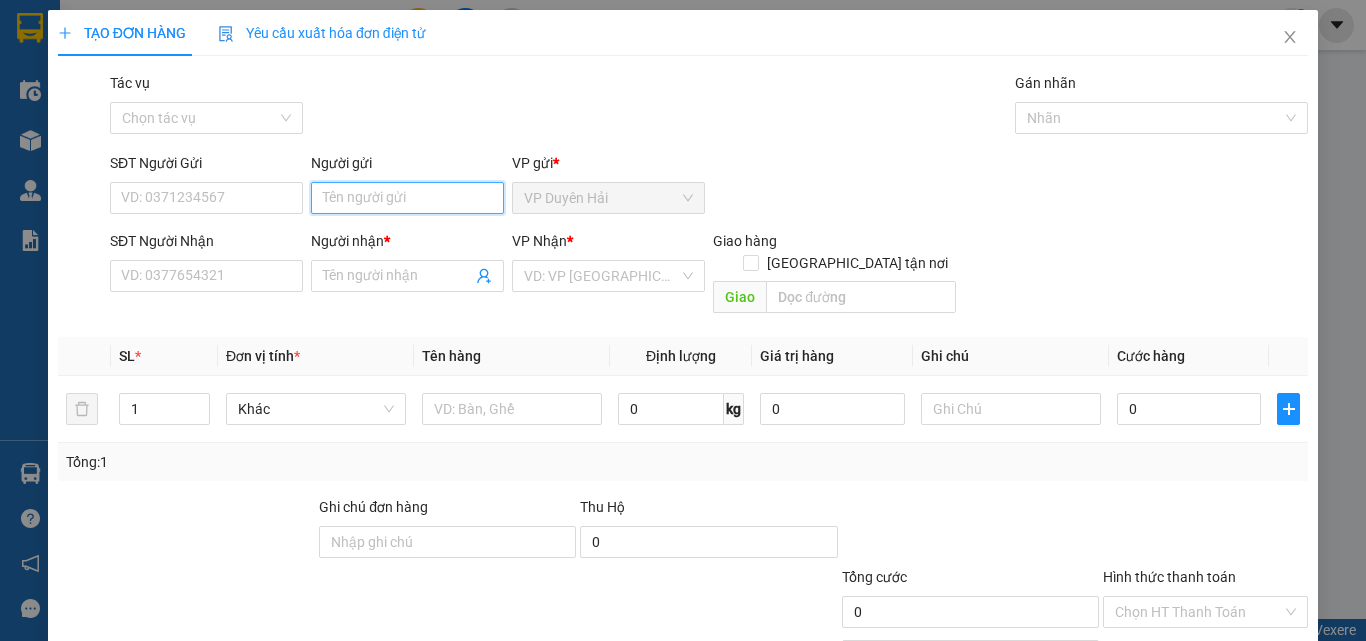 click on "Người gửi" at bounding box center [407, 198] 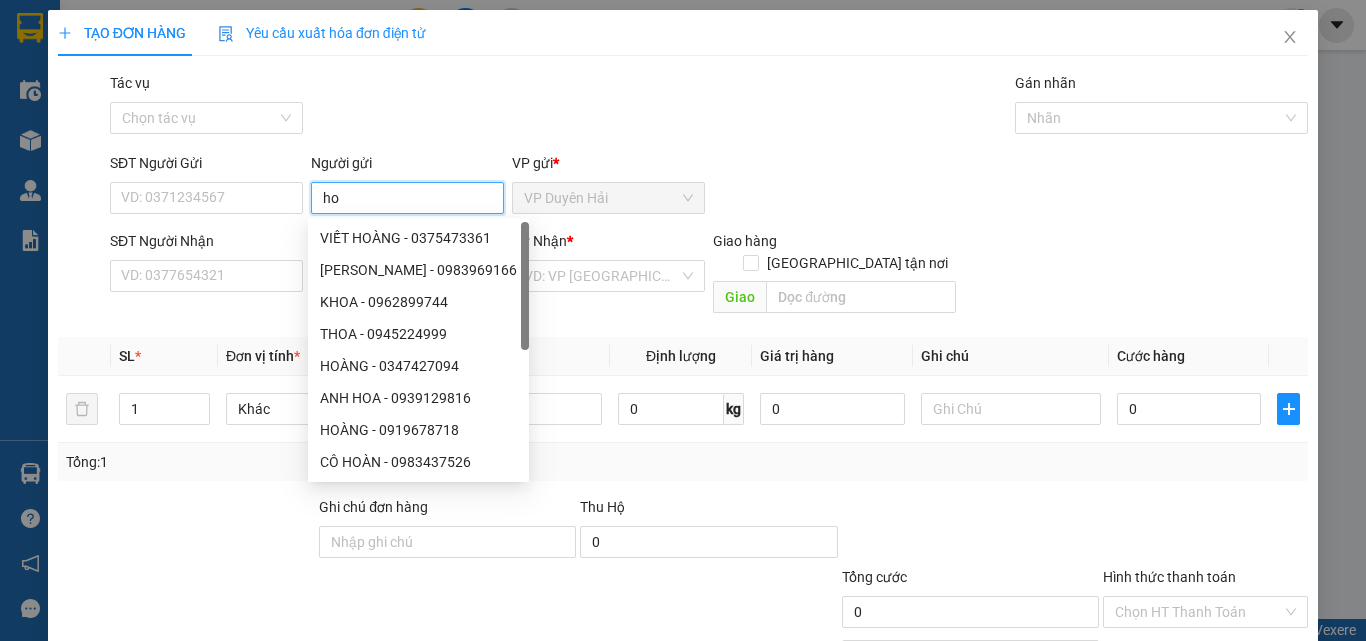 type on "h" 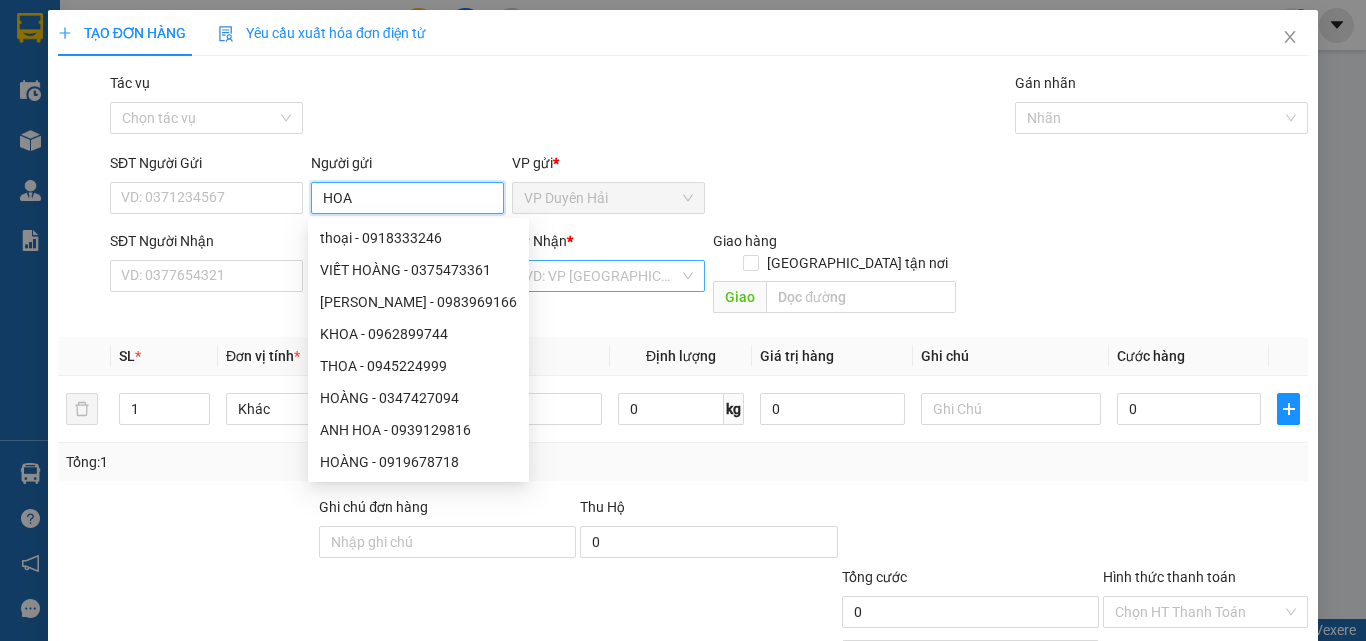 type on "HOA" 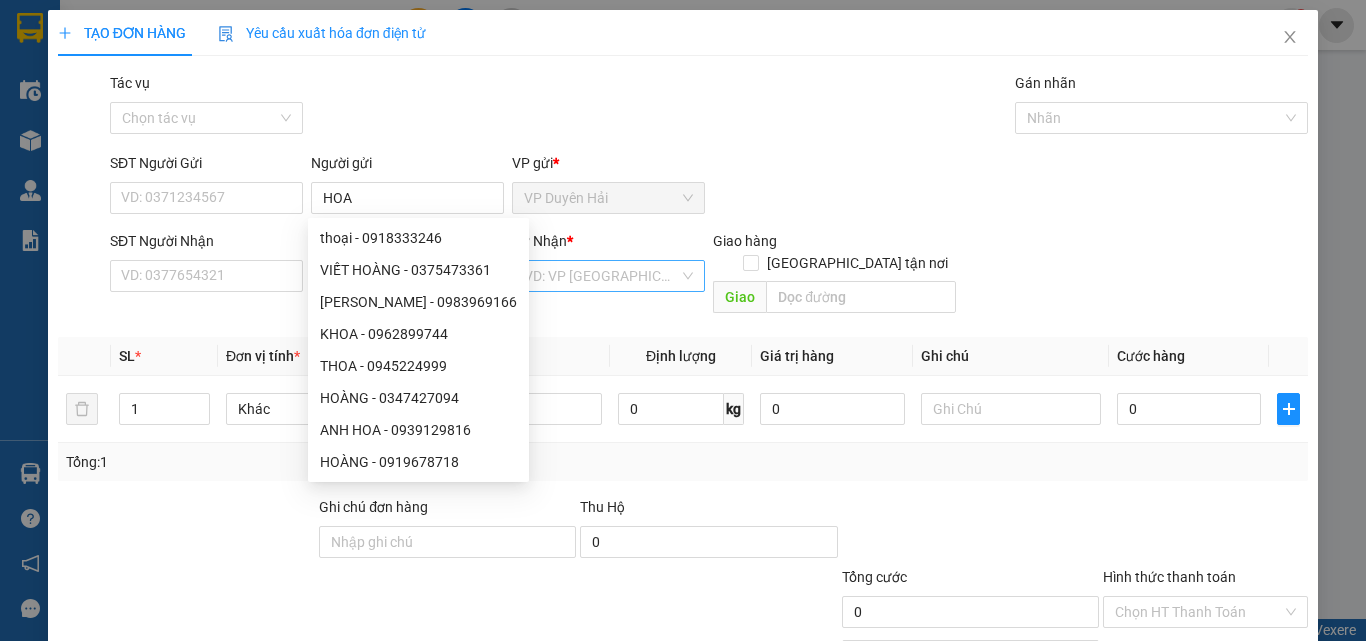click at bounding box center [601, 276] 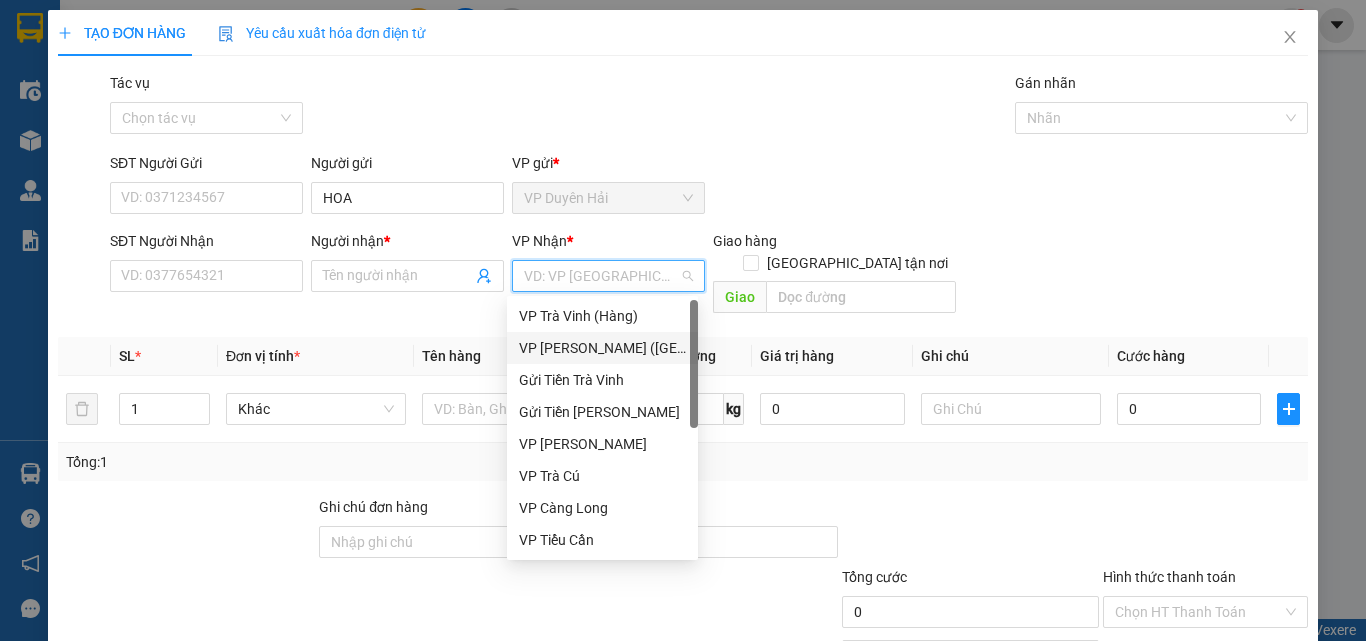 click on "VP [PERSON_NAME] ([GEOGRAPHIC_DATA])" at bounding box center [602, 348] 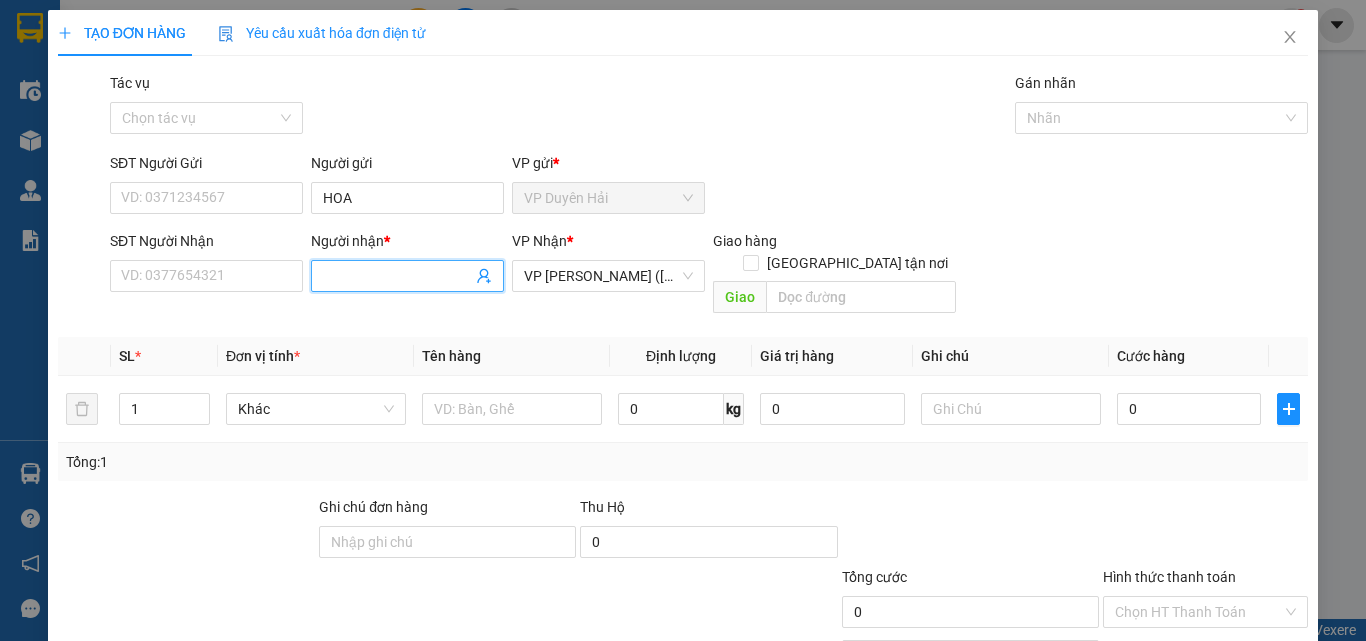 click on "Người nhận  *" at bounding box center [397, 276] 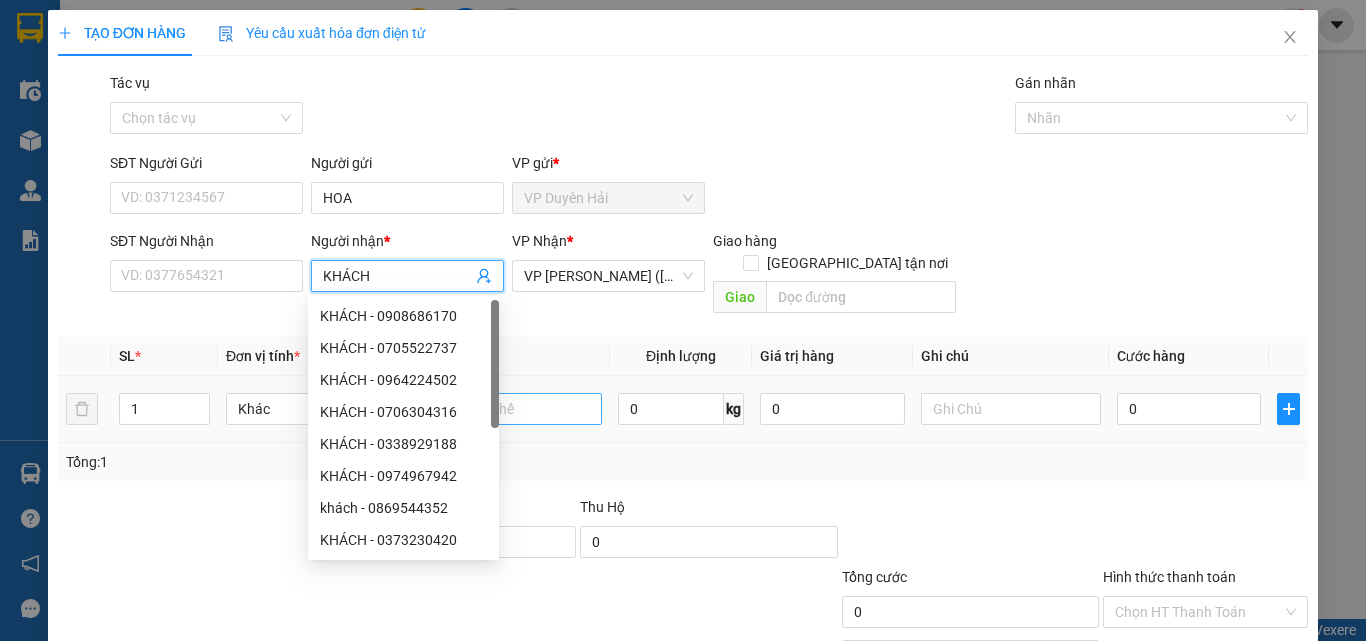 type on "KHÁCH" 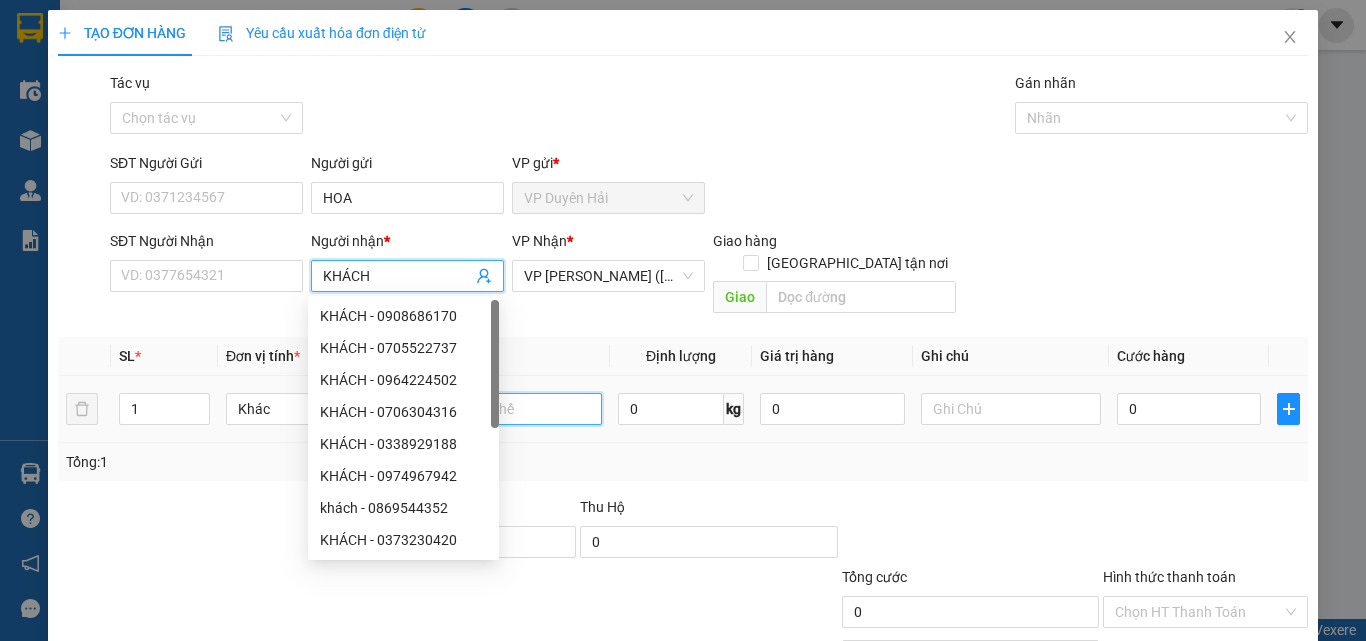 click at bounding box center (512, 409) 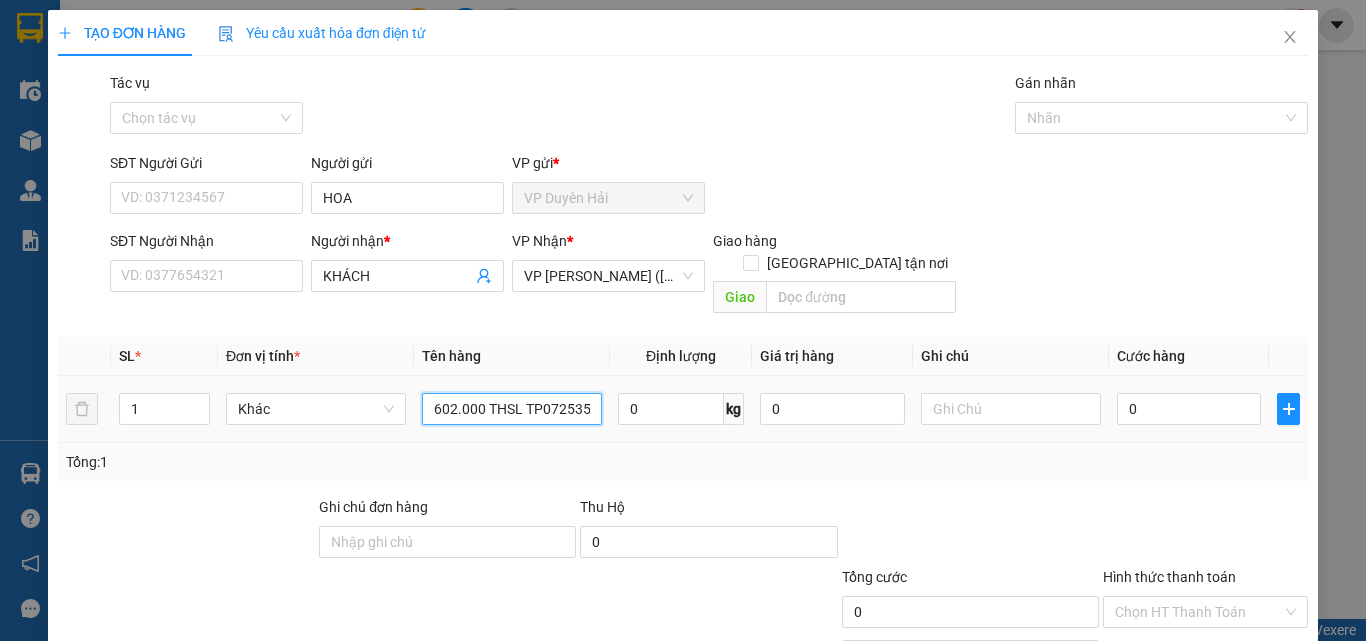 scroll, scrollTop: 0, scrollLeft: 19, axis: horizontal 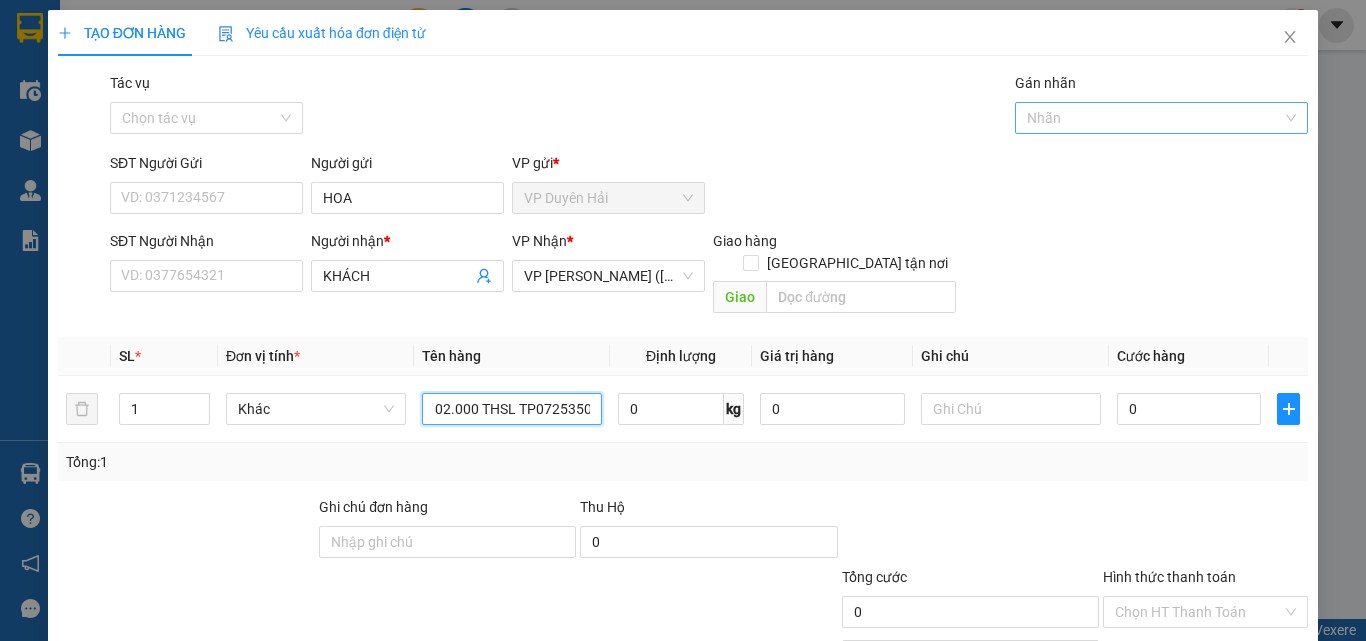 click at bounding box center [1152, 118] 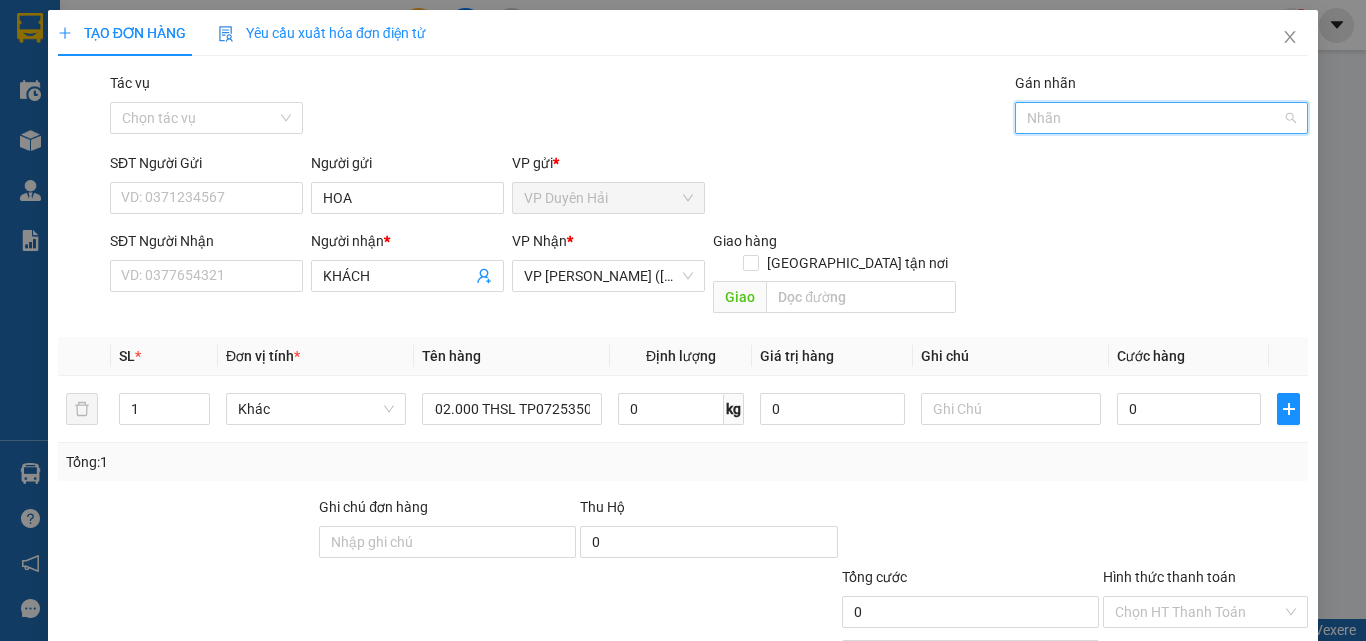 scroll, scrollTop: 0, scrollLeft: 0, axis: both 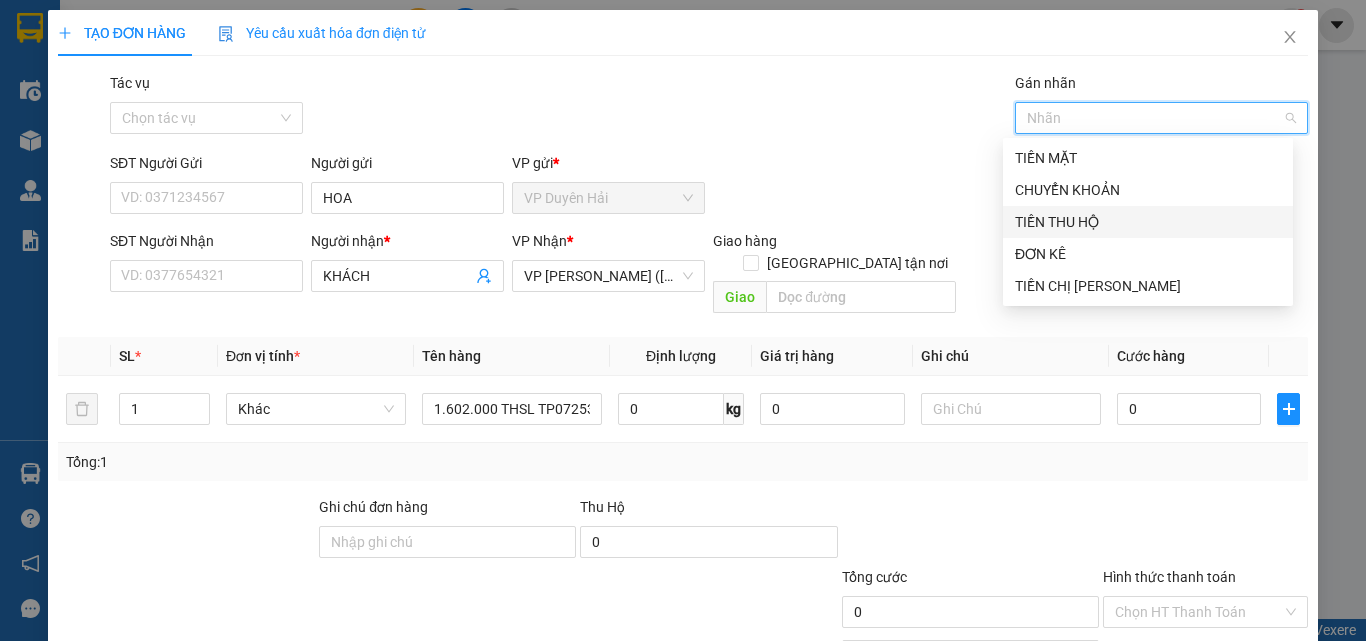 click on "TIỀN THU HỘ" at bounding box center (1148, 222) 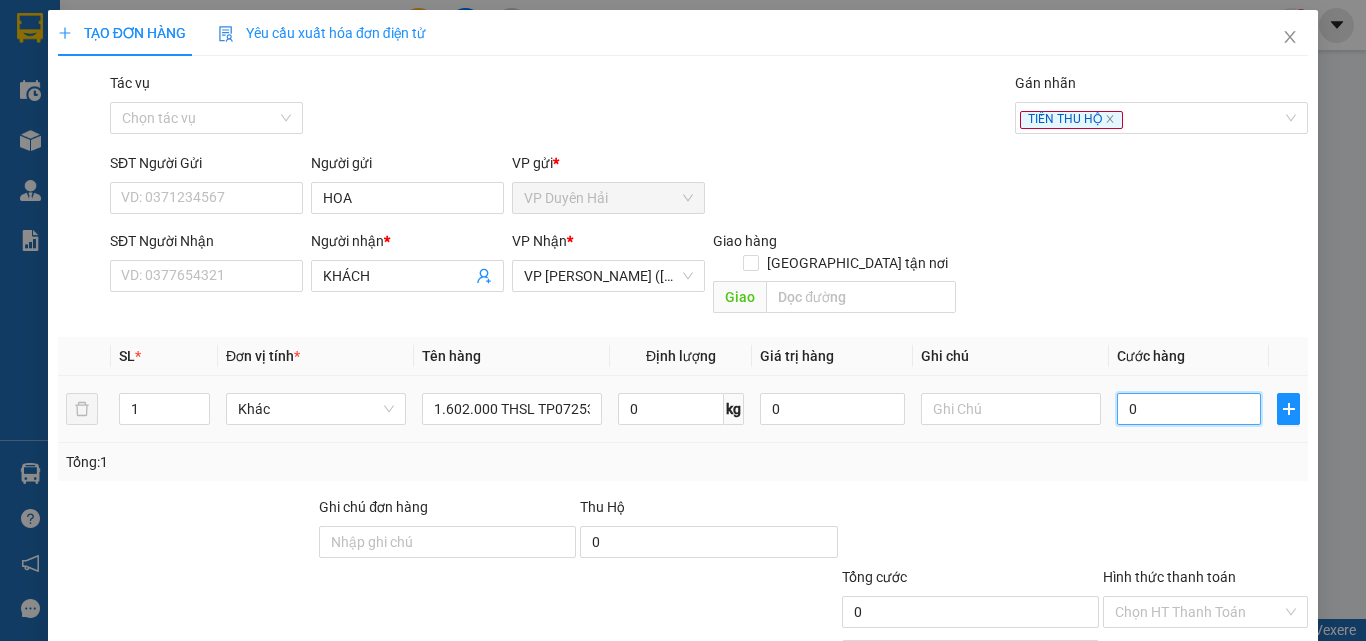 click on "0" at bounding box center [1189, 409] 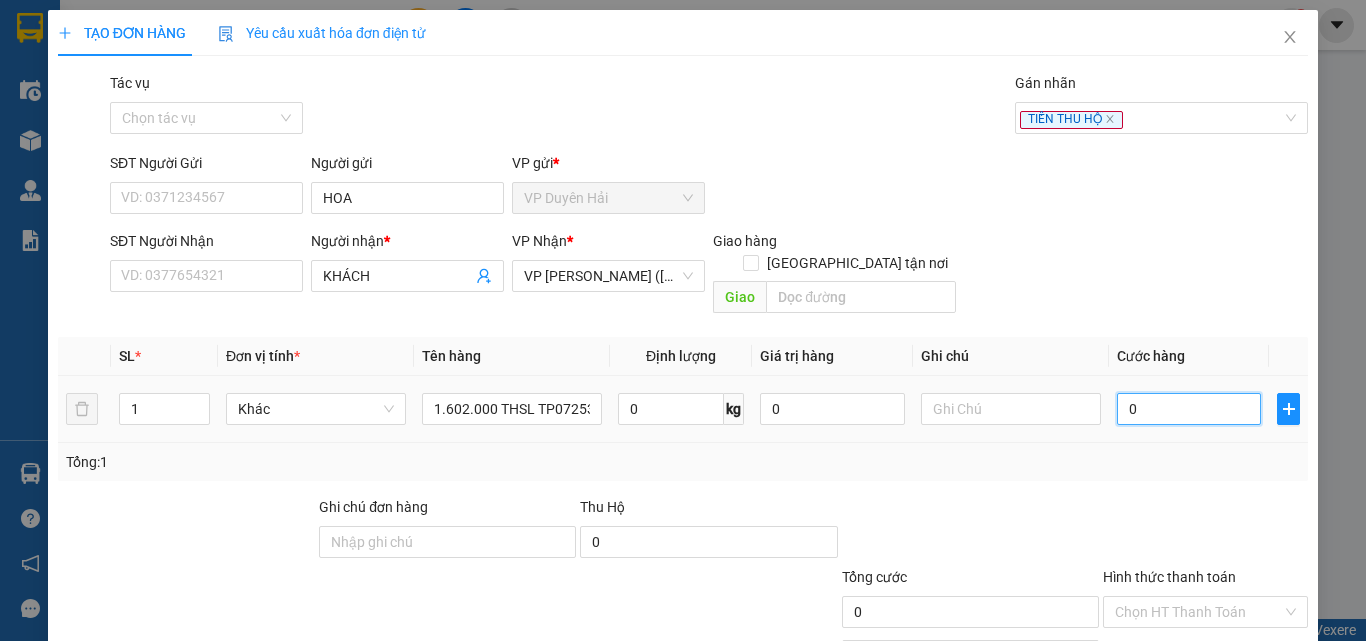 type on "2" 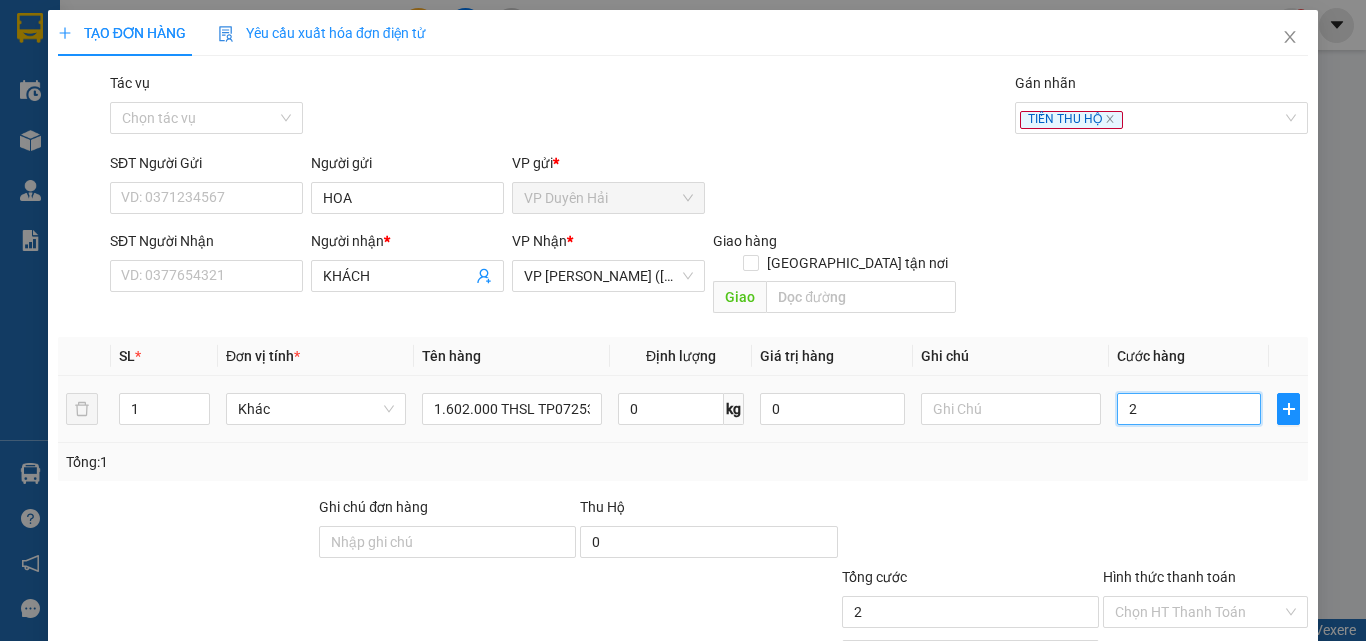 type on "25" 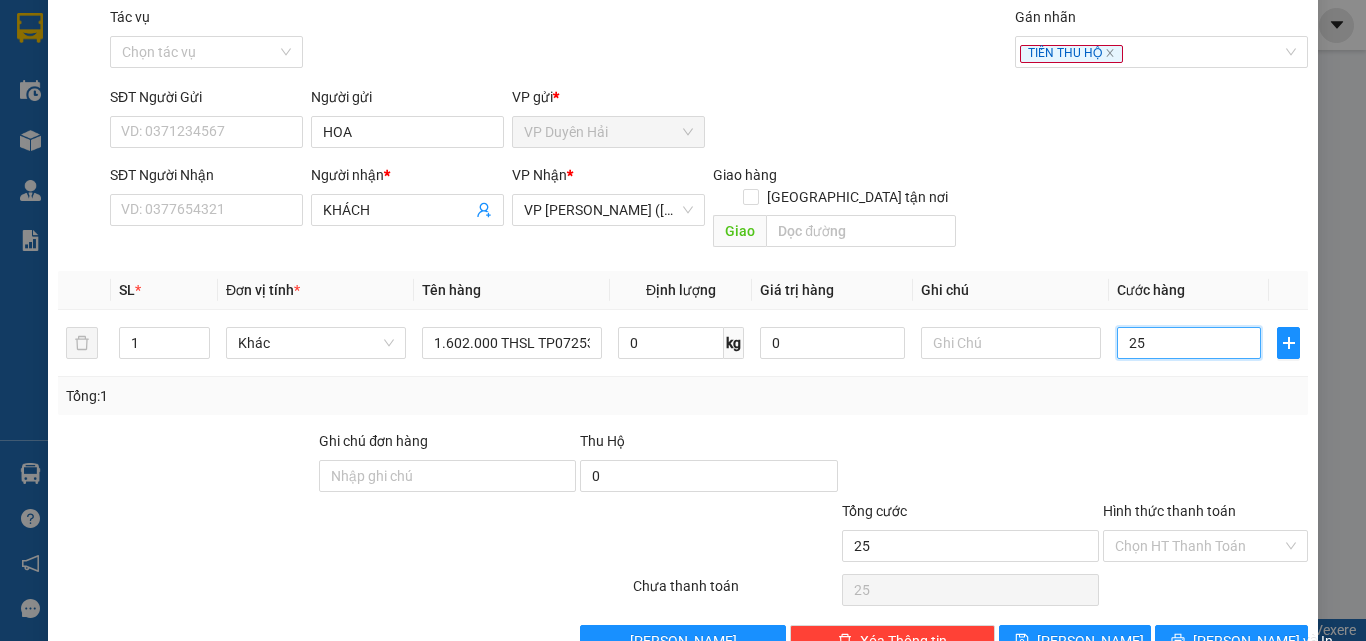 scroll, scrollTop: 99, scrollLeft: 0, axis: vertical 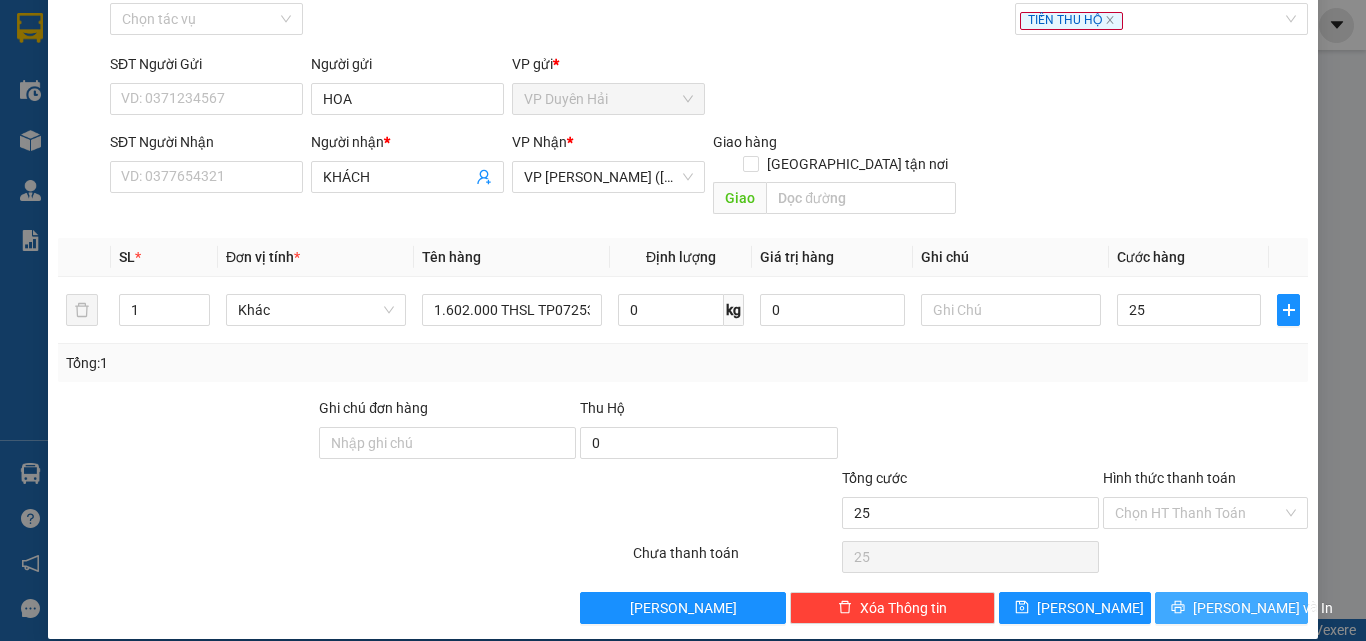 type on "25.000" 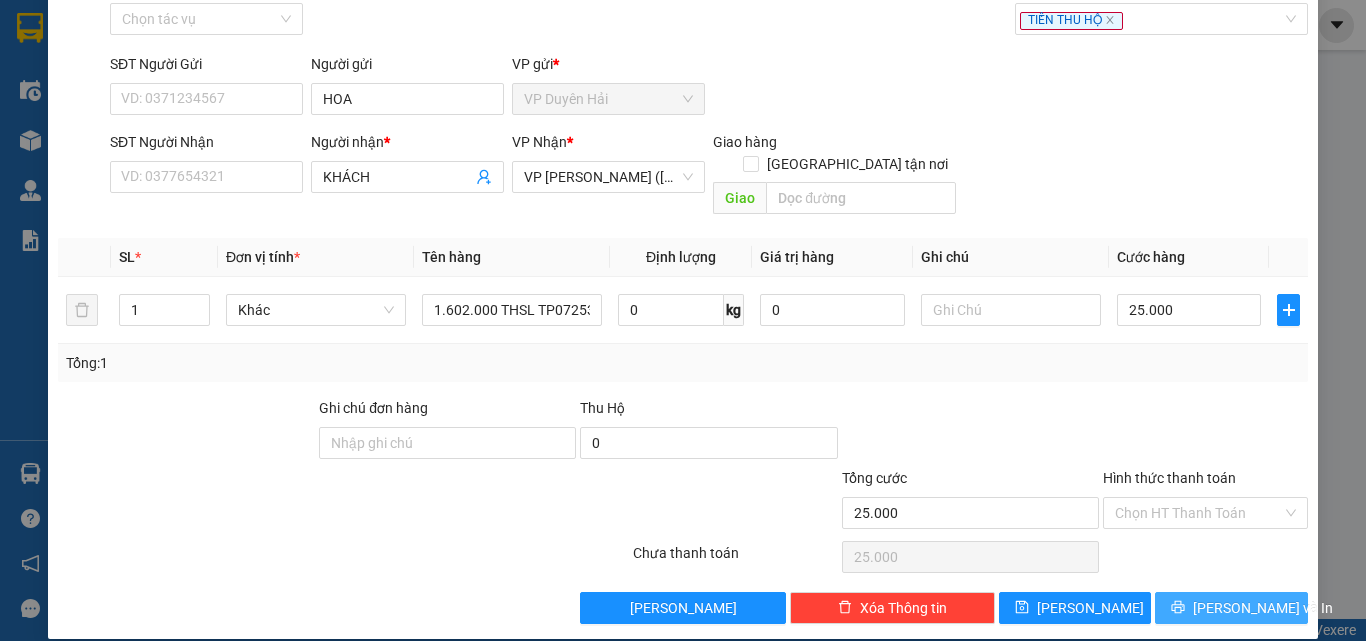 click on "[PERSON_NAME] và In" at bounding box center [1263, 608] 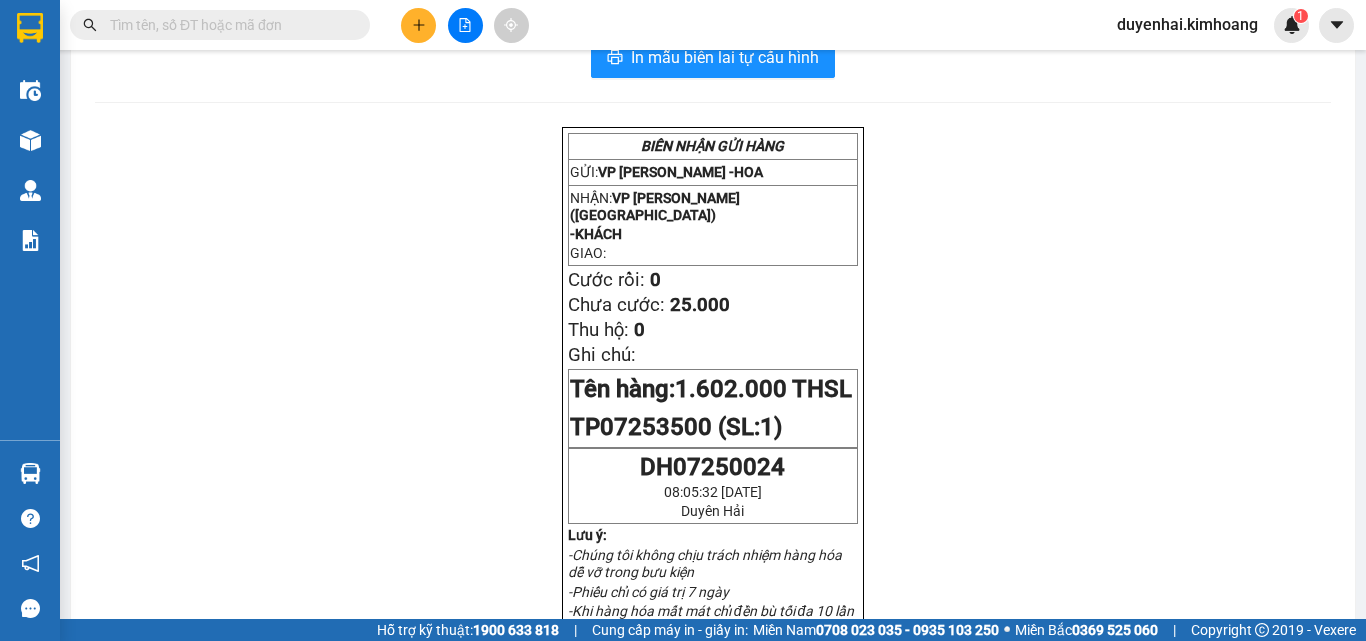 scroll, scrollTop: 0, scrollLeft: 0, axis: both 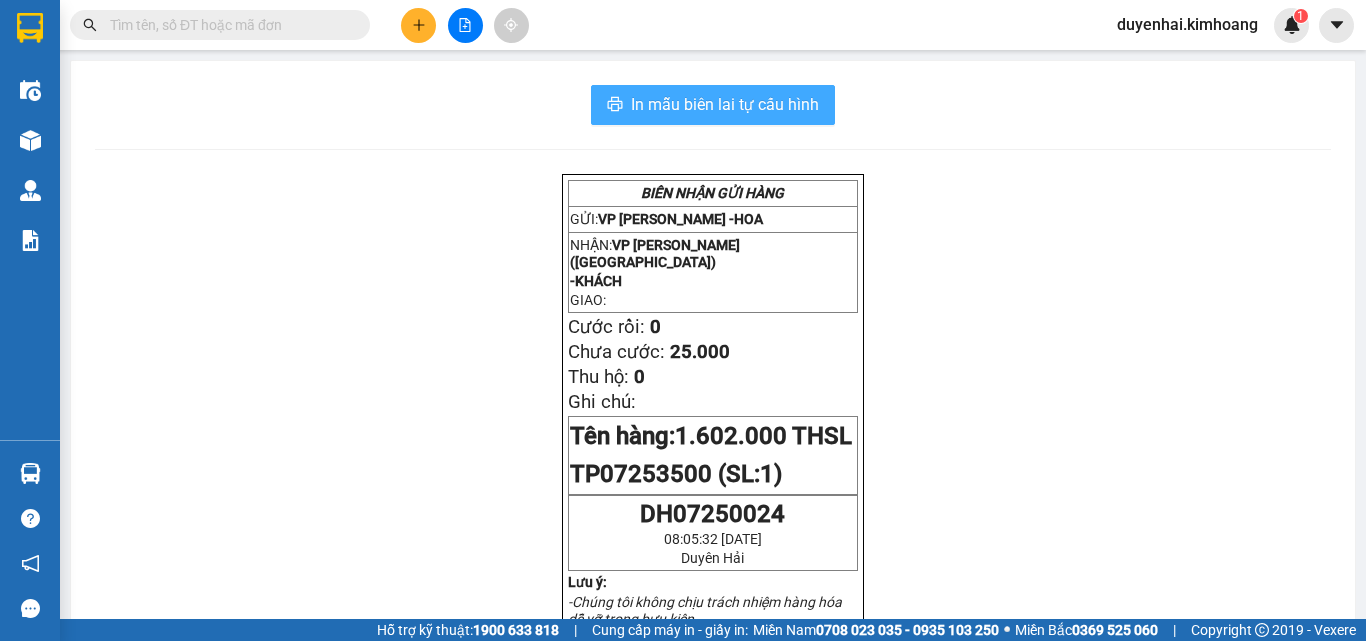 click on "In mẫu biên lai tự cấu hình" at bounding box center [725, 104] 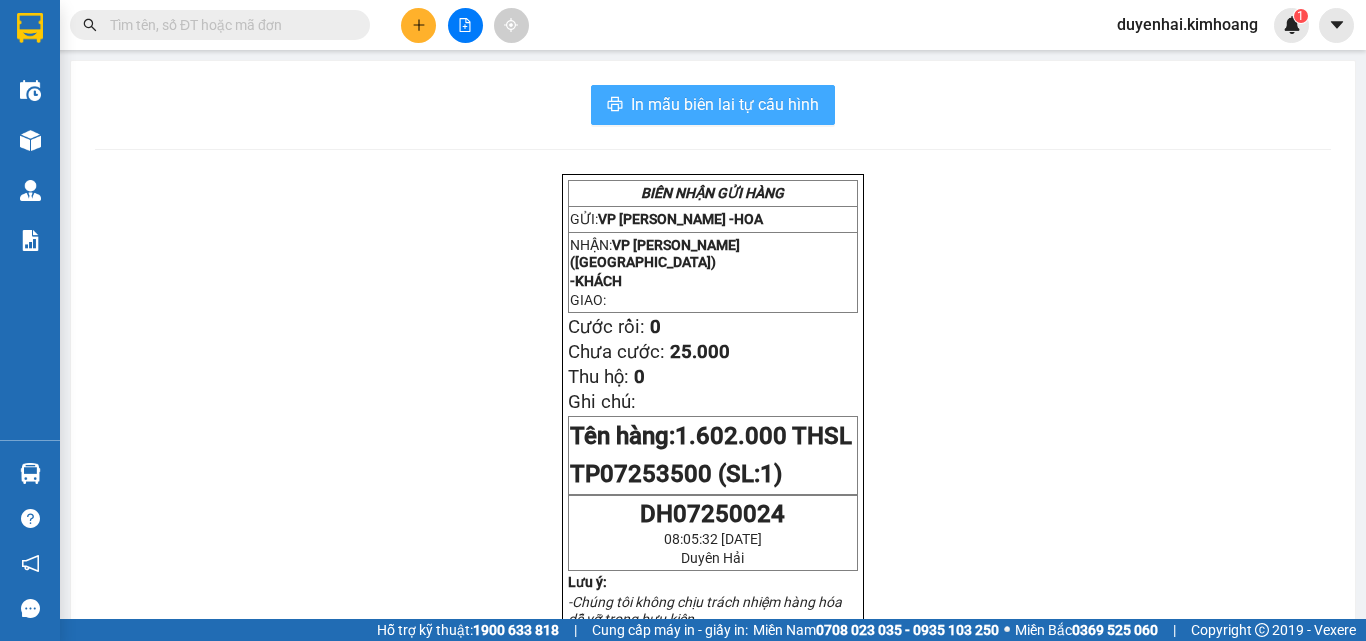 scroll, scrollTop: 0, scrollLeft: 0, axis: both 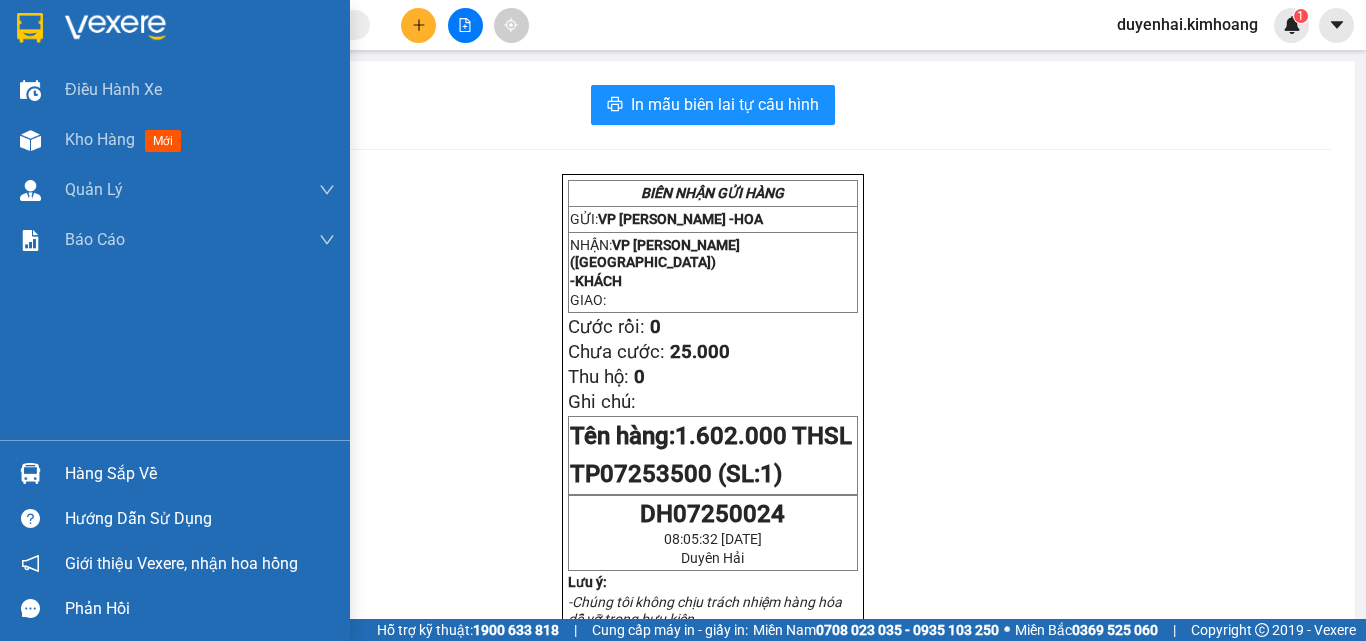 click on "Hàng sắp về" at bounding box center (200, 474) 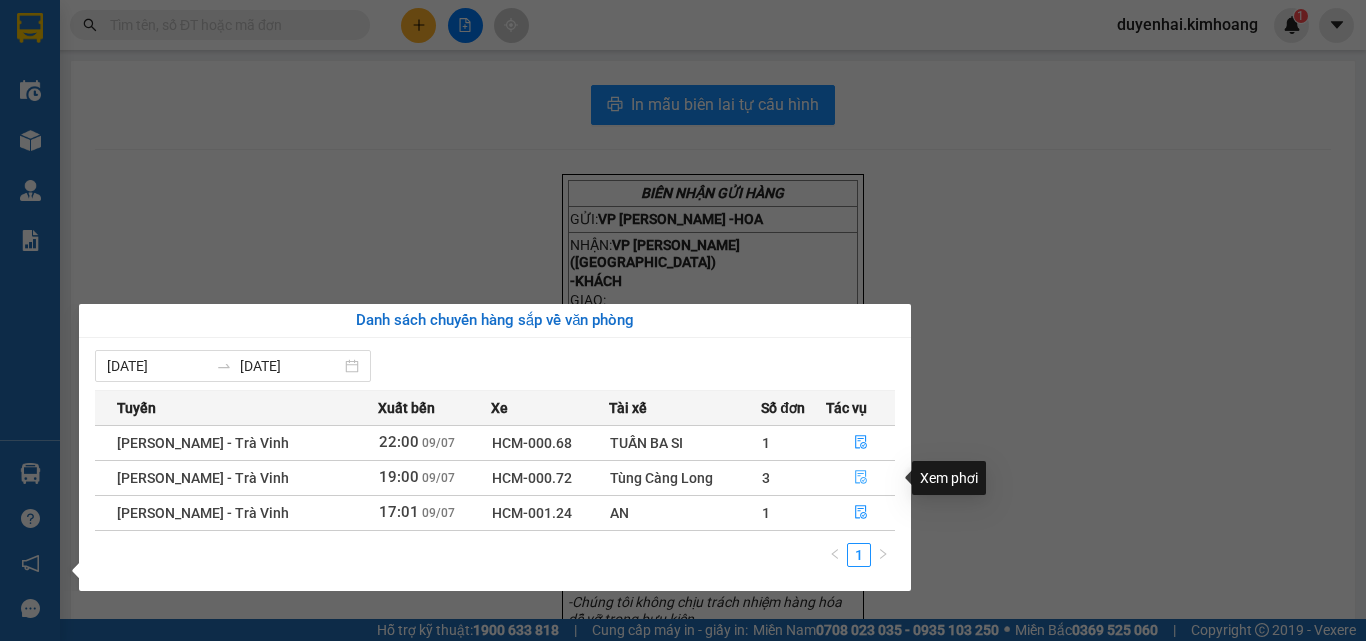 click 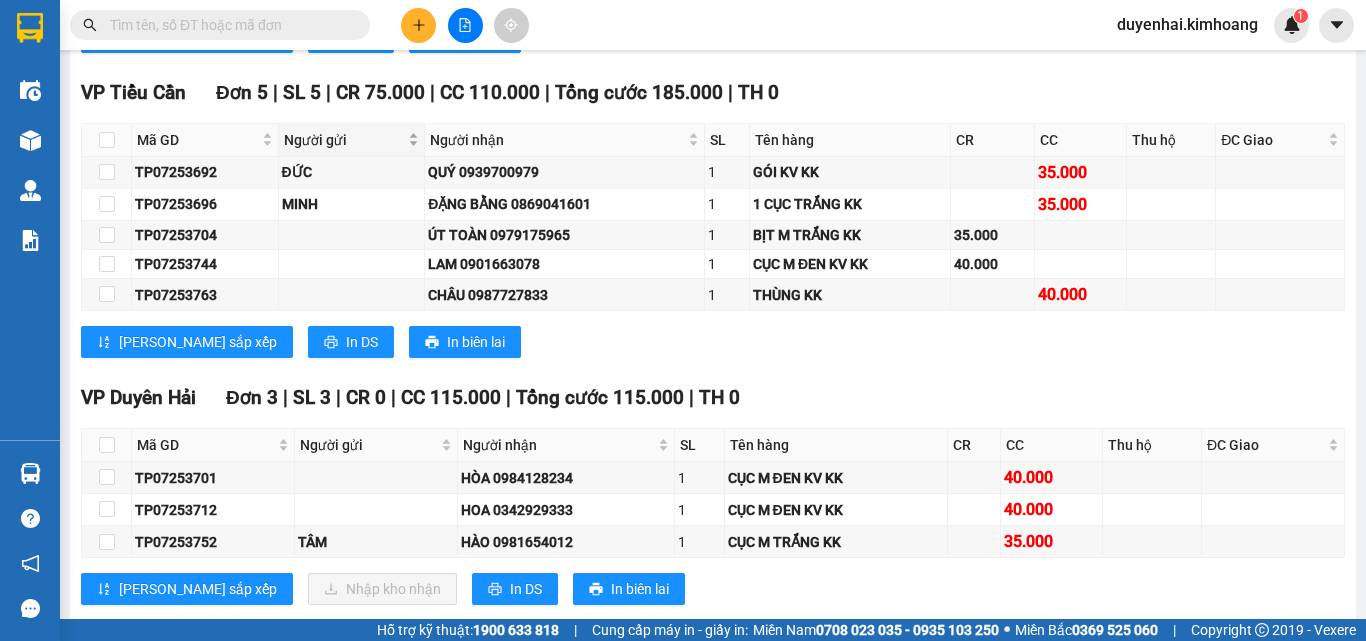 scroll, scrollTop: 2800, scrollLeft: 0, axis: vertical 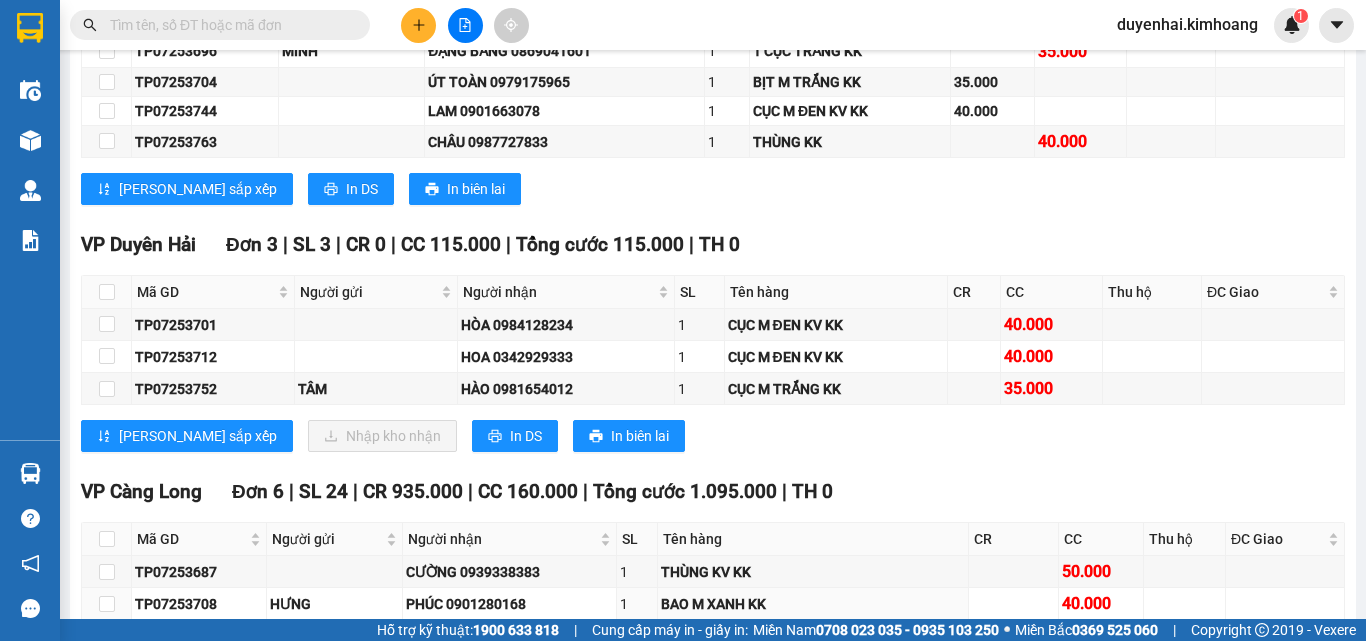drag, startPoint x: 306, startPoint y: 515, endPoint x: 292, endPoint y: 635, distance: 120.8139 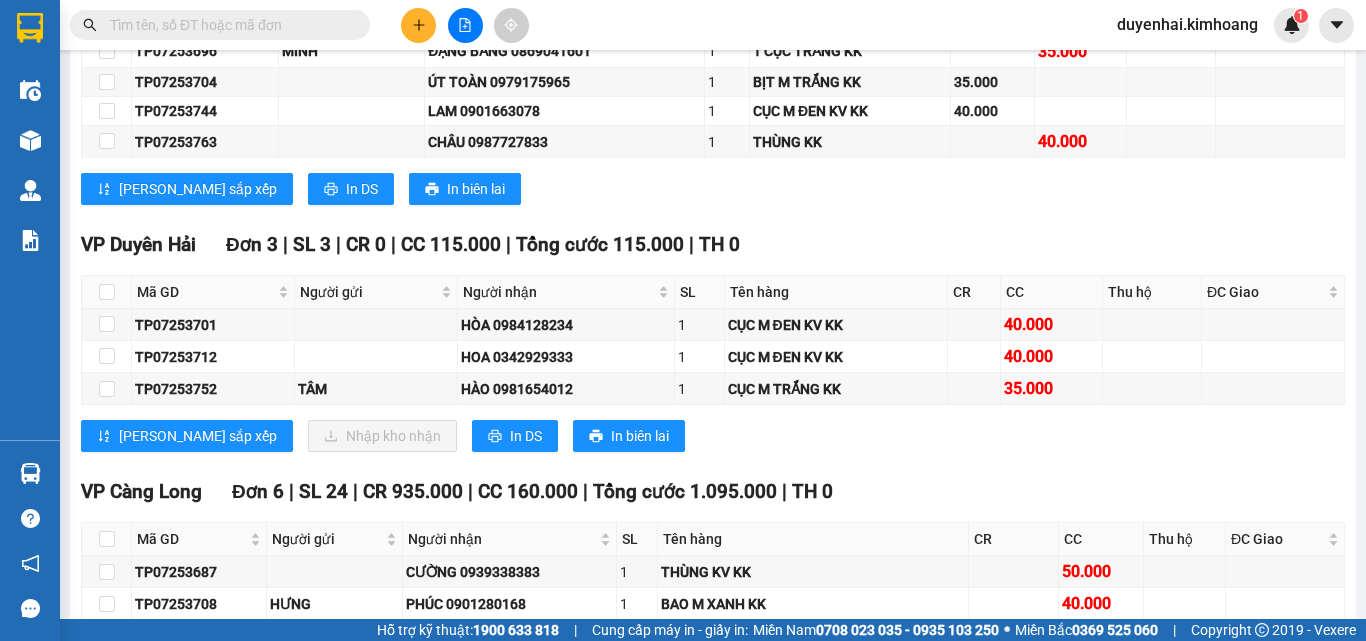 drag, startPoint x: 292, startPoint y: 635, endPoint x: 920, endPoint y: 437, distance: 658.474 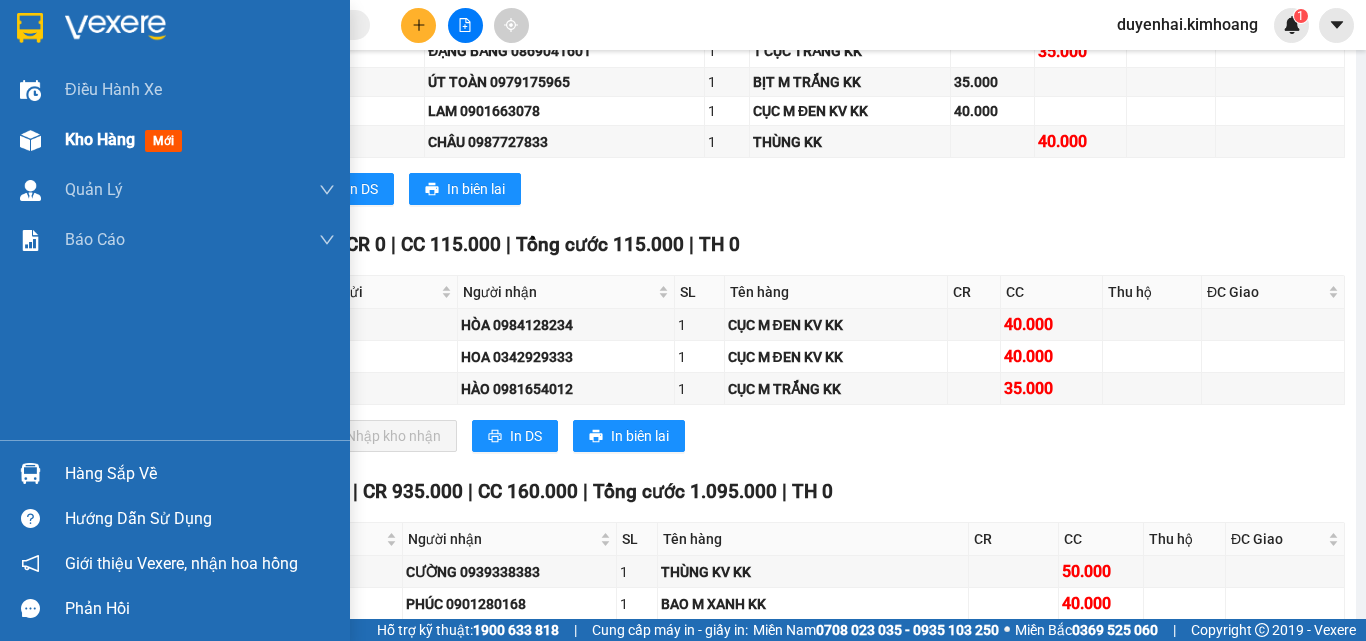 click on "Kho hàng" at bounding box center (100, 139) 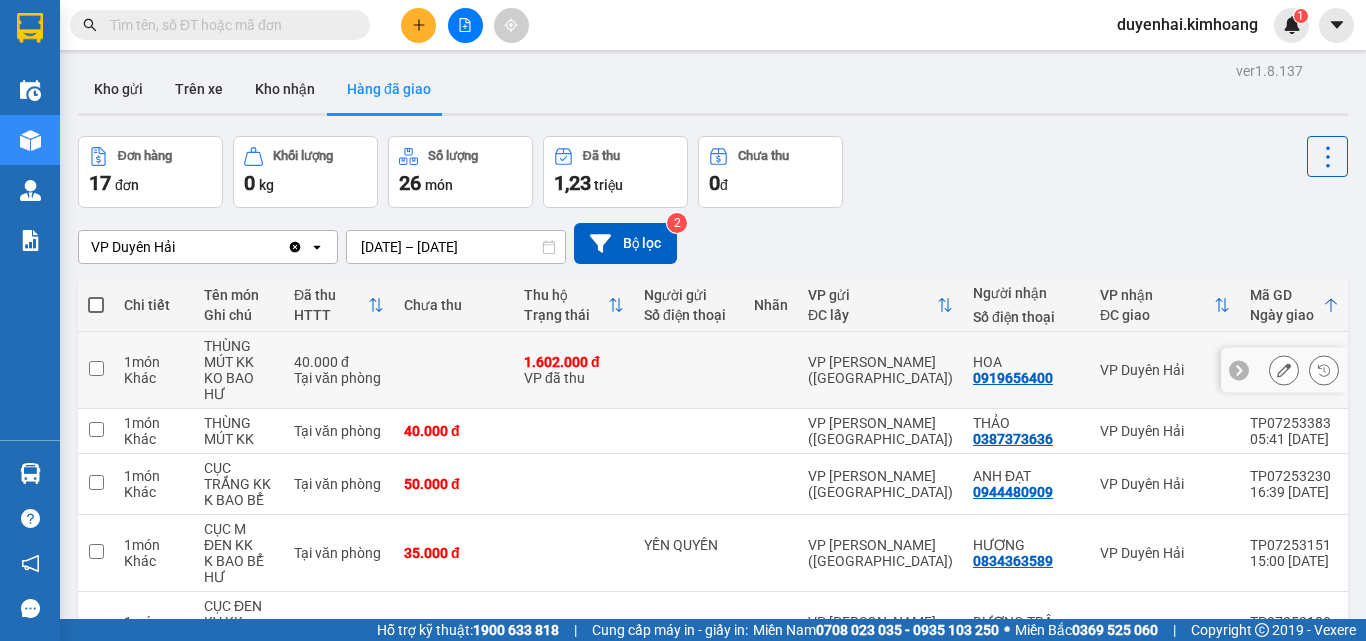 scroll, scrollTop: 0, scrollLeft: 0, axis: both 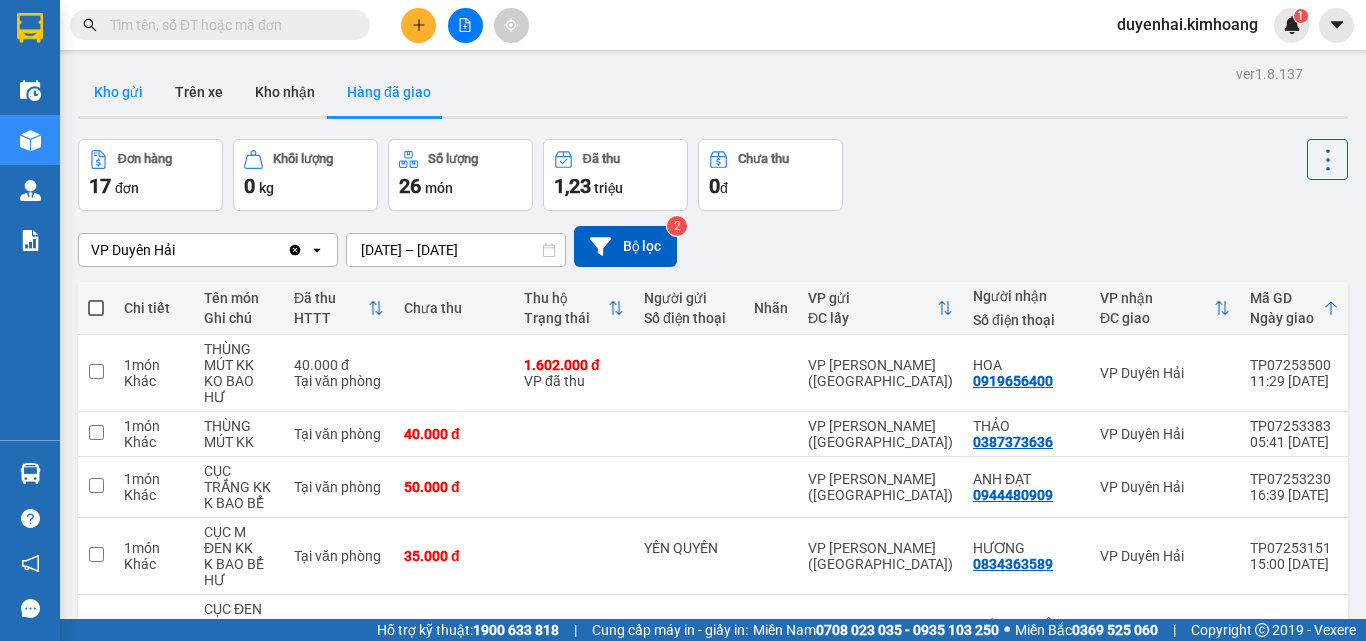 click on "Kho gửi" at bounding box center [118, 92] 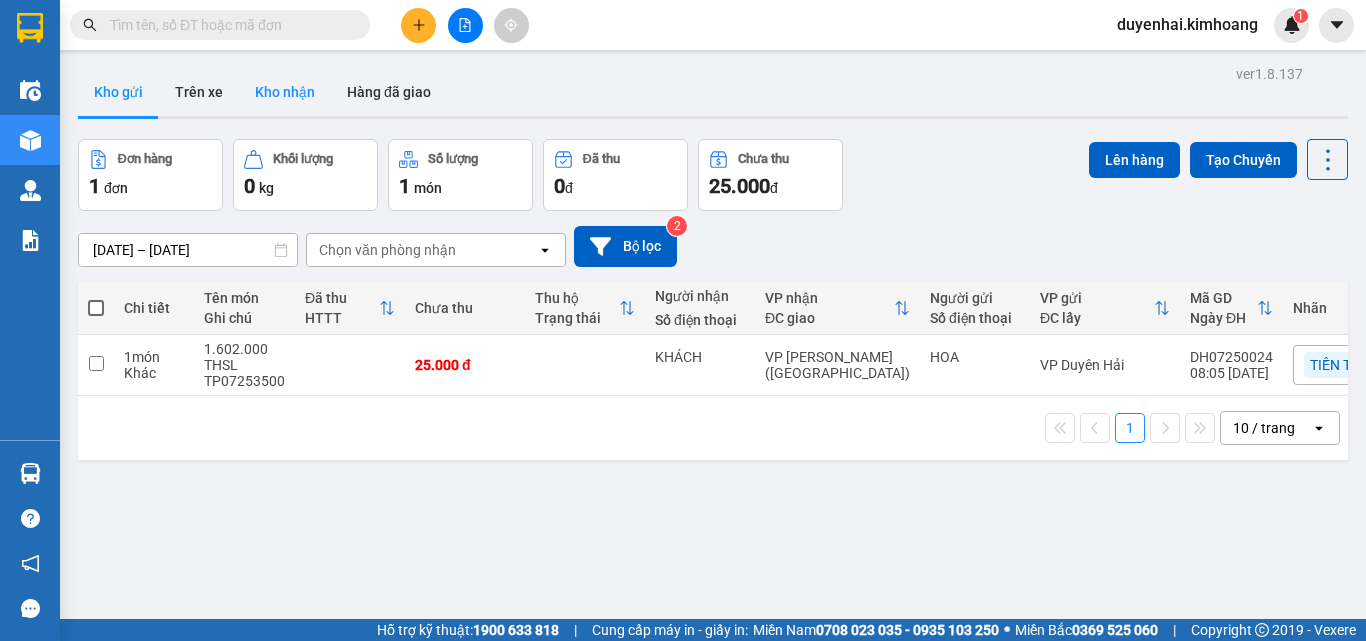 click on "Kho nhận" at bounding box center [285, 92] 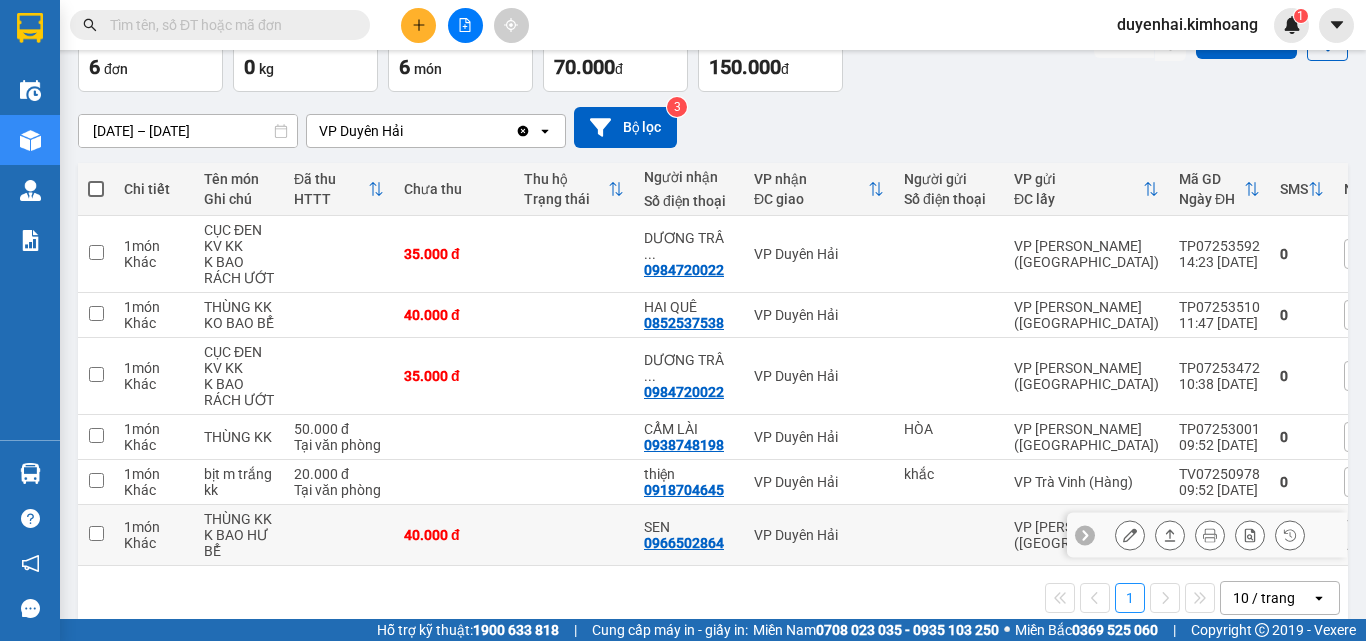 scroll, scrollTop: 156, scrollLeft: 0, axis: vertical 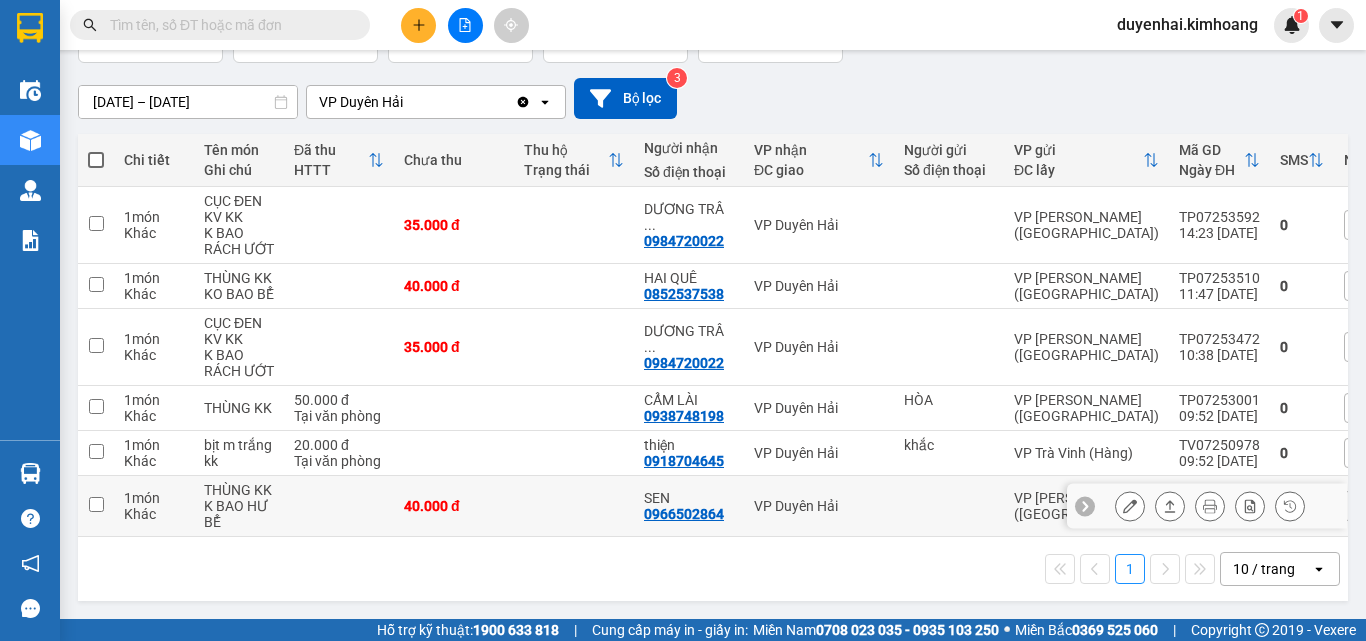 type 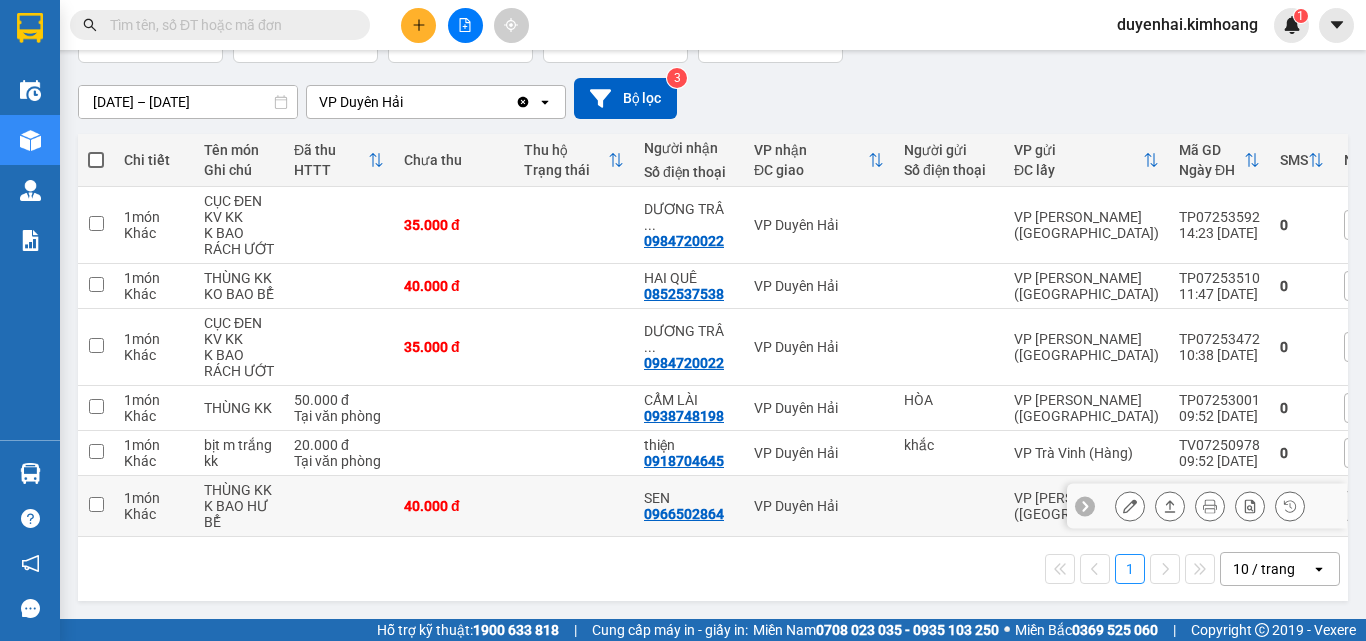 click on "Kho nhận" at bounding box center (285, -56) 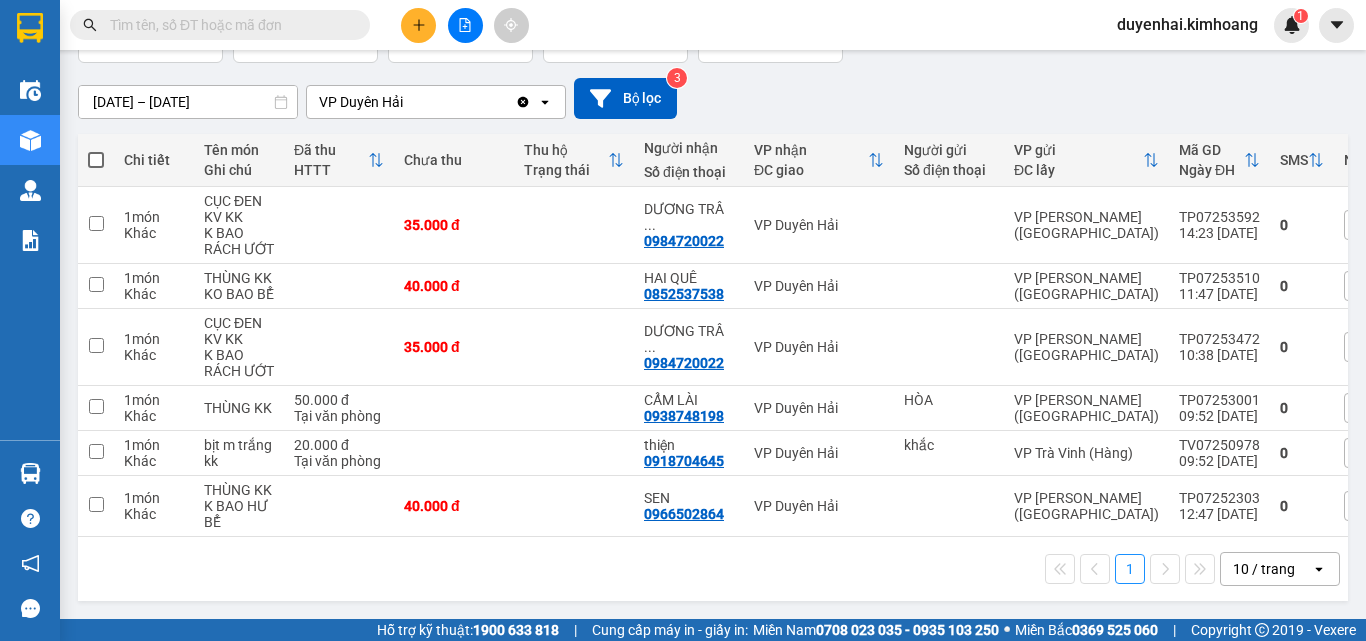 click on "Kho nhận" at bounding box center (285, -56) 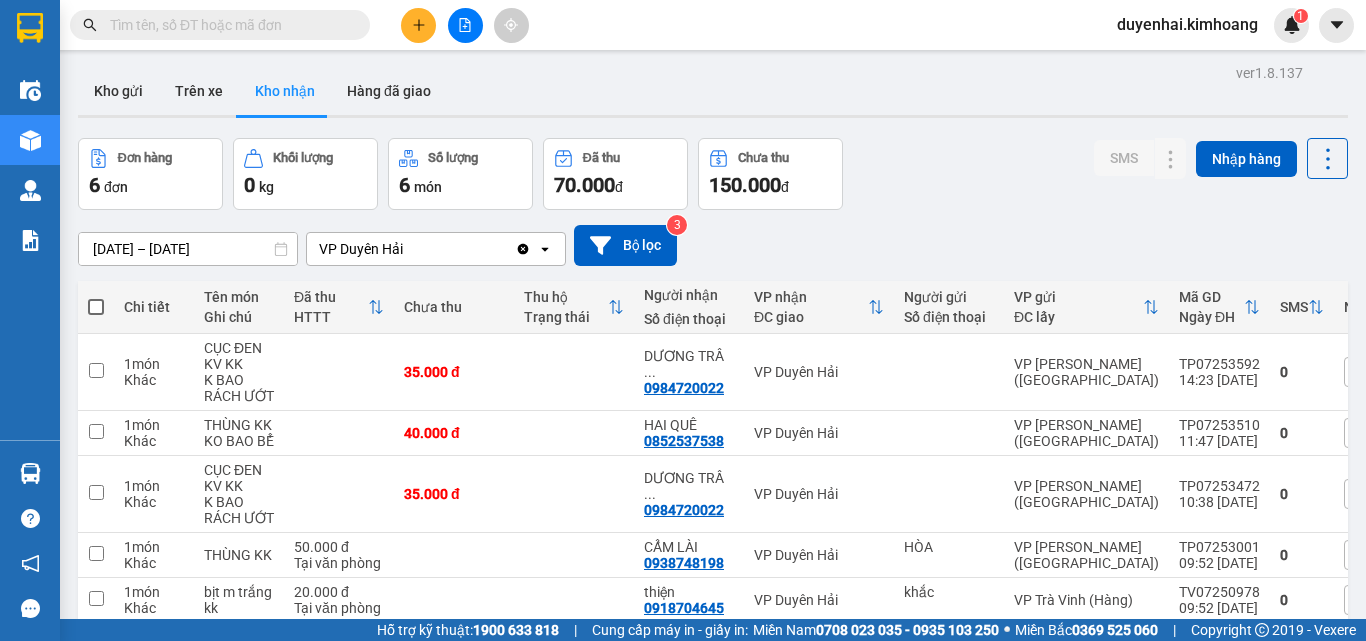 scroll, scrollTop: 0, scrollLeft: 0, axis: both 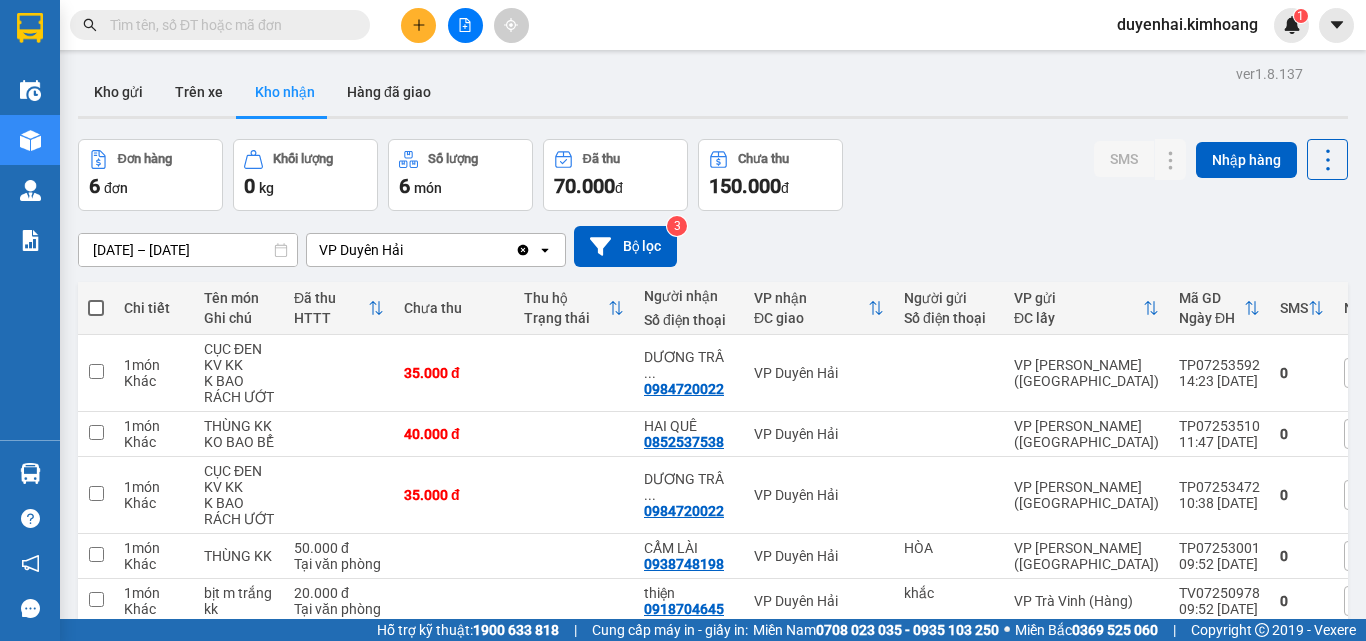 click at bounding box center [228, 25] 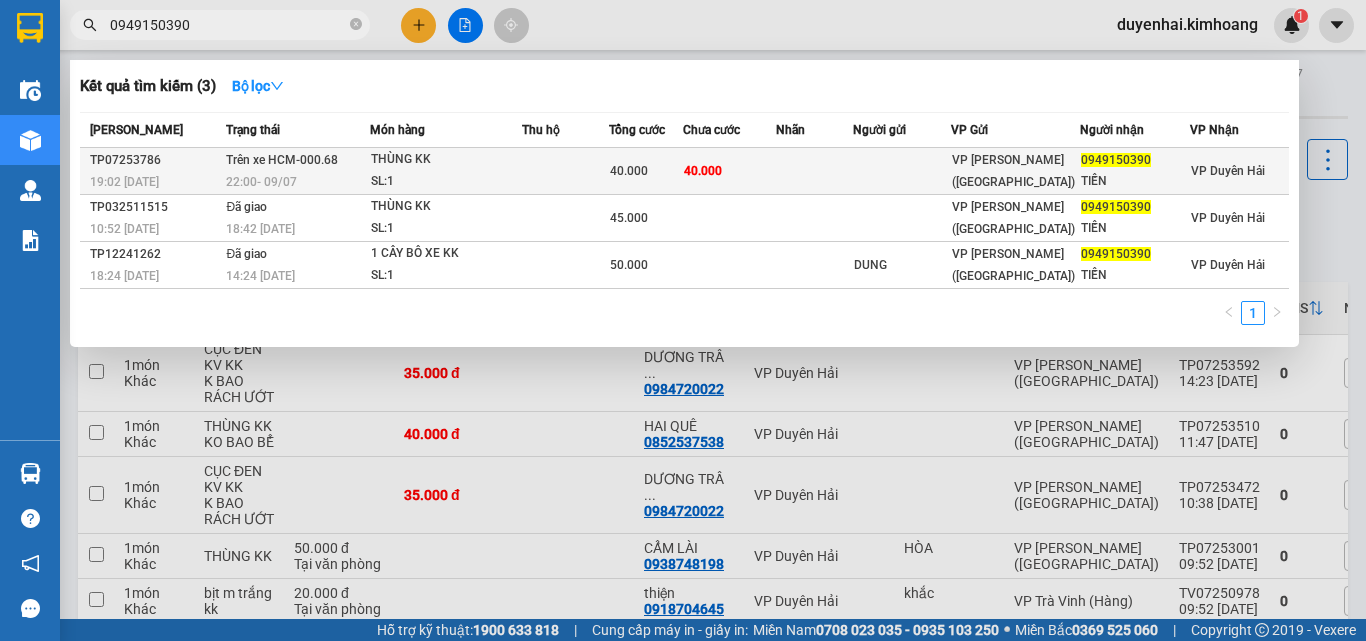 type on "0949150390" 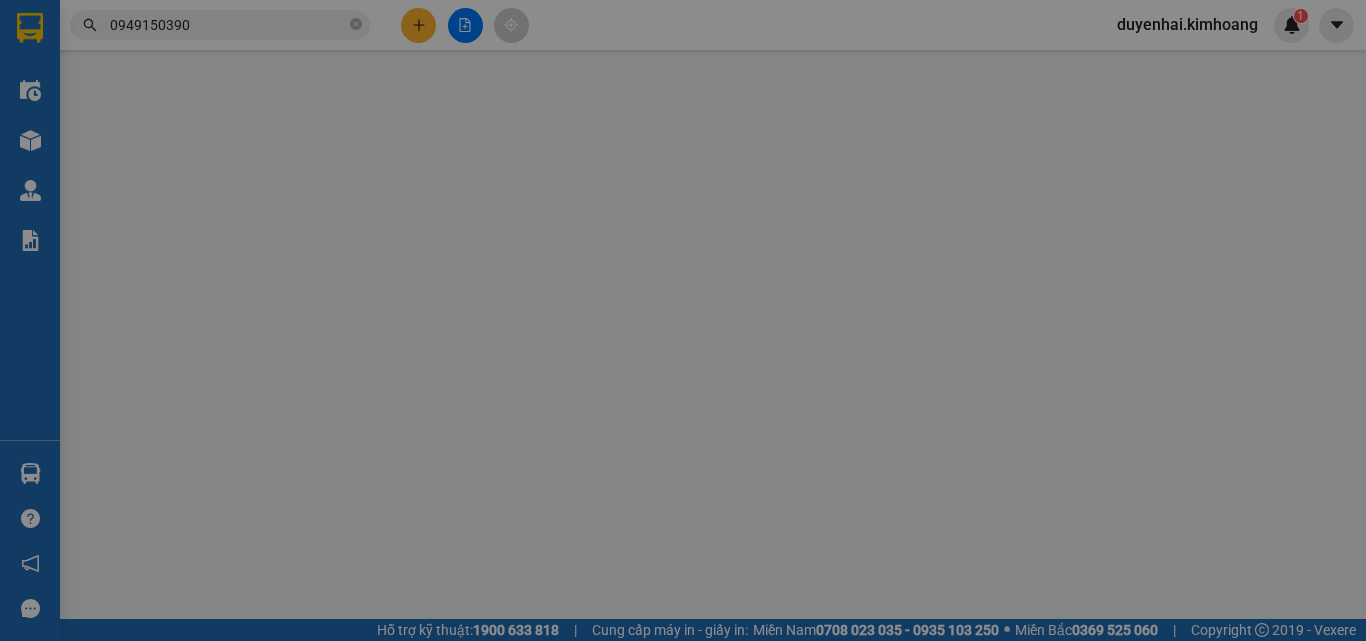 type on "0949150390" 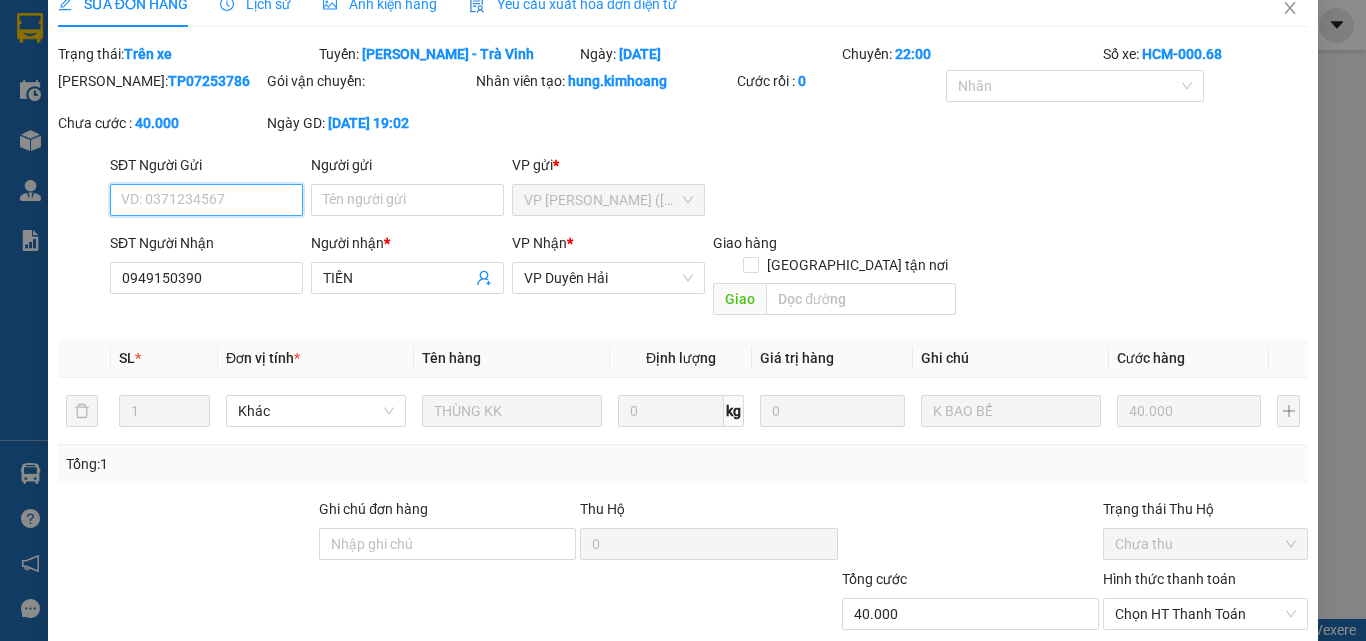 scroll, scrollTop: 0, scrollLeft: 0, axis: both 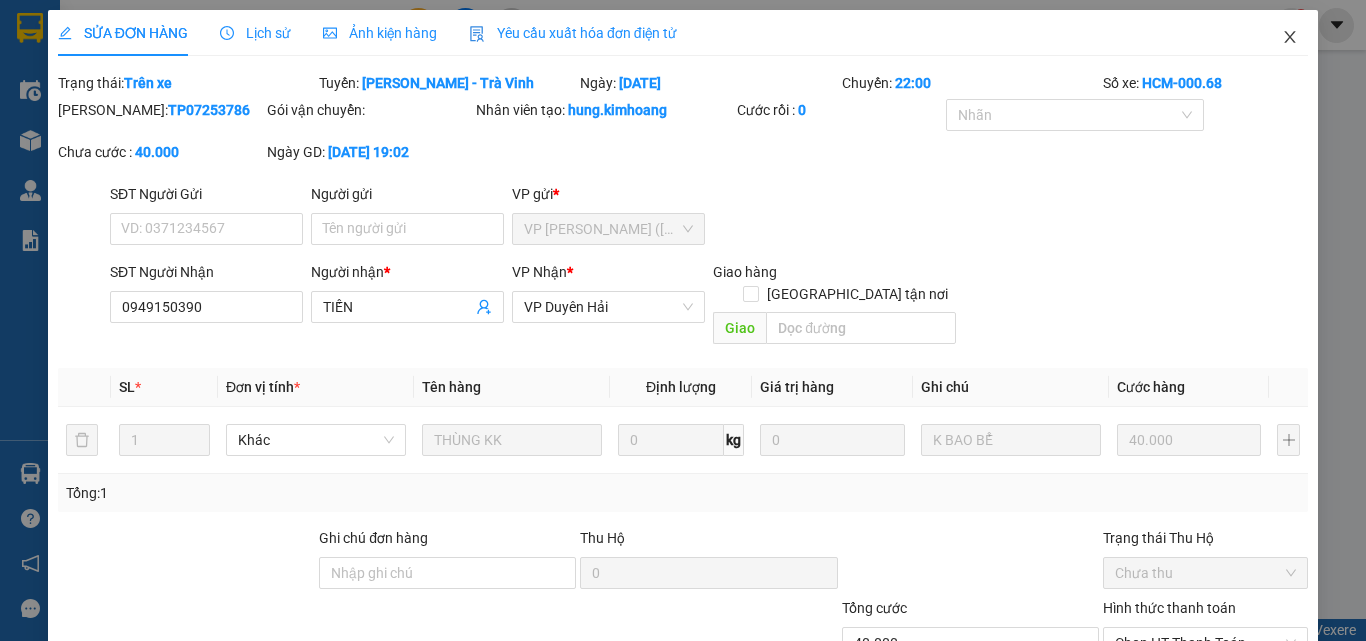 click 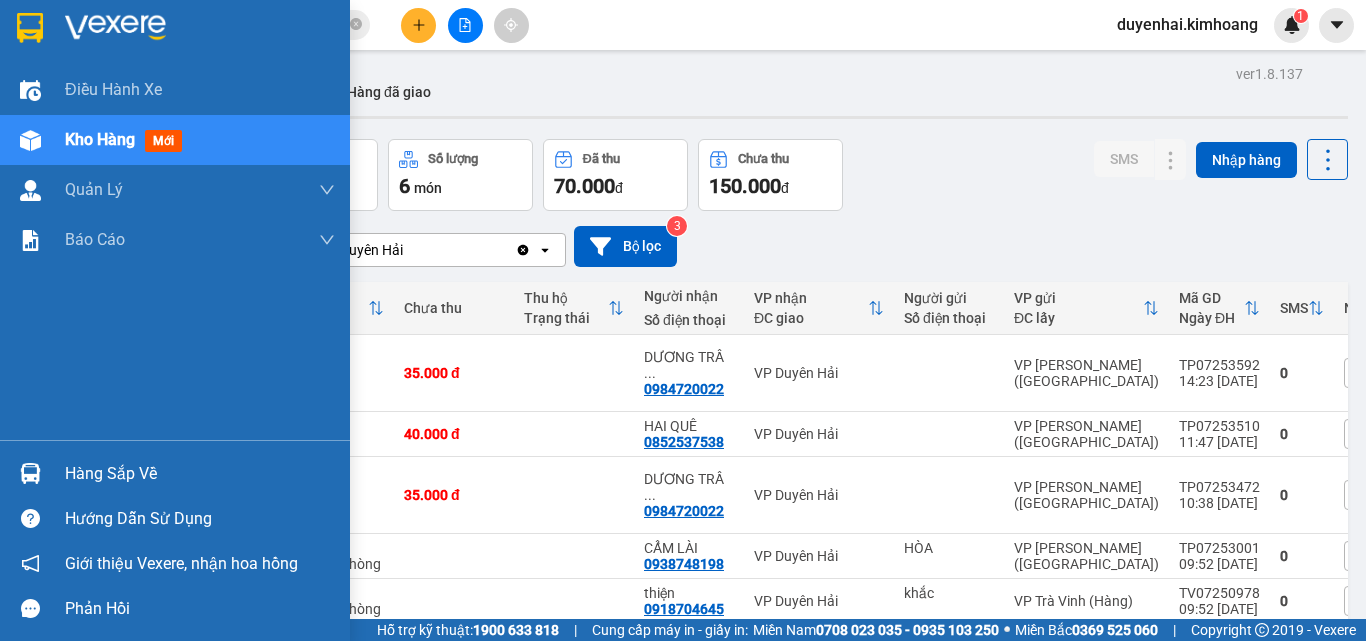 click on "ver  1.8.137 Kho gửi Trên xe Kho nhận Hàng đã giao Đơn hàng 6 đơn Khối lượng 0 kg Số lượng 6 món Đã thu 70.000  đ Chưa thu 150.000  đ SMS Nhập hàng [DATE] – [DATE] Press the down arrow key to interact with the calendar and select a date. Press the escape button to close the calendar. Selected date range is from [DATE] to [DATE]. VP Duyên Hải Clear value open Bộ lọc 3 Chi tiết Tên món Ghi chú Đã thu HTTT Chưa thu Thu hộ Trạng thái Người nhận Số điện thoại VP nhận ĐC giao Người gửi Số điện thoại VP gửi ĐC lấy Mã GD Ngày ĐH SMS Nhãn 1  món Khác CỤC ĐEN KV KK  K BAO RÁCH ƯỚT  35.000 đ DƯƠNG TRẦ ... 0984720022 VP Duyên Hải VP [PERSON_NAME] ([GEOGRAPHIC_DATA]) TP07253592 14:23 [DATE] 0 Nhãn 1  món Khác THÙNG KK KO BAO BỂ 40.000 đ HAI QUÊ 0852537538 VP Duyên Hải VP [PERSON_NAME] ([GEOGRAPHIC_DATA]) TP07253510 11:47 [DATE] 0 Nhãn 1  món Khác CỤC ĐEN KV KK  K BAO RÁCH ƯỚT  35.000 đ DƯƠNG TRẦ ... 0 1 0" at bounding box center [713, 408] 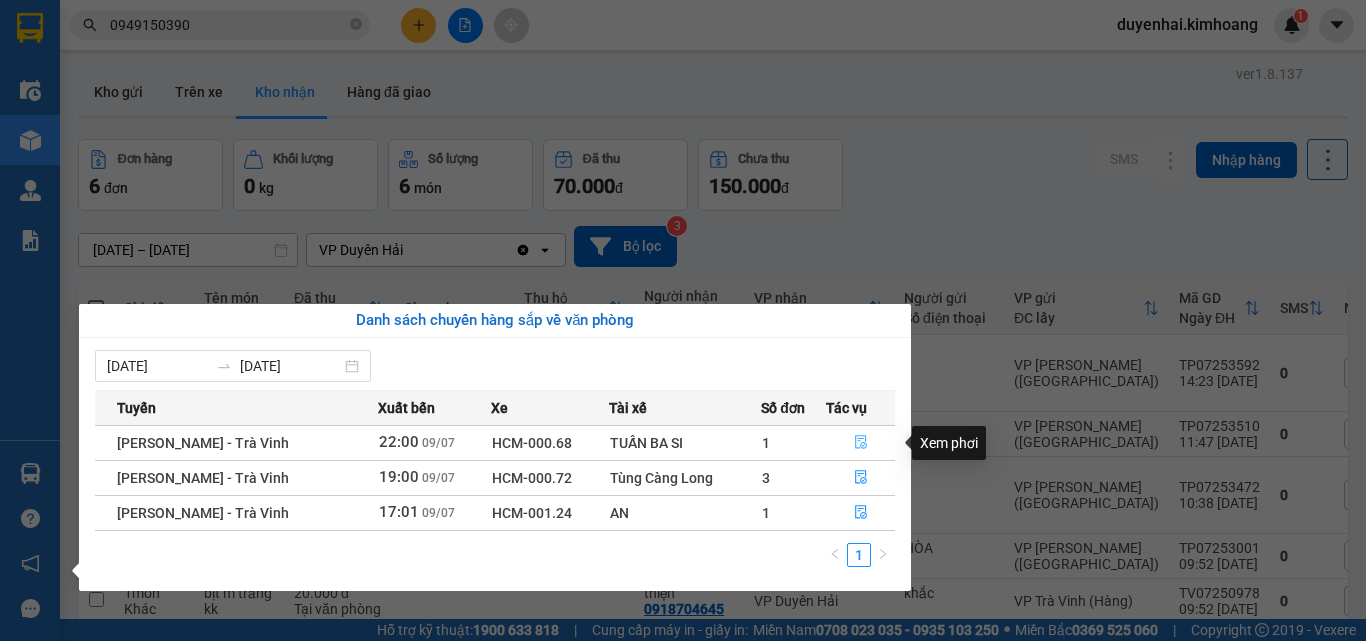 click at bounding box center (861, 443) 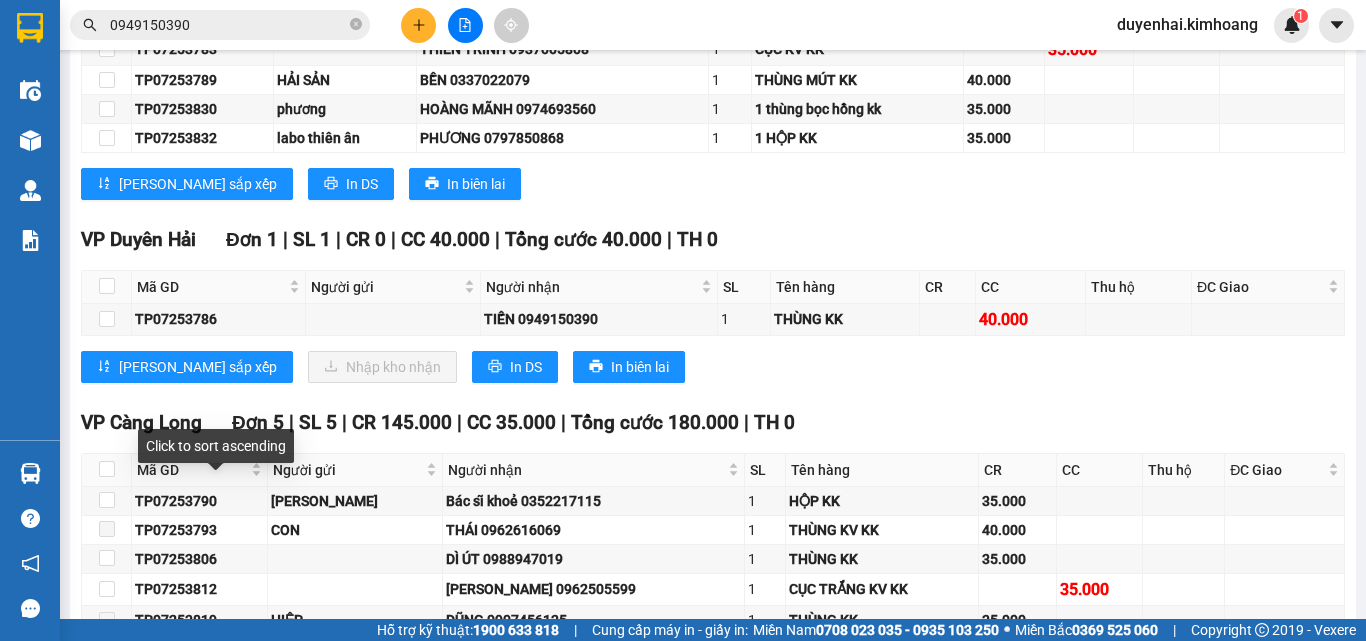scroll, scrollTop: 2400, scrollLeft: 0, axis: vertical 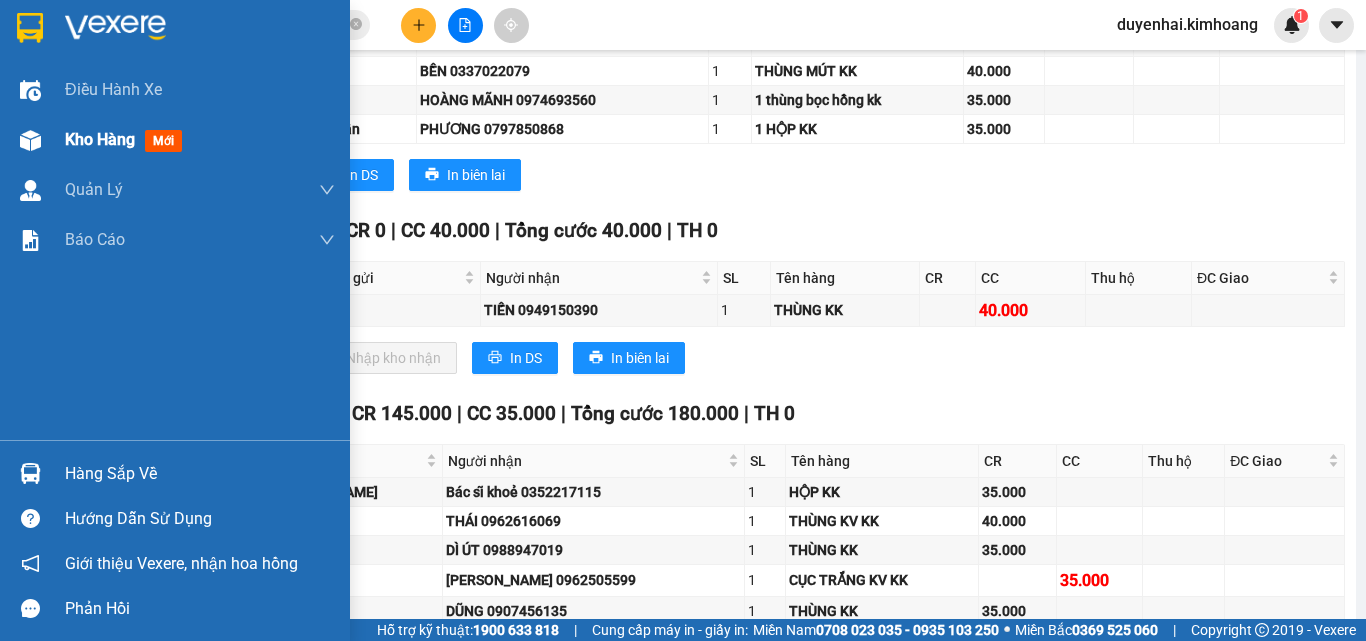click on "Kho hàng" at bounding box center (100, 139) 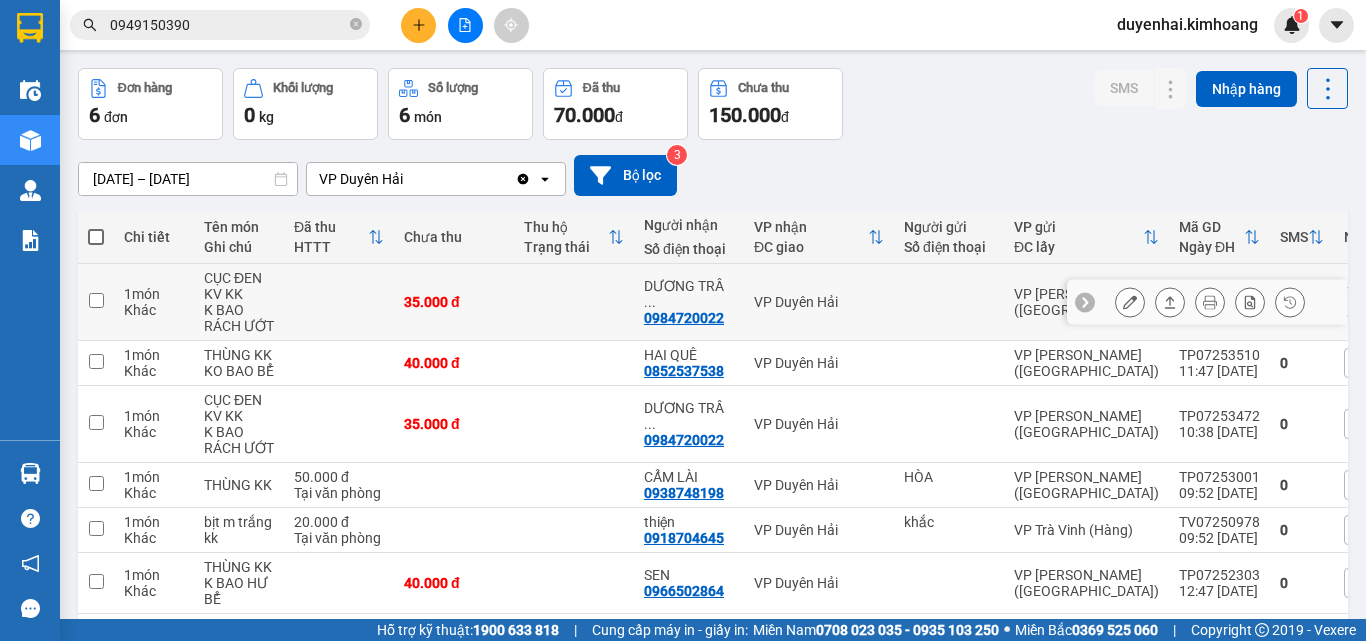 scroll, scrollTop: 0, scrollLeft: 0, axis: both 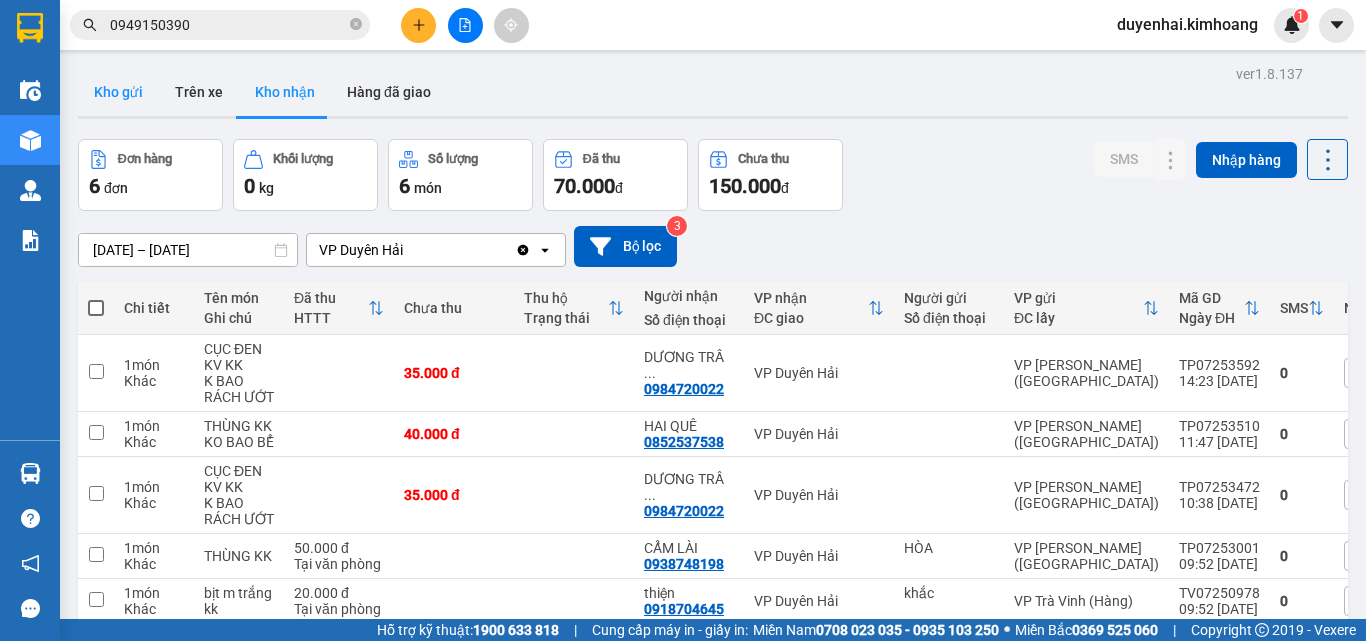 click on "Kho gửi" at bounding box center (118, 92) 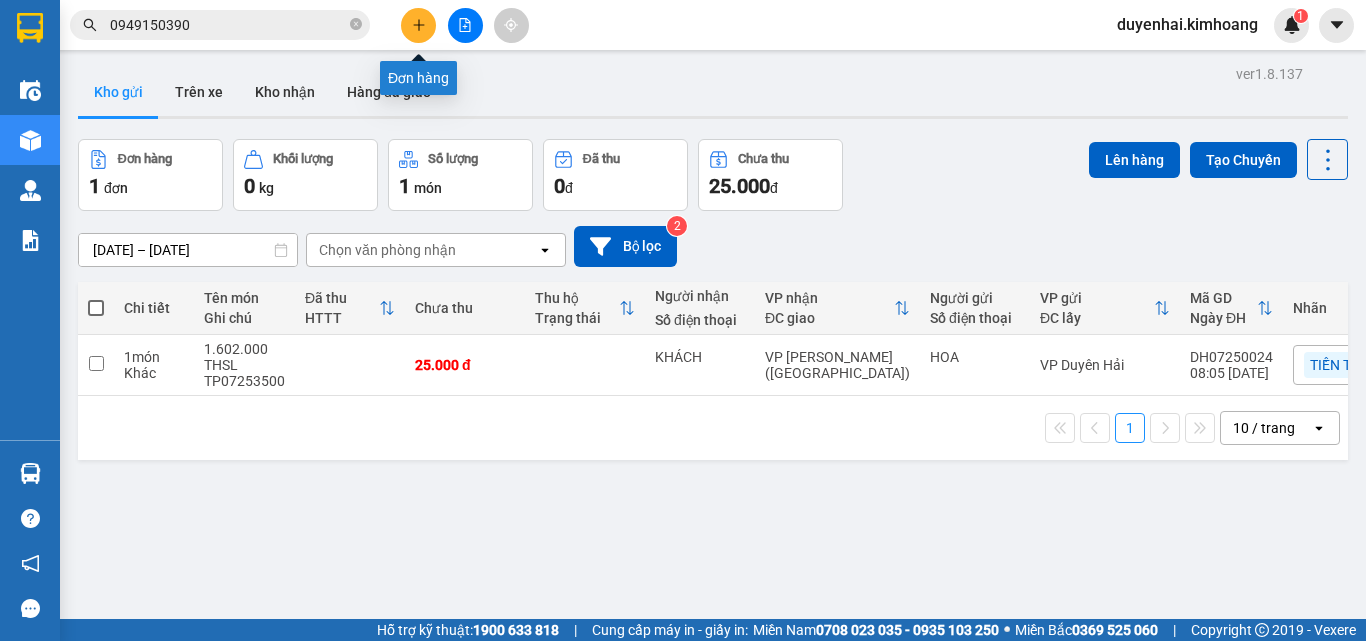 click at bounding box center (418, 25) 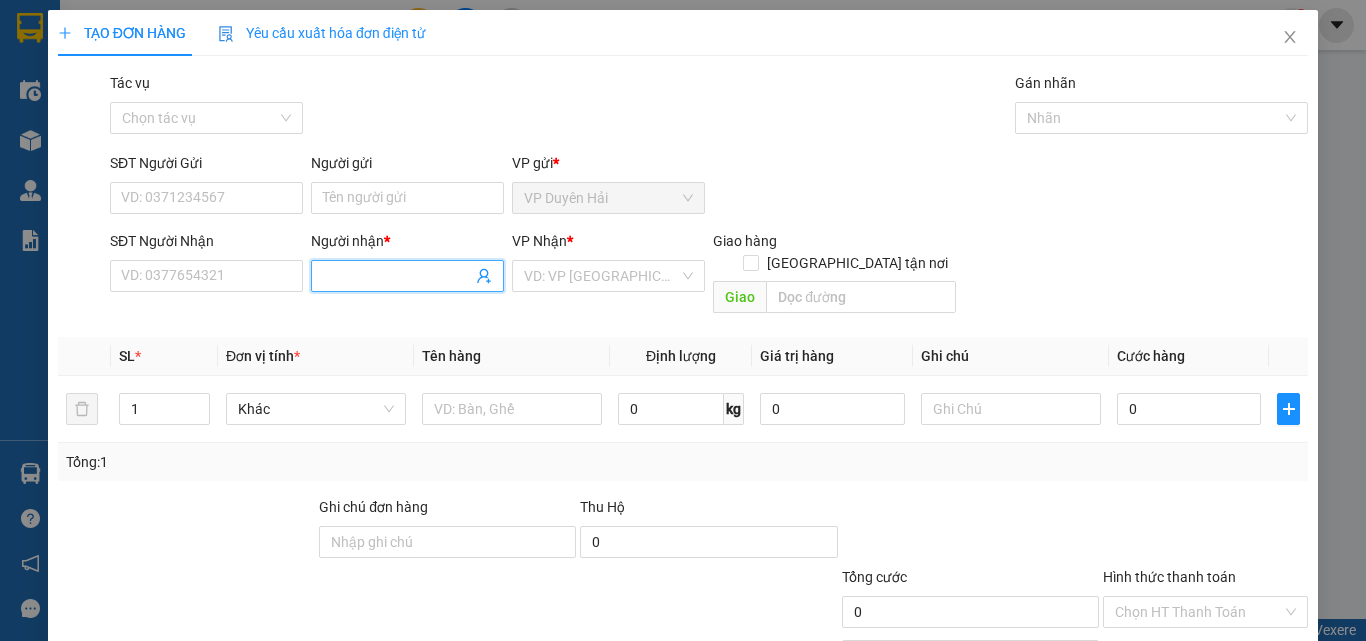 click on "Người nhận  *" at bounding box center [397, 276] 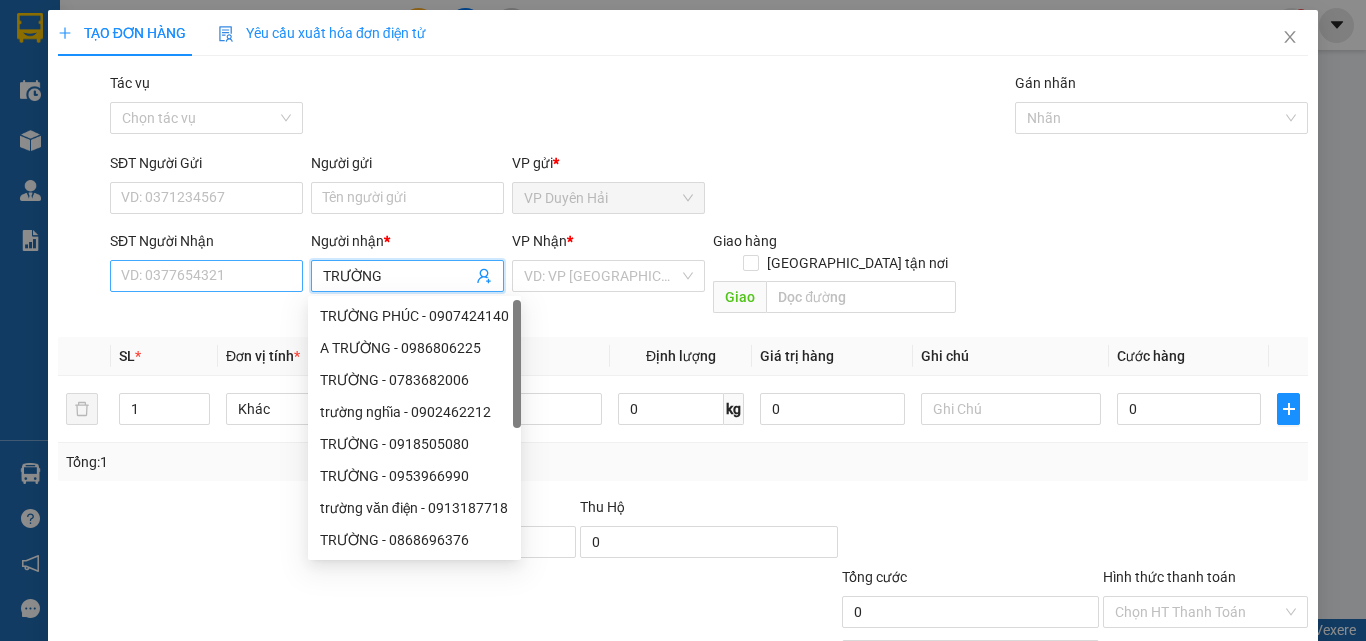 type on "TRƯỜNG" 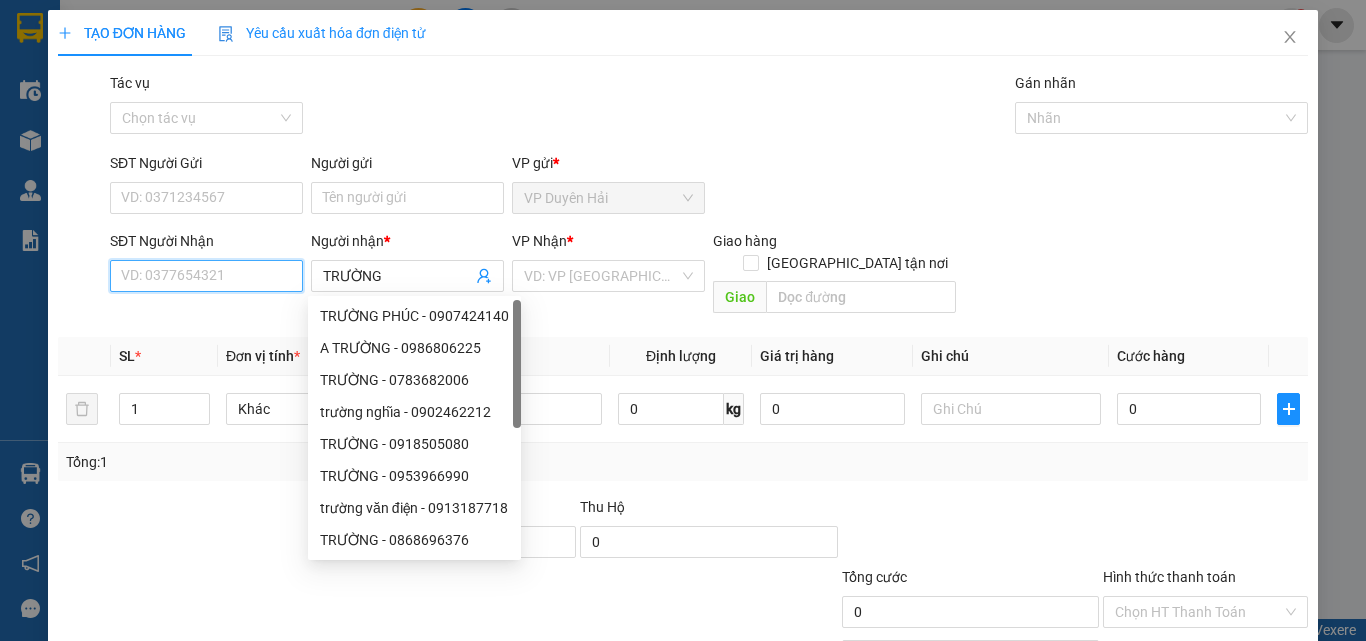 click on "SĐT Người Nhận" at bounding box center [206, 276] 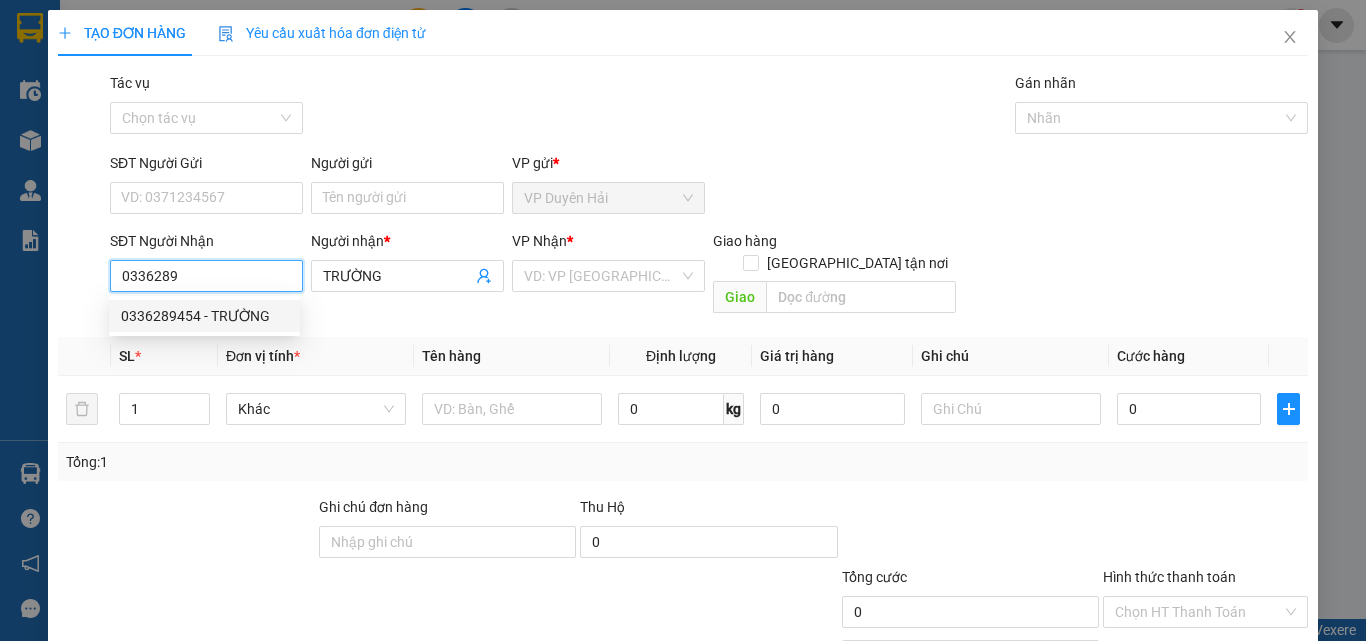 click on "0336289454 - TRƯỜNG" at bounding box center [204, 316] 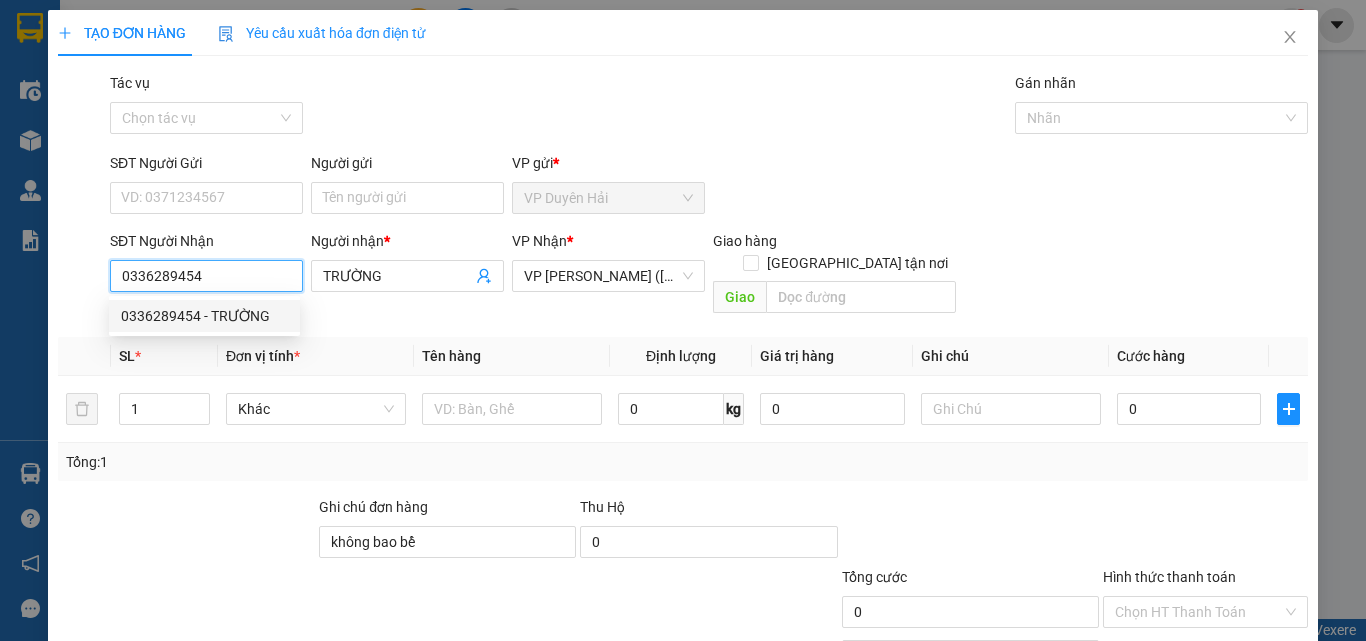 type on "40.000" 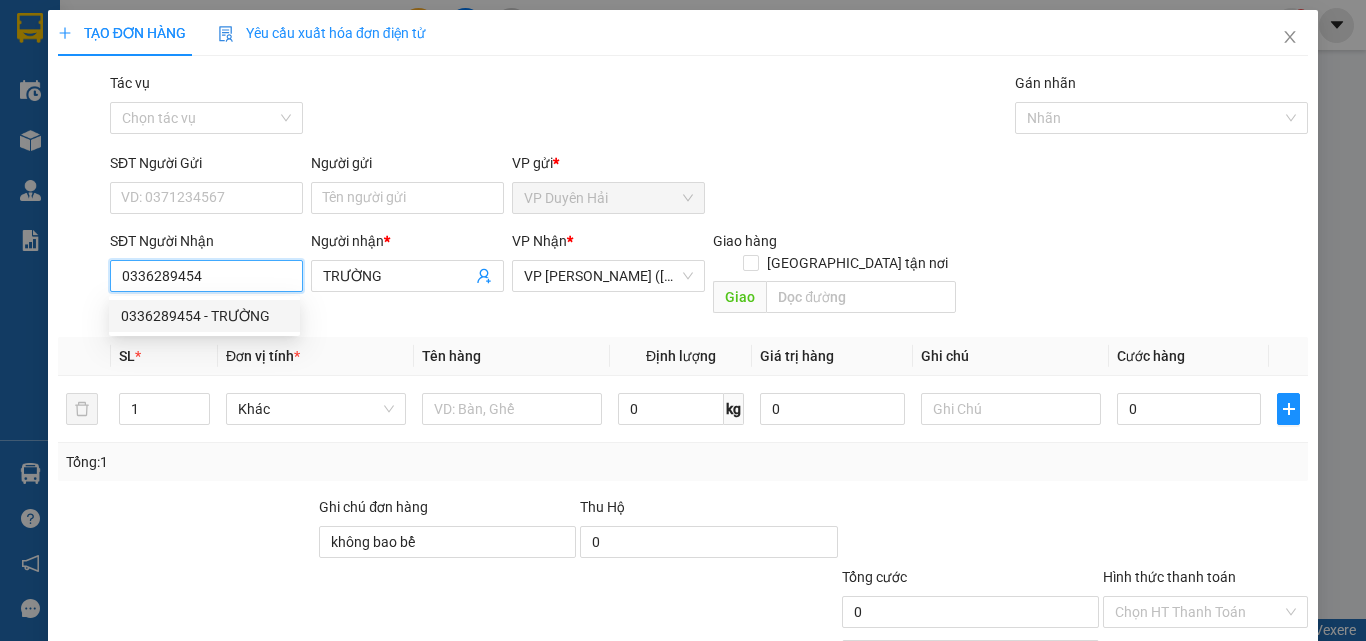 type on "40.000" 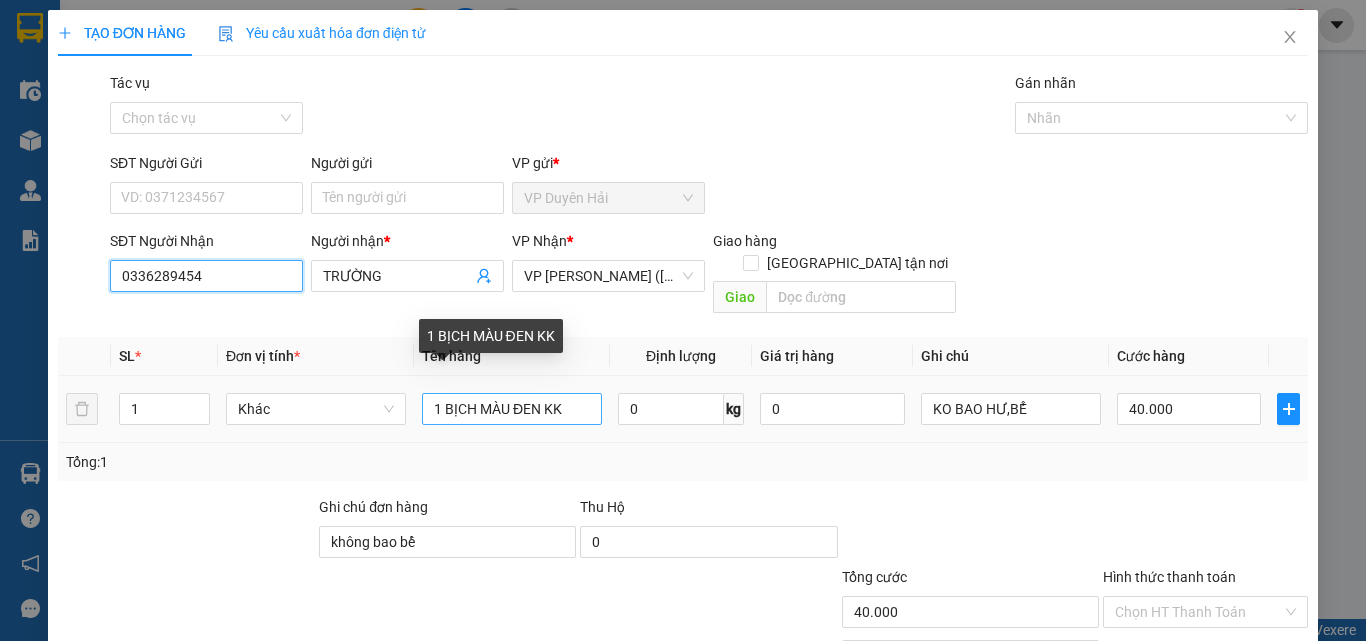 type on "0336289454" 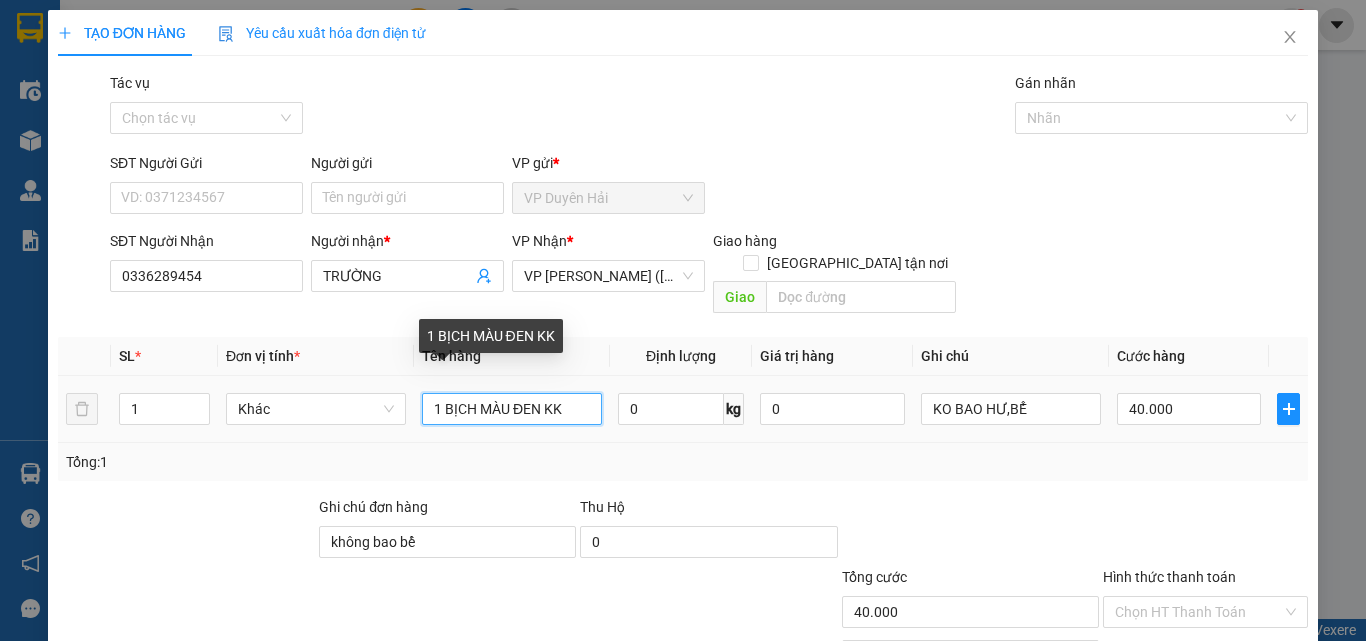 click on "1 BỊCH MÀU ĐEN KK" at bounding box center [512, 409] 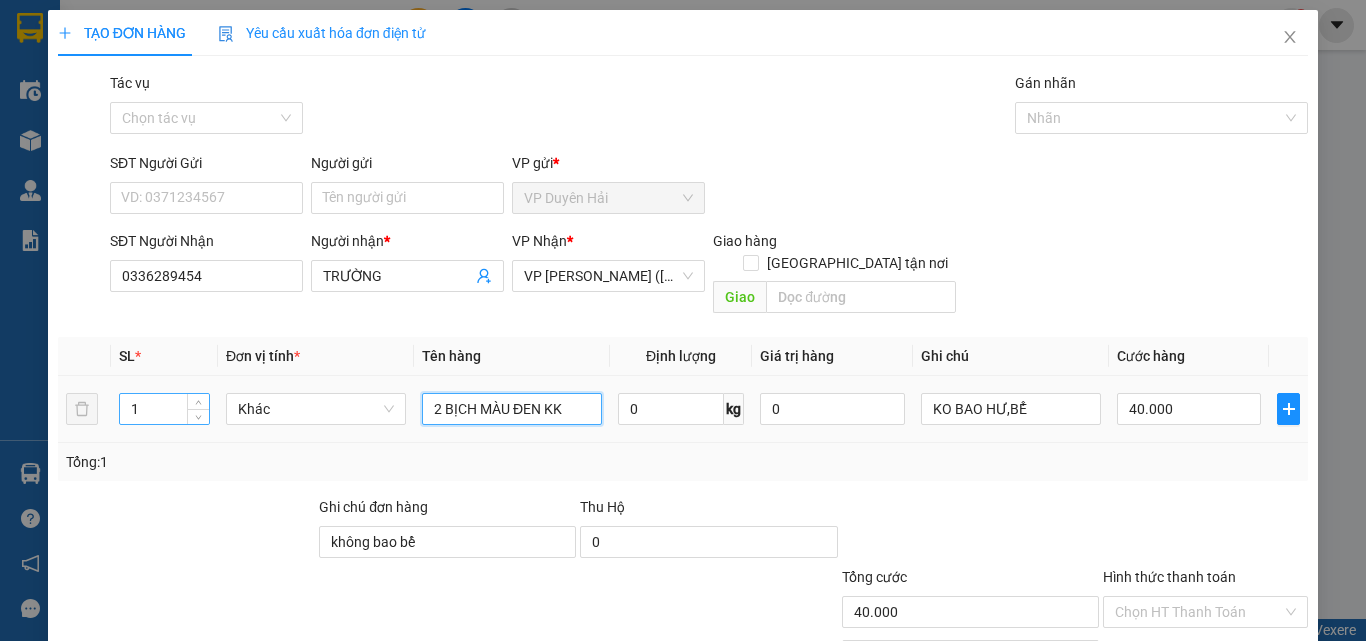 type on "2 BỊCH MÀU ĐEN KK" 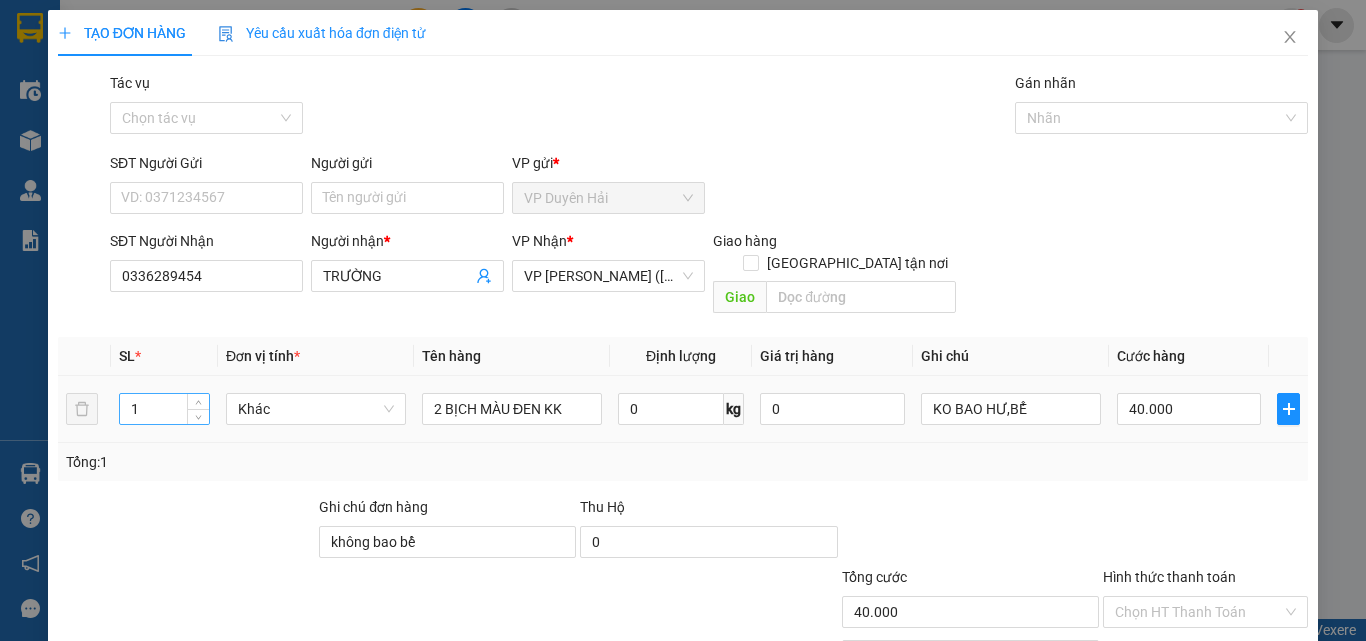 click on "1" at bounding box center [164, 409] 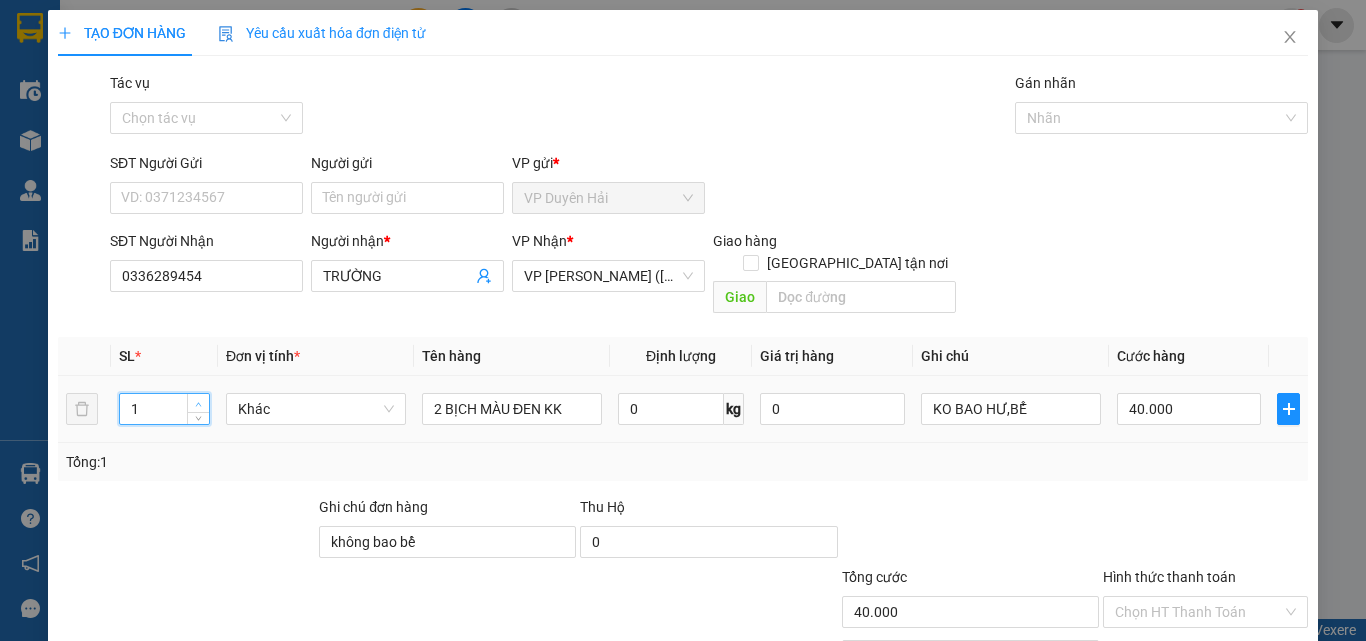 type on "2" 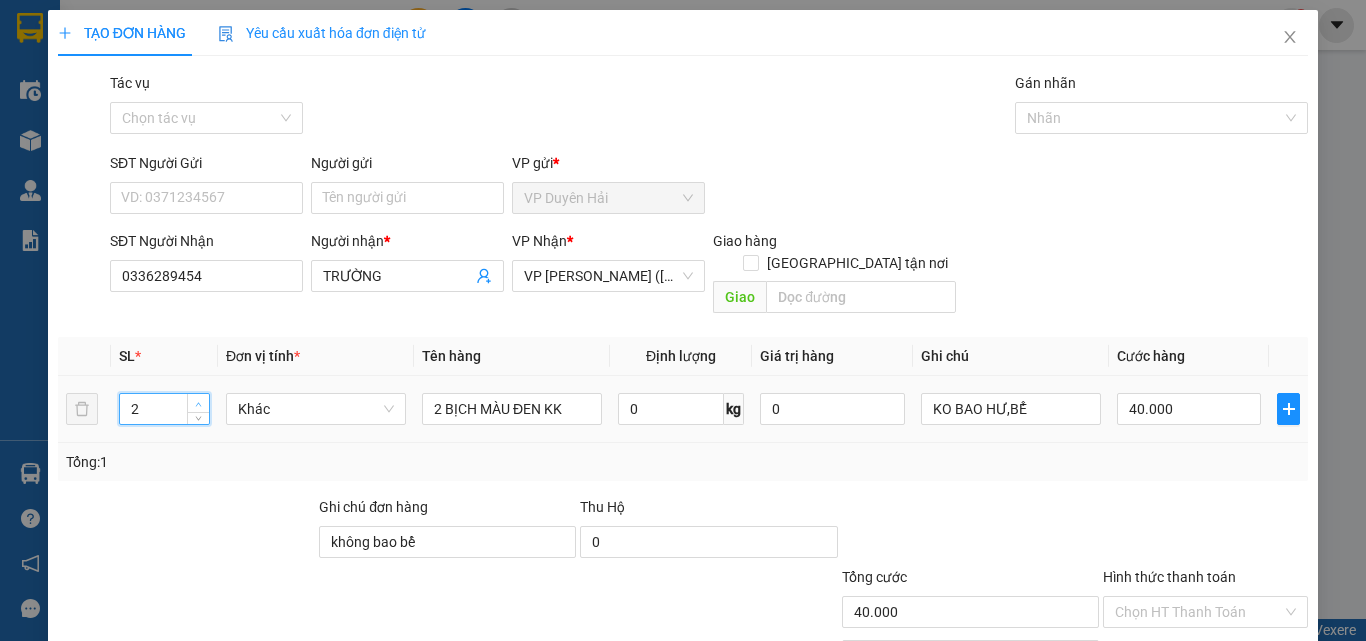 click 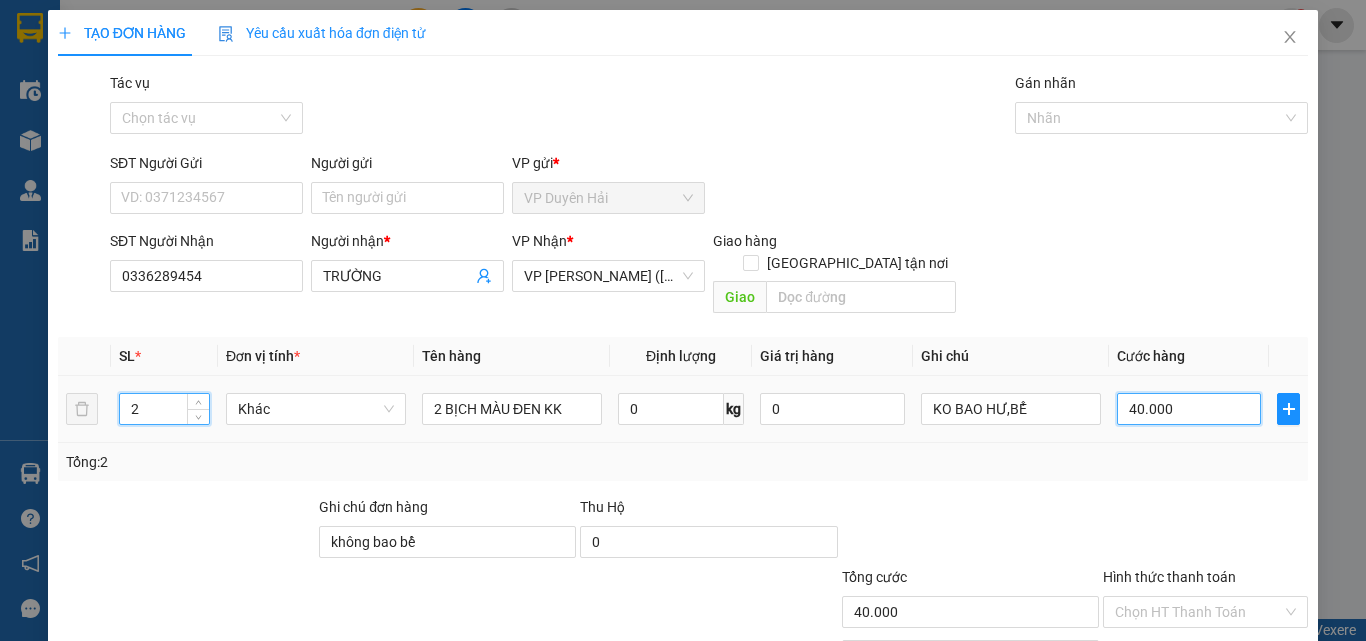 click on "40.000" at bounding box center [1189, 409] 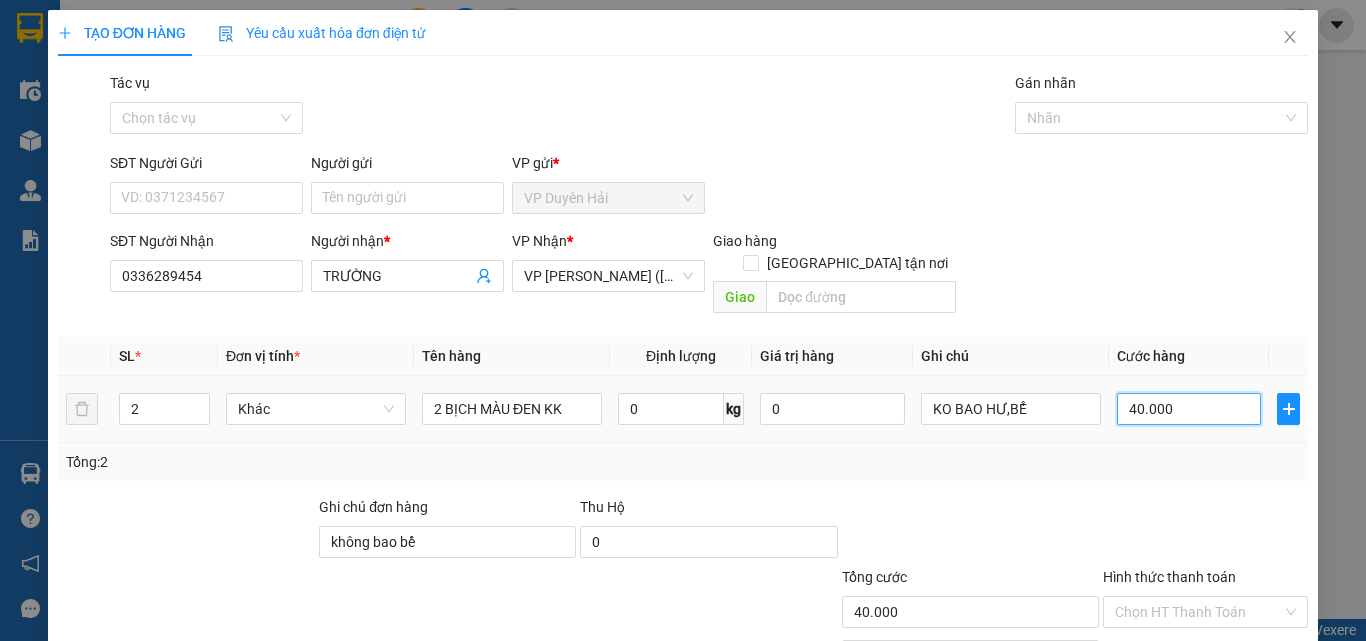 type on "0" 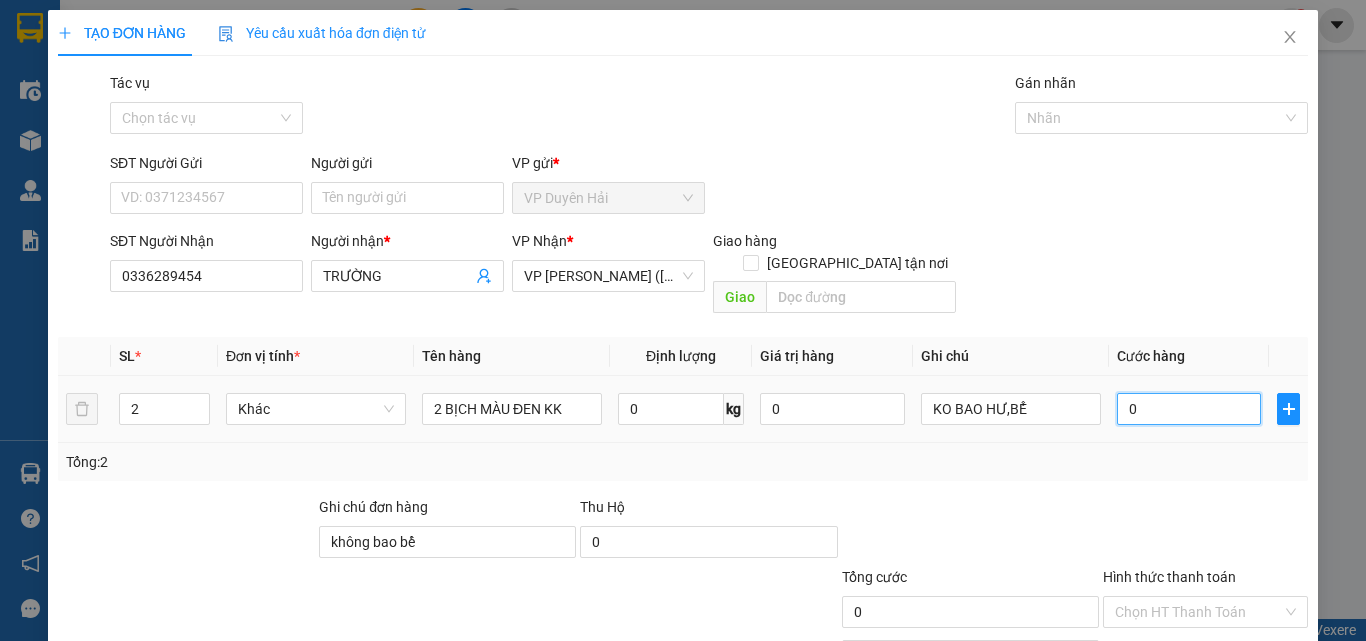 click on "0" at bounding box center (1189, 409) 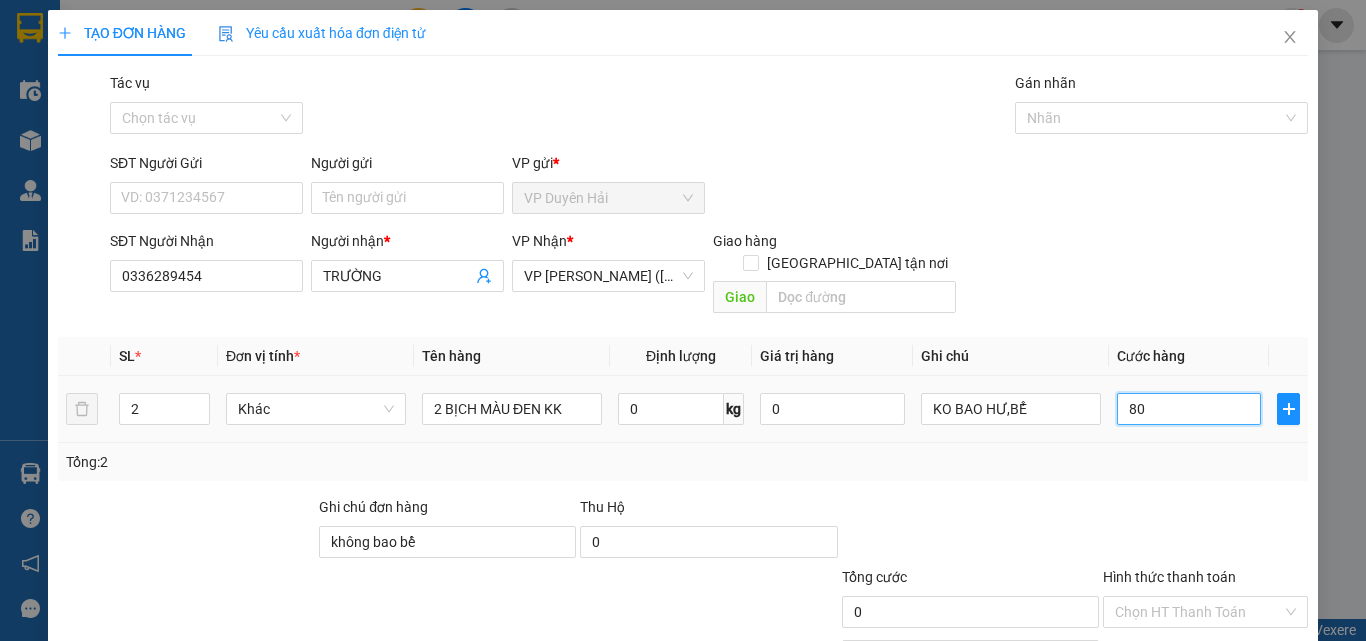 type on "80" 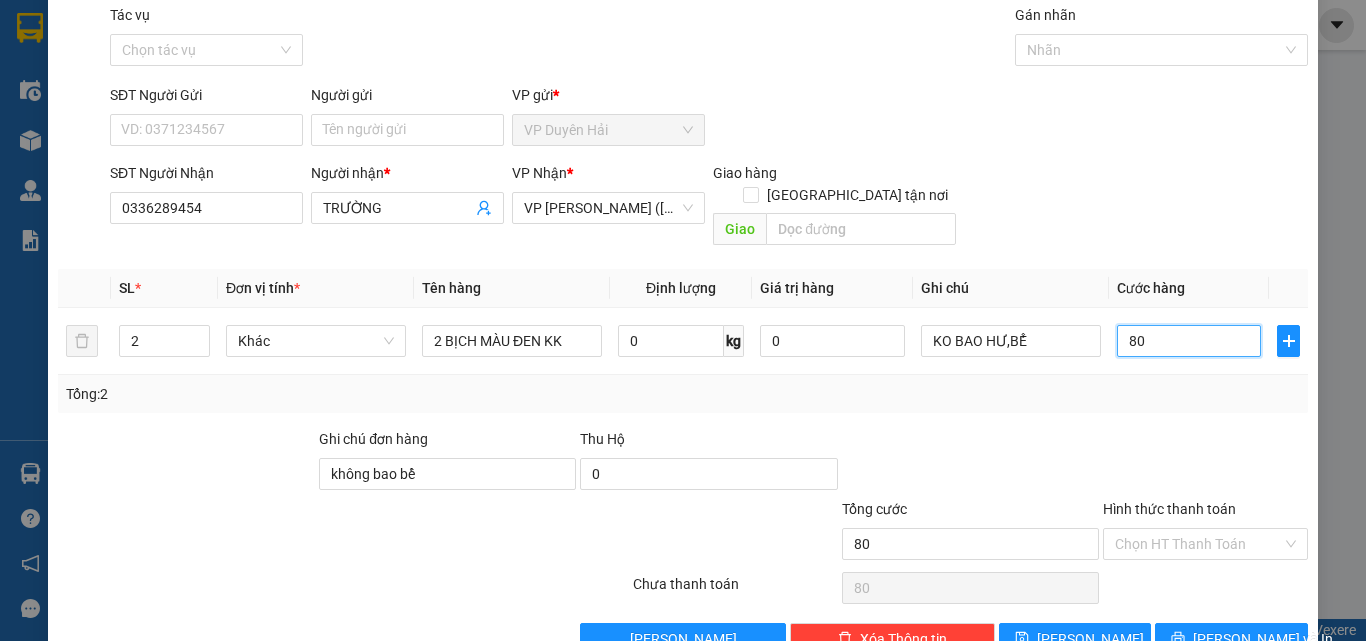 scroll, scrollTop: 99, scrollLeft: 0, axis: vertical 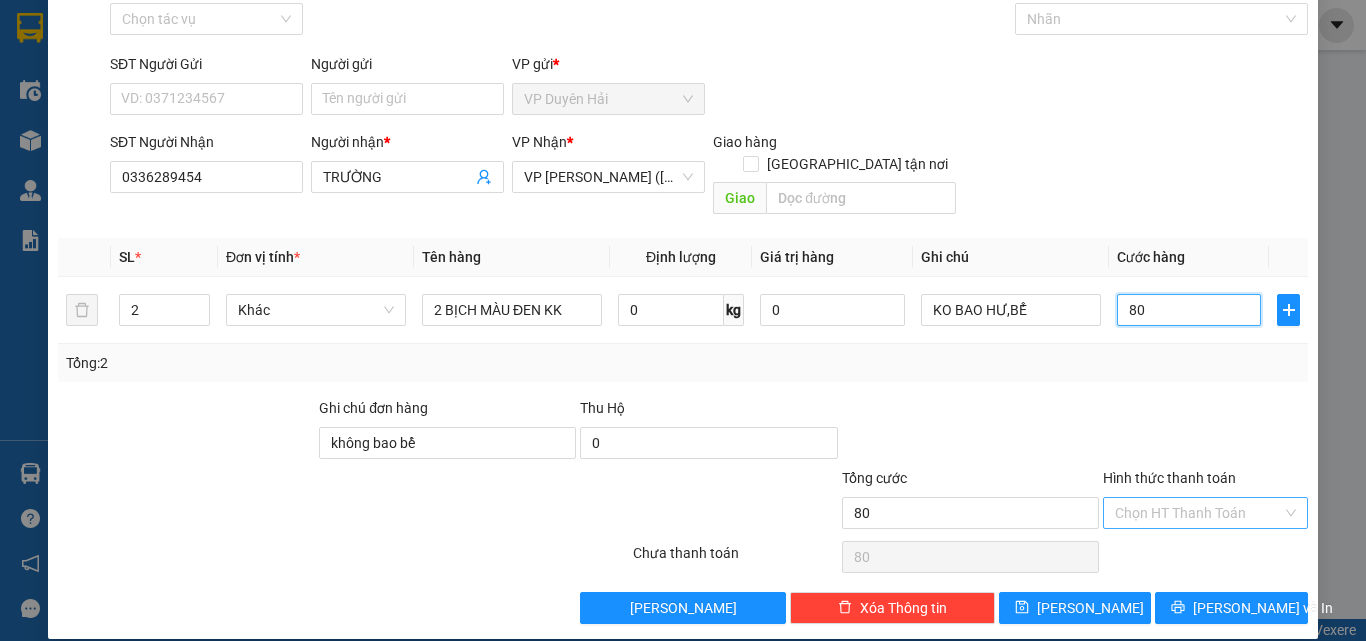type on "80" 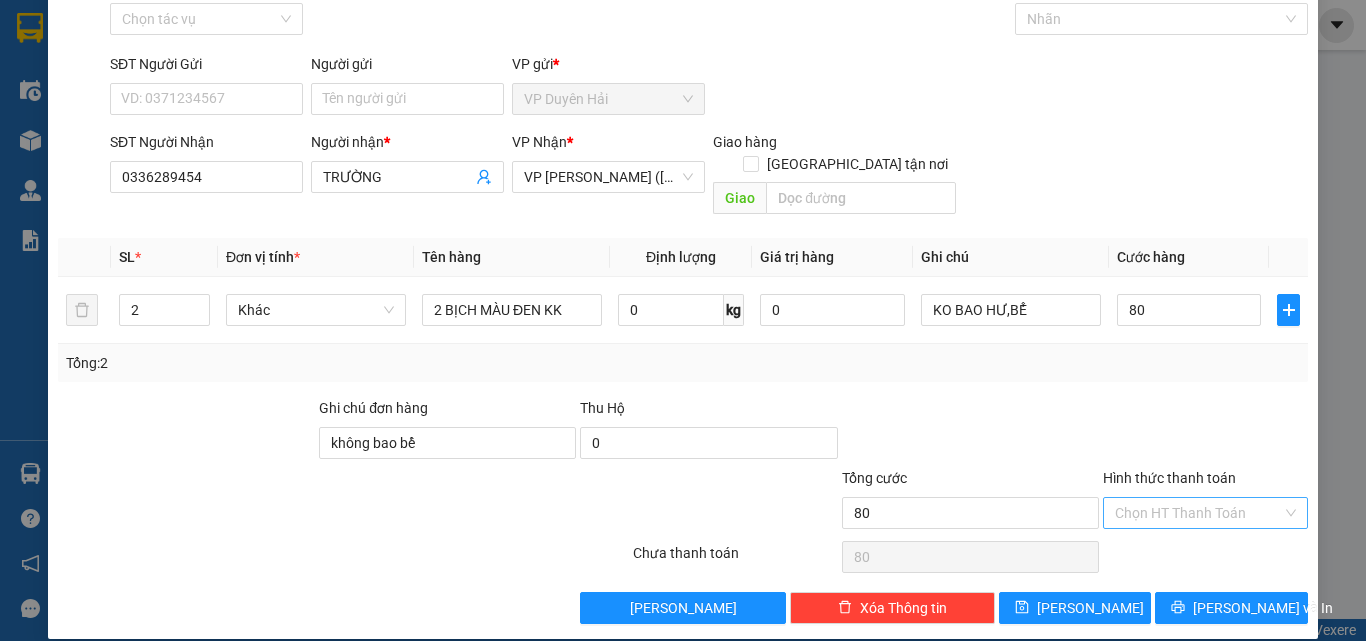 type on "80.000" 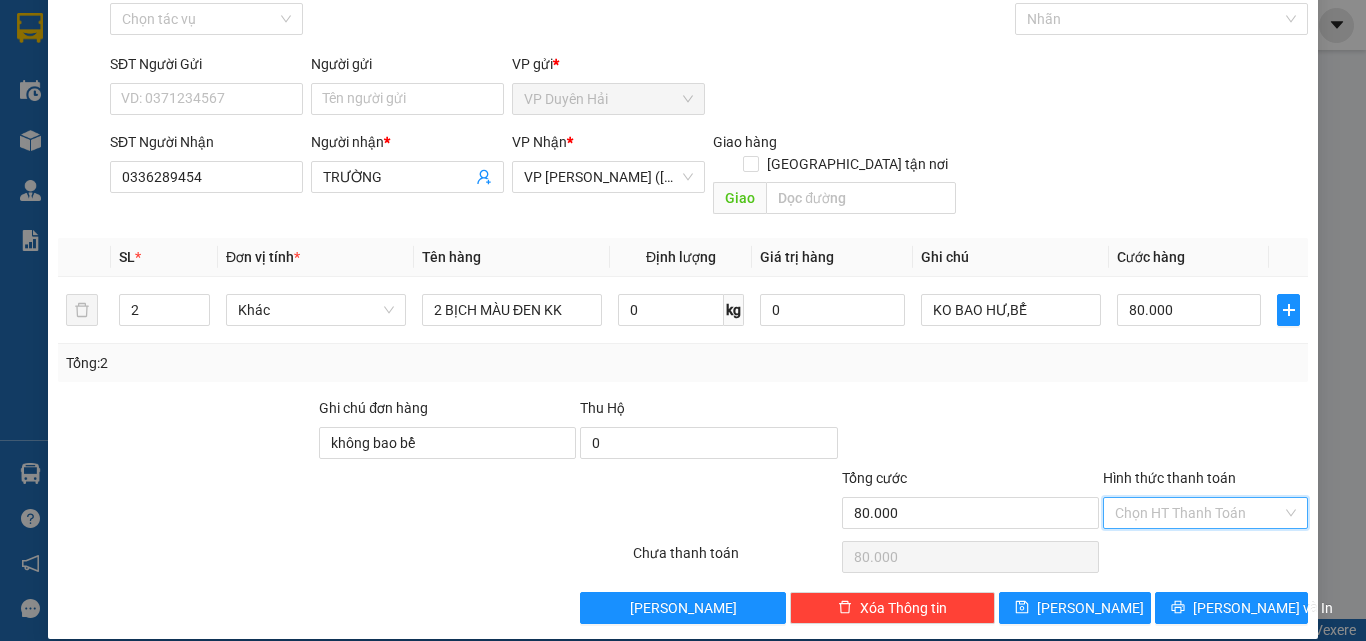 click on "Hình thức thanh toán" at bounding box center [1198, 513] 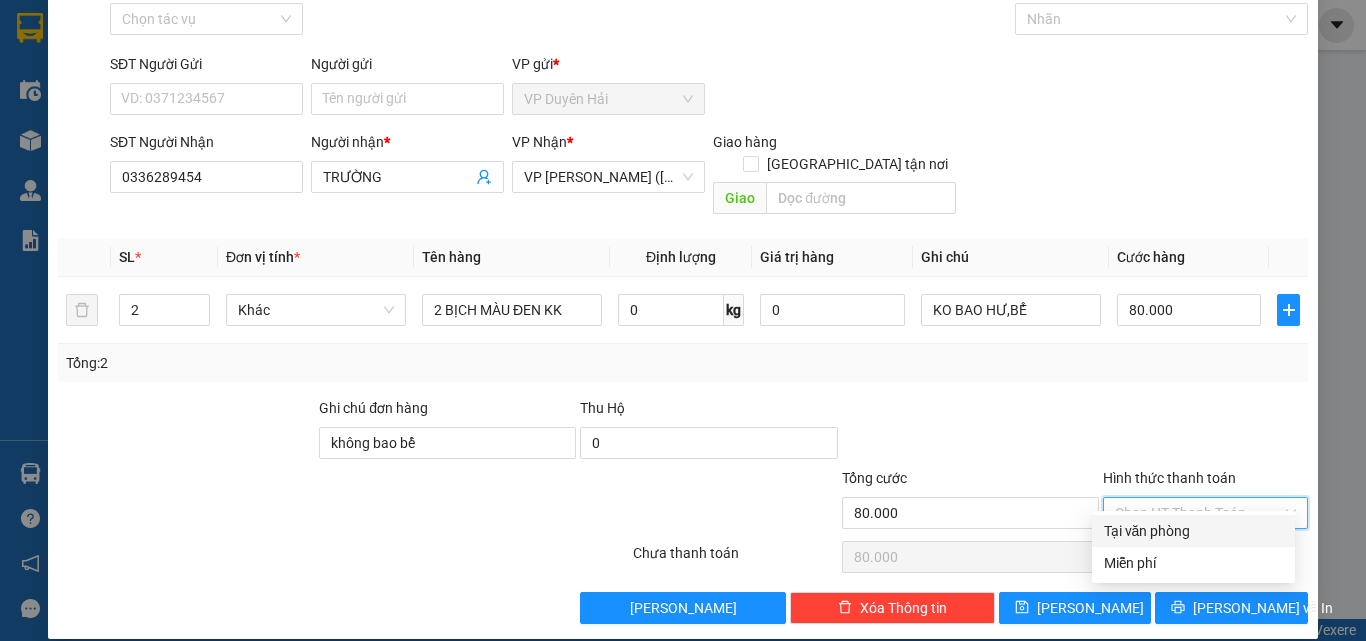 click on "Tại văn phòng" at bounding box center [1193, 531] 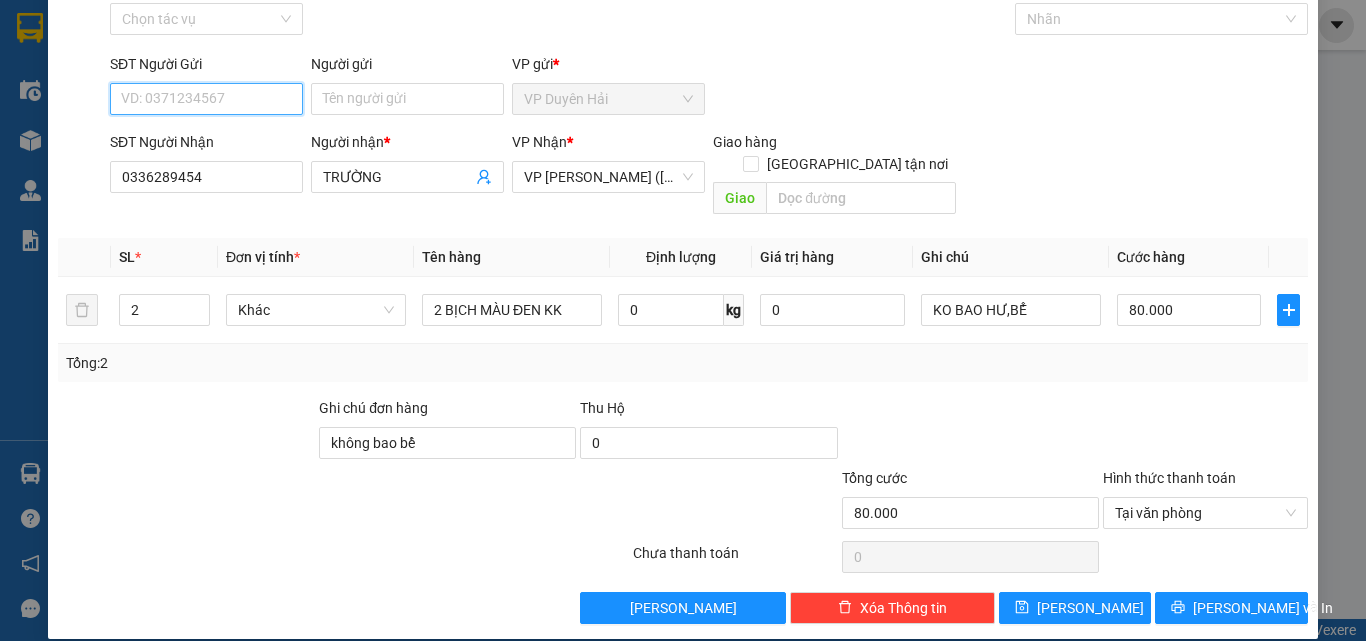 click on "SĐT Người Gửi" at bounding box center [206, 99] 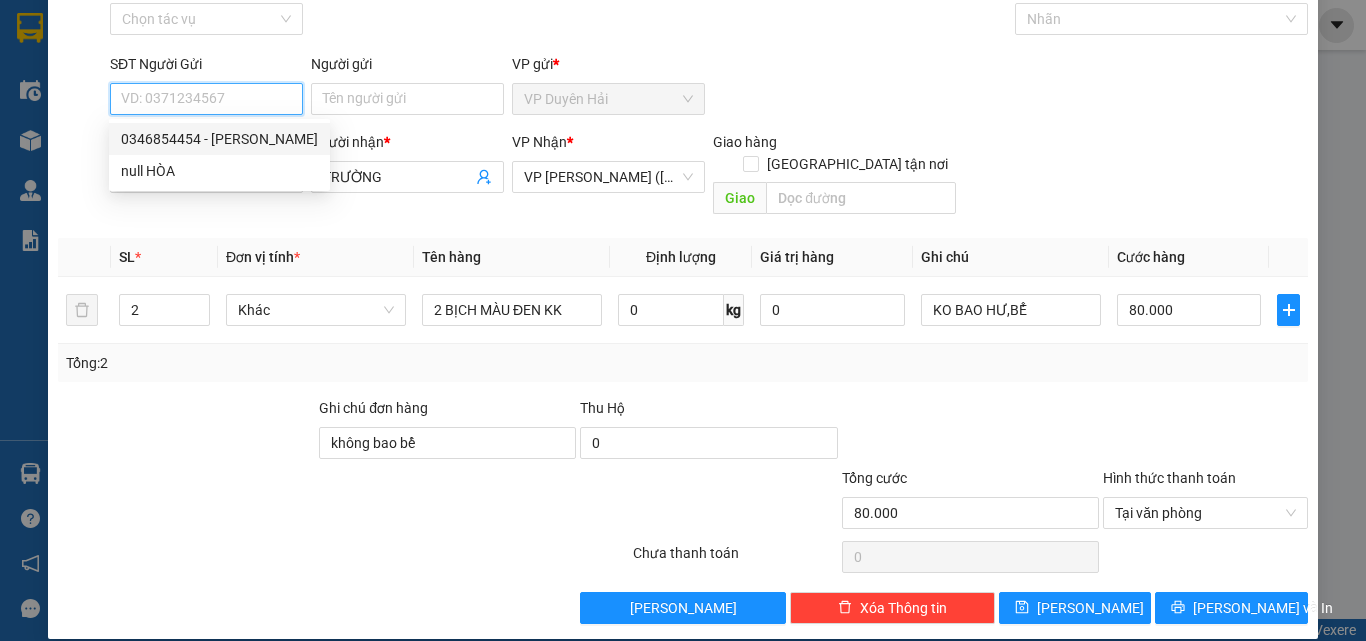 click on "0346854454 - [PERSON_NAME]" at bounding box center (219, 139) 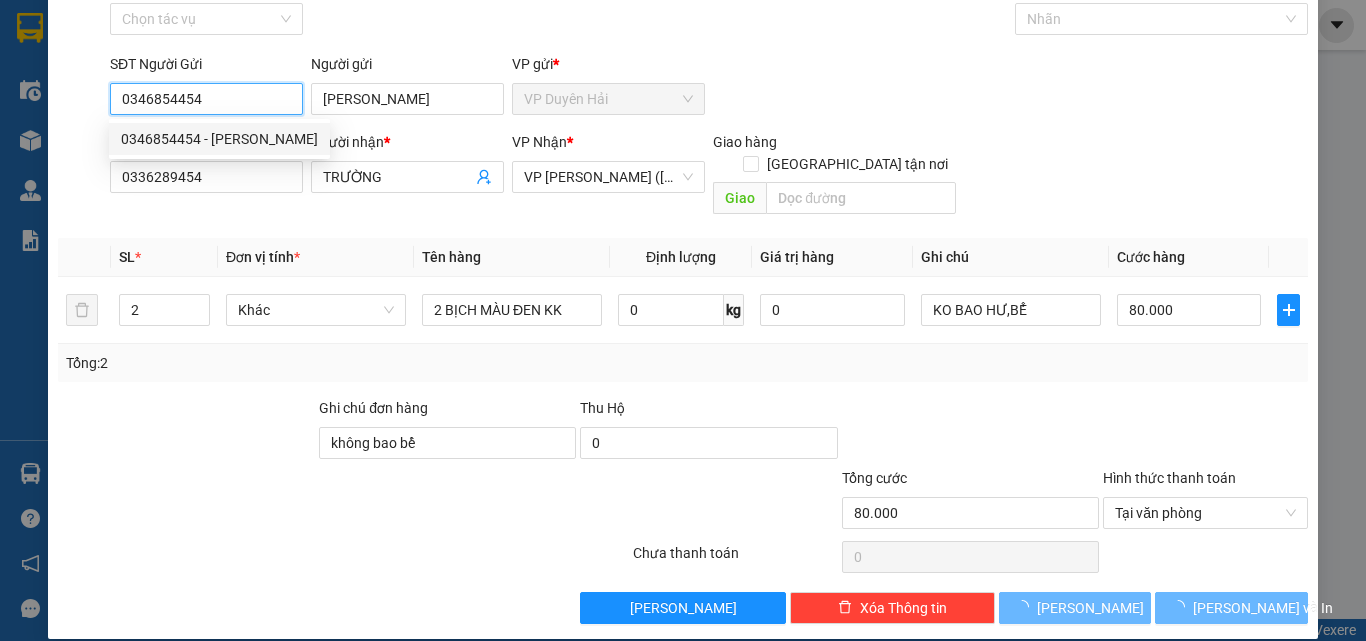 type on "40.000" 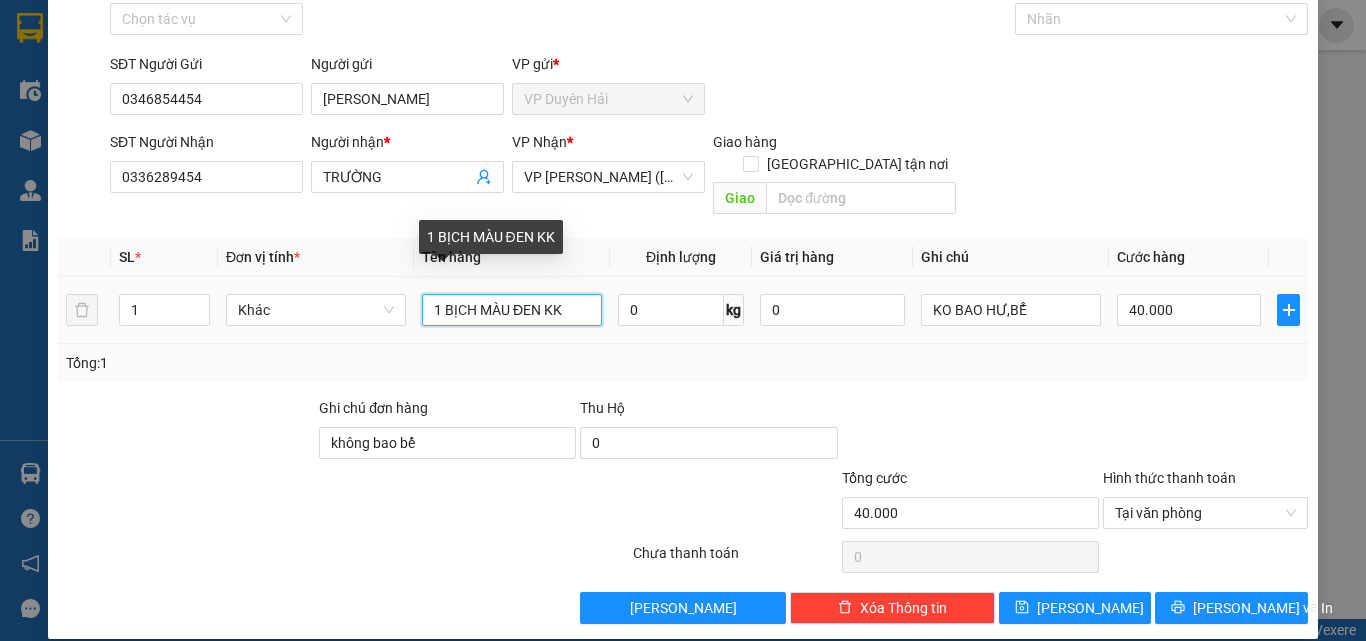 click on "1 BỊCH MÀU ĐEN KK" at bounding box center [512, 310] 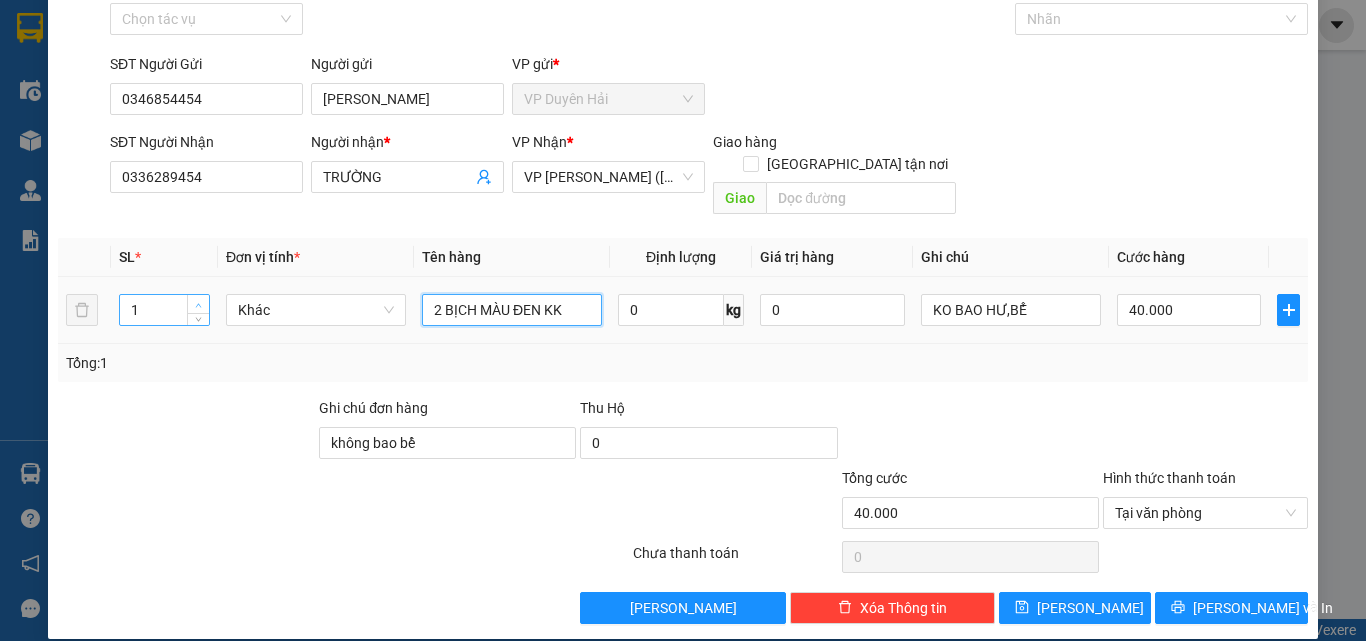 type on "2 BỊCH MÀU ĐEN KK" 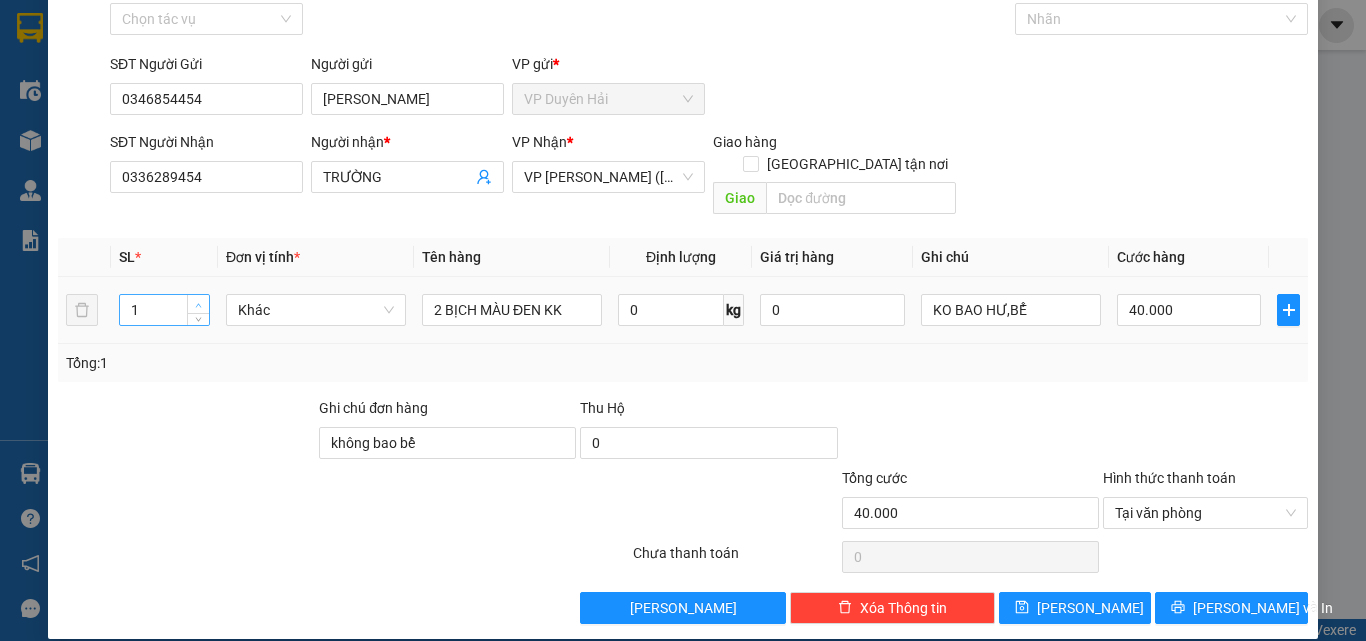 type on "2" 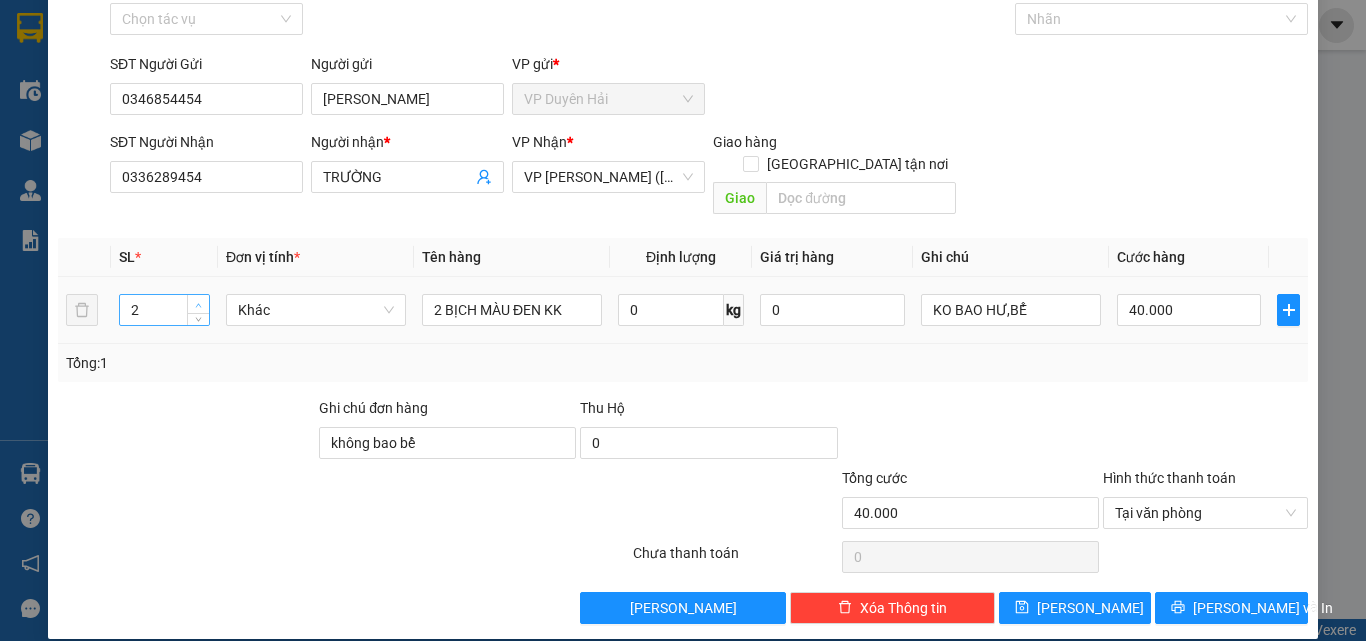 click 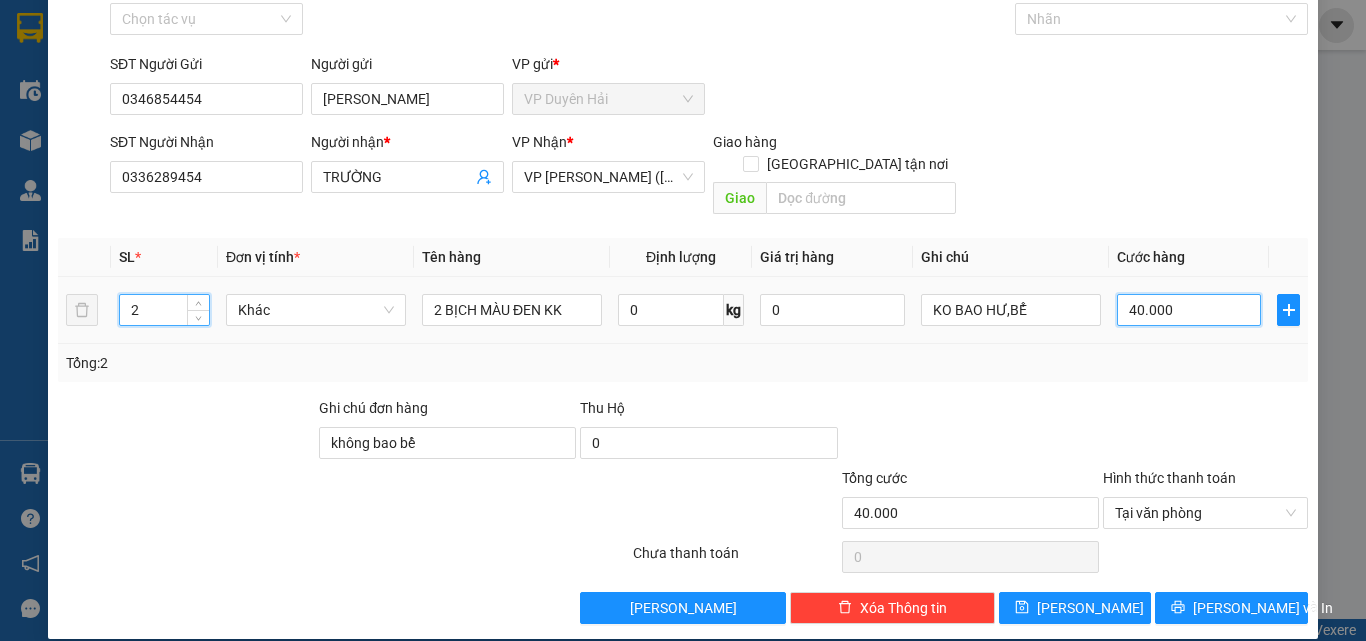 click on "40.000" at bounding box center [1189, 310] 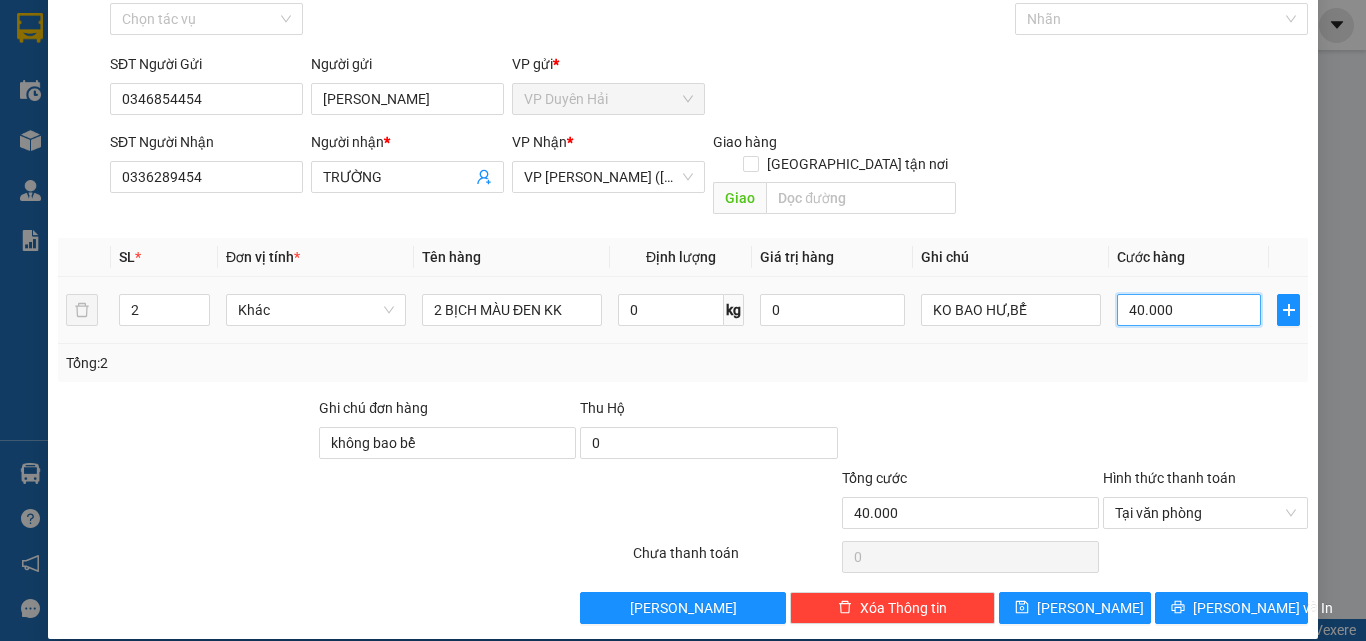 type on "8" 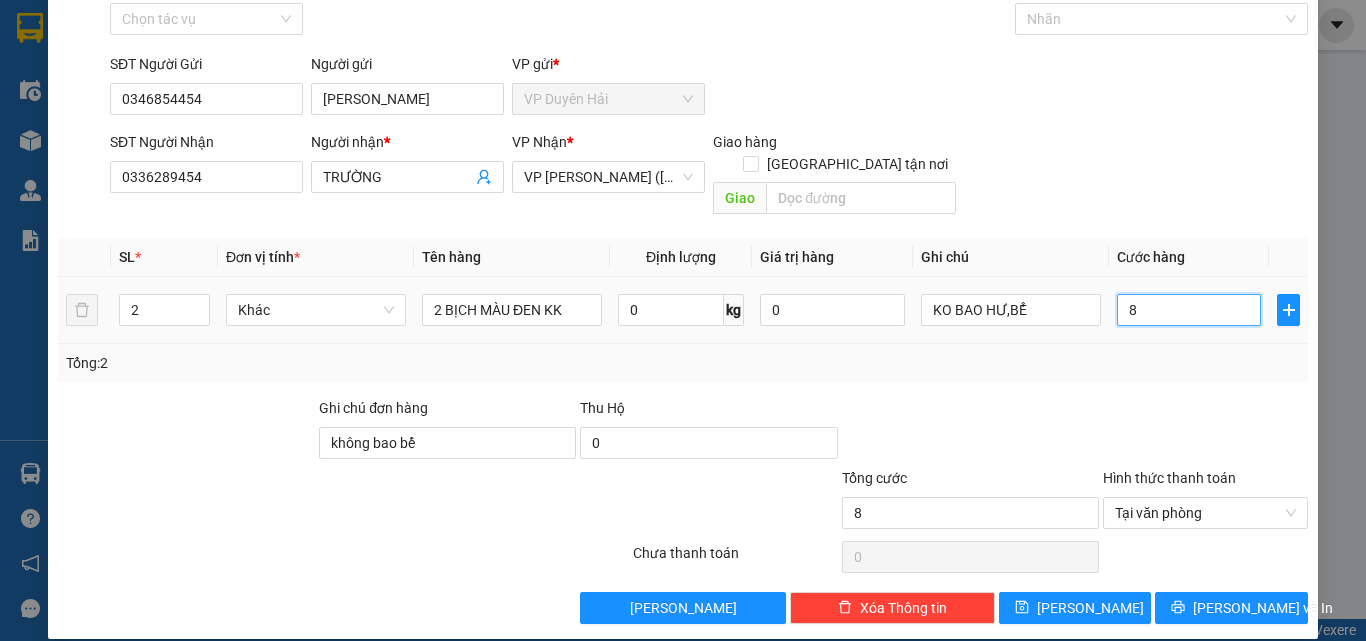 type on "80" 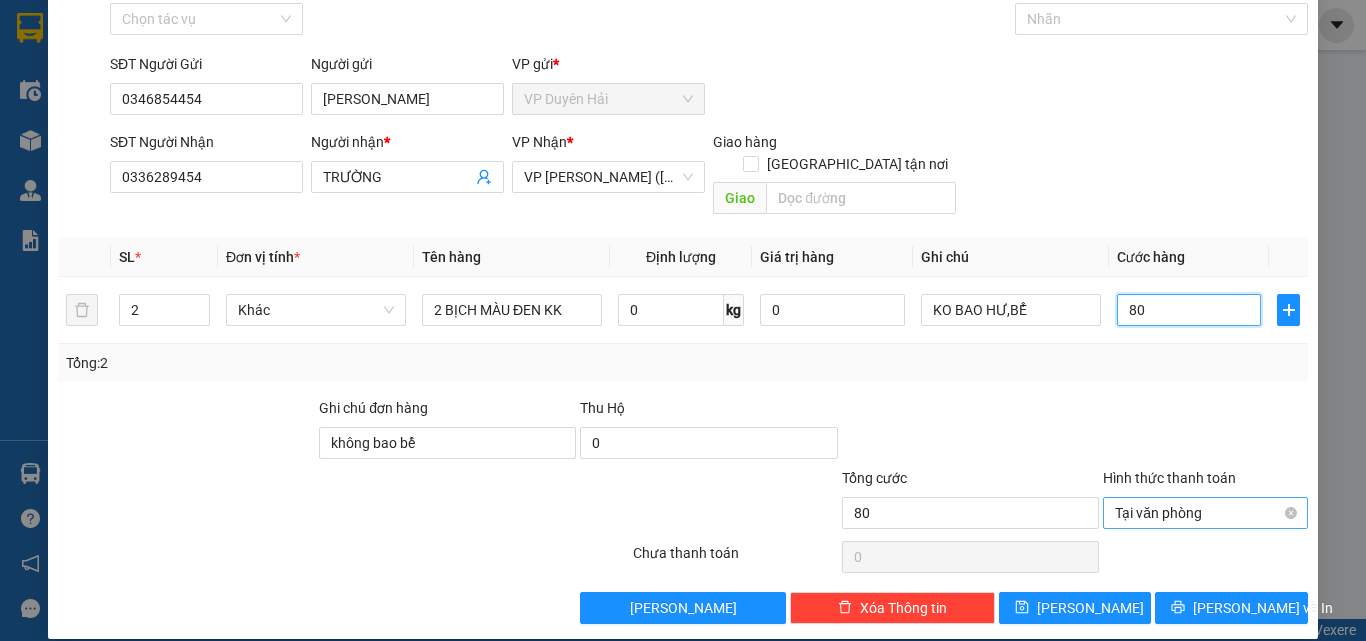 click on "Tại văn phòng" at bounding box center (1205, 513) 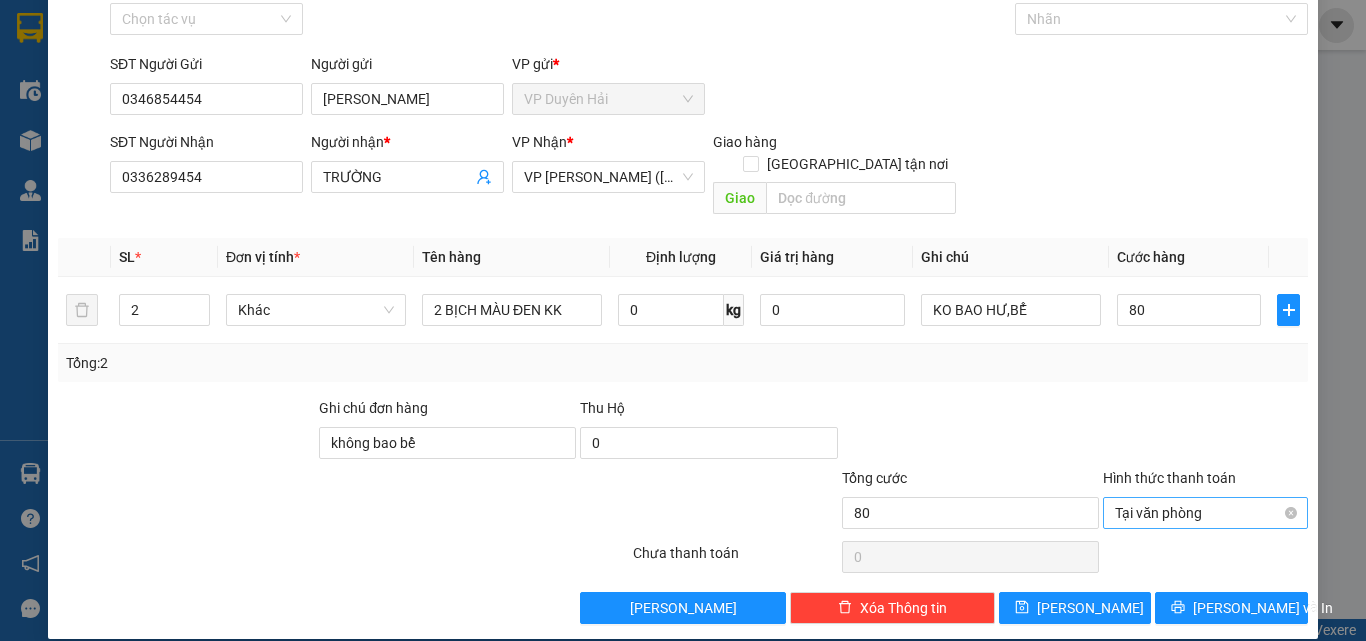 type on "80.000" 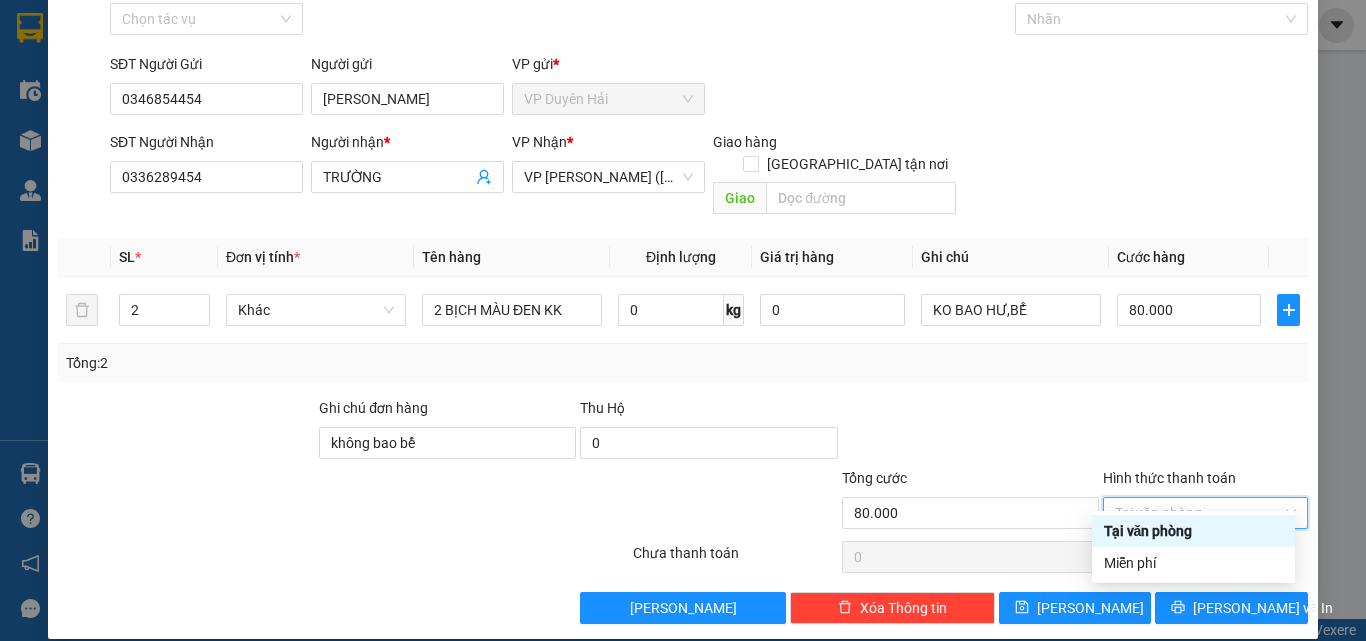 click on "Tại văn phòng" at bounding box center (1193, 531) 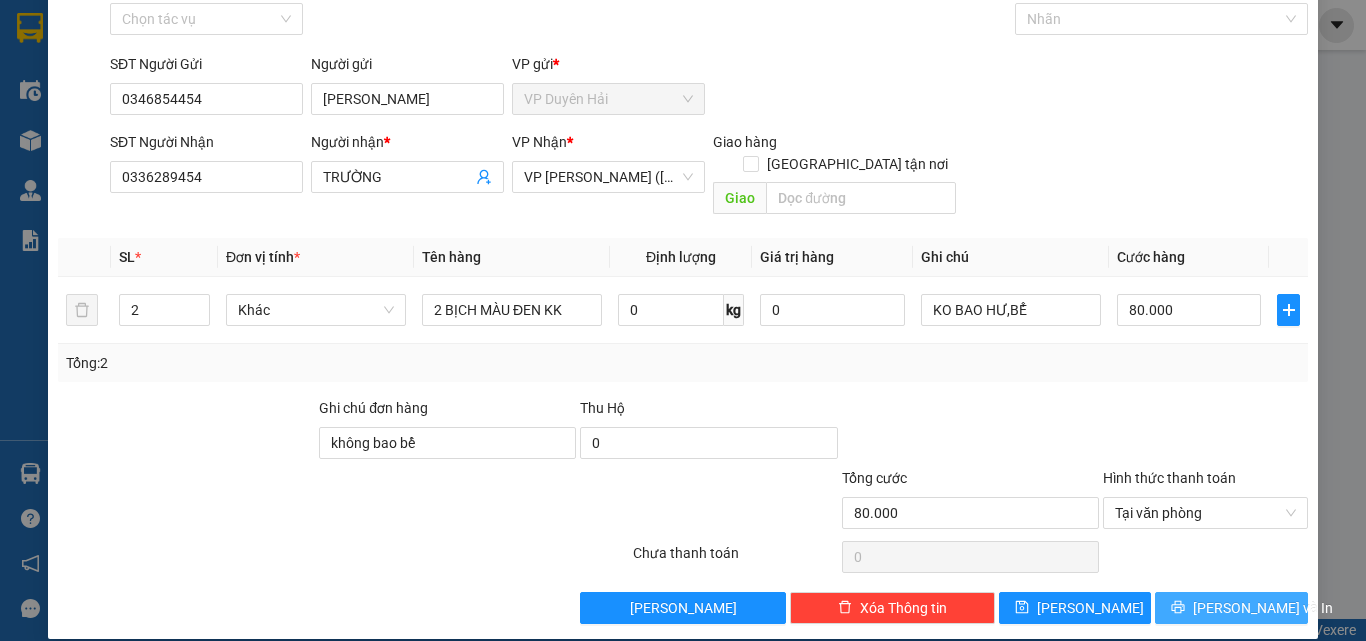 click on "[PERSON_NAME] và In" at bounding box center (1263, 608) 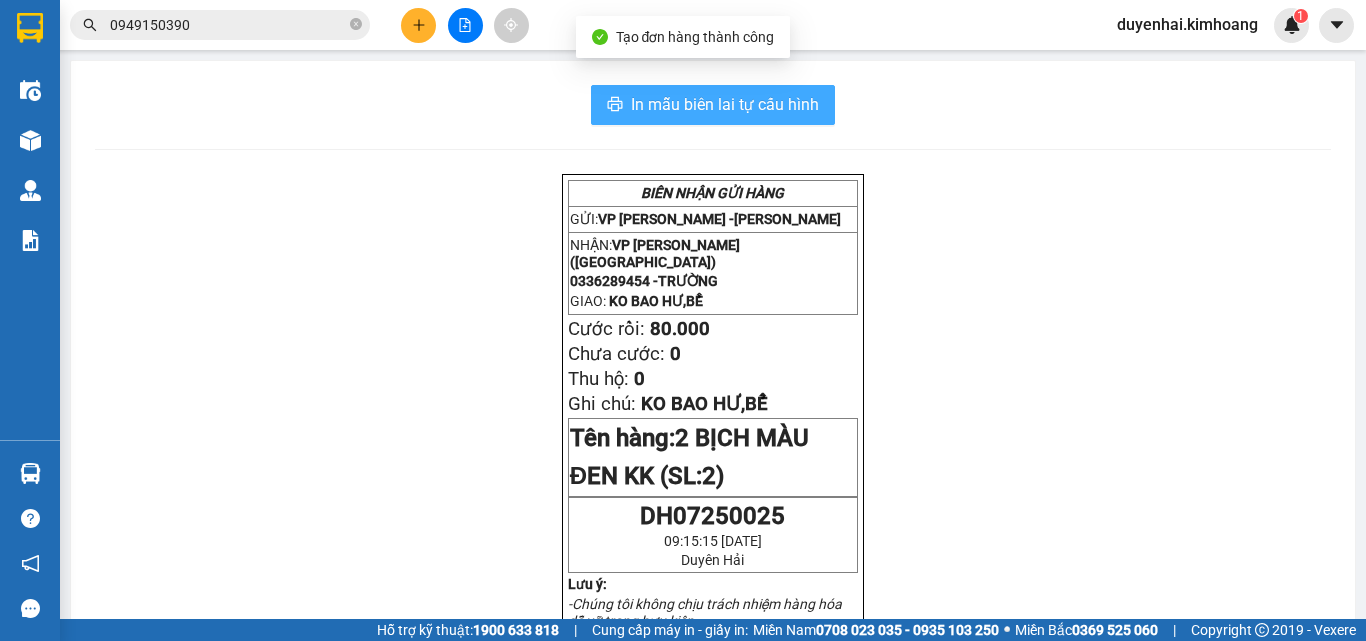 click on "In mẫu biên lai tự cấu hình" at bounding box center (725, 104) 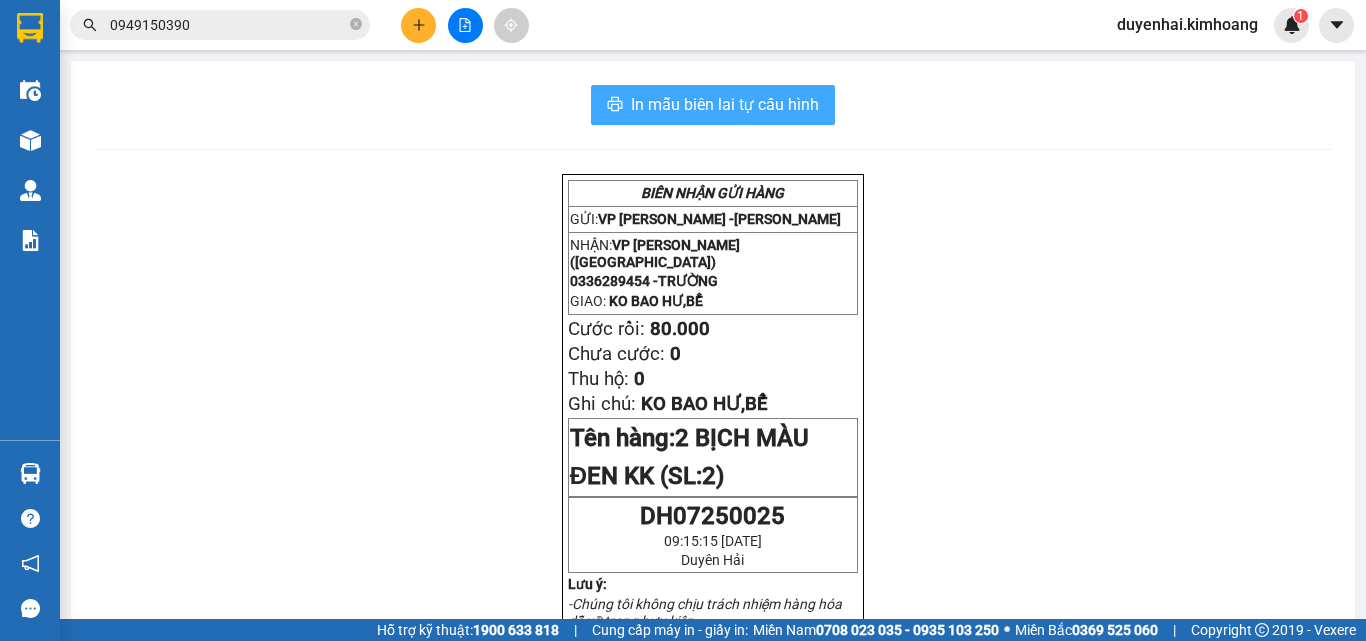 scroll, scrollTop: 0, scrollLeft: 0, axis: both 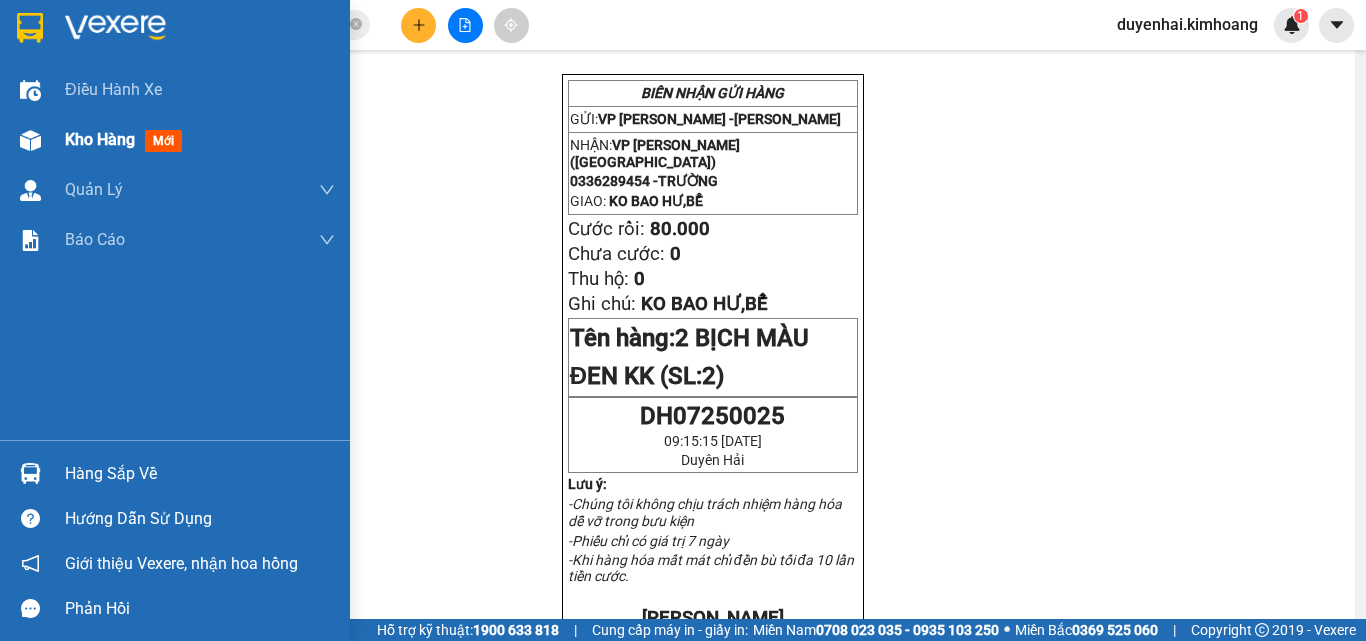 click on "Kho hàng" at bounding box center (100, 139) 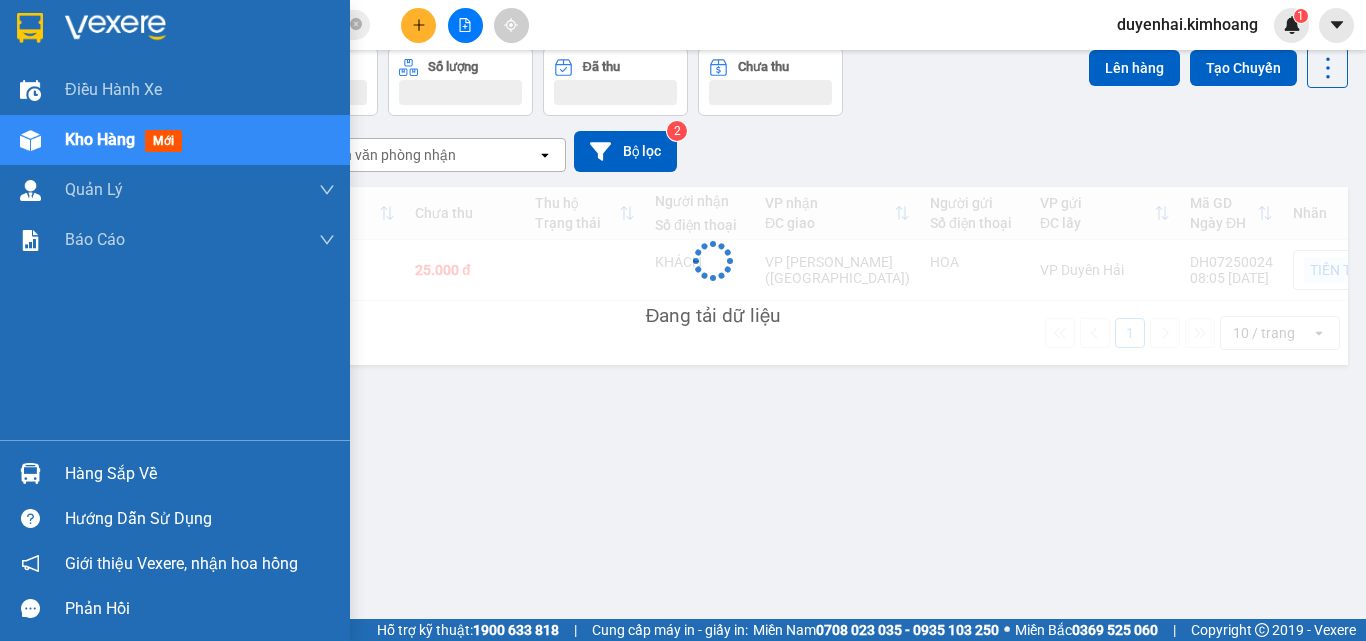 scroll, scrollTop: 92, scrollLeft: 0, axis: vertical 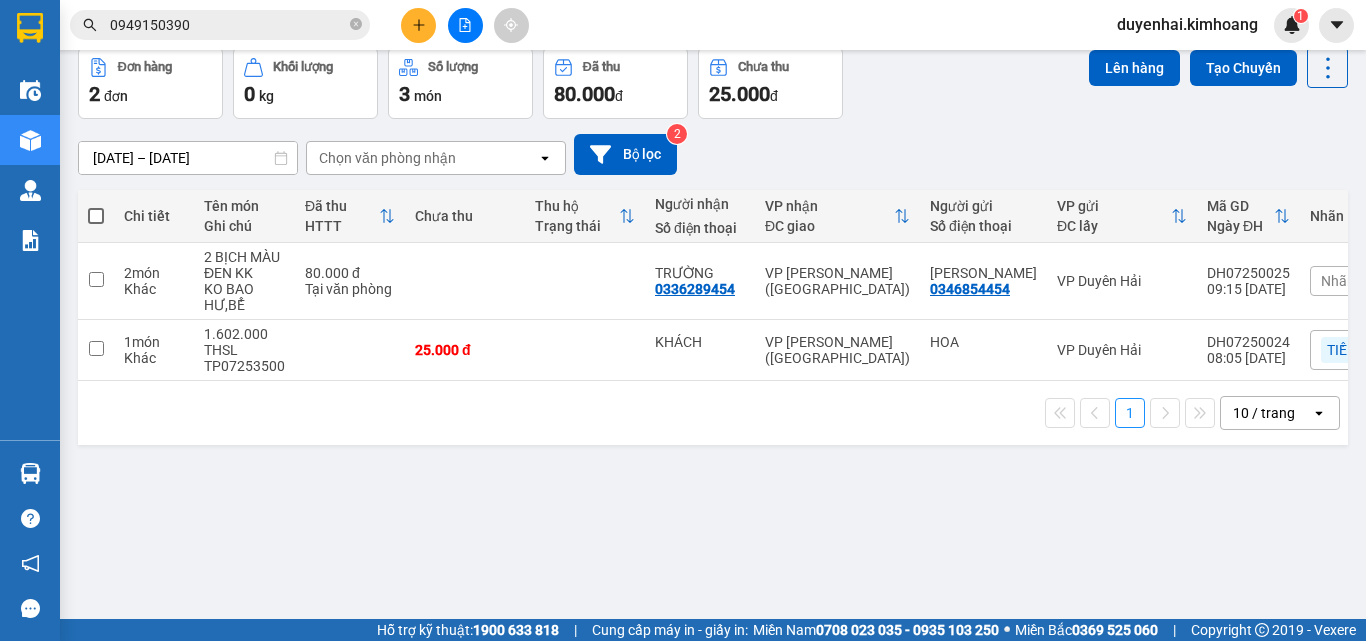click at bounding box center [96, 216] 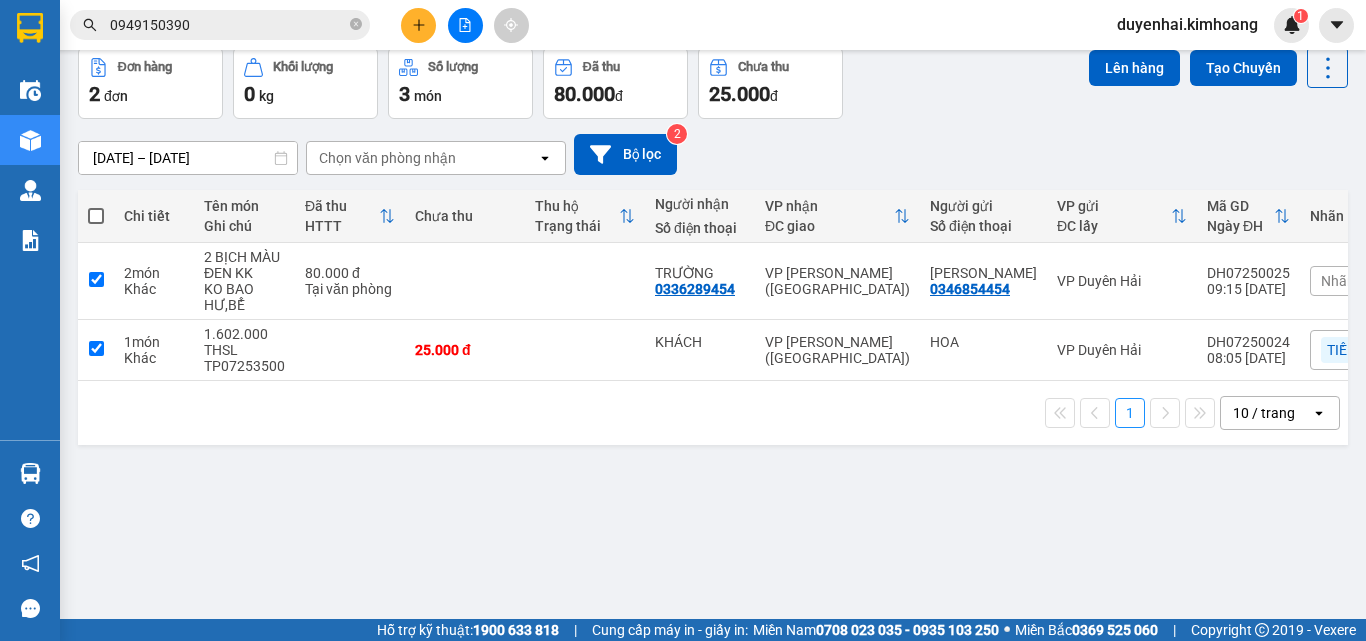 checkbox on "true" 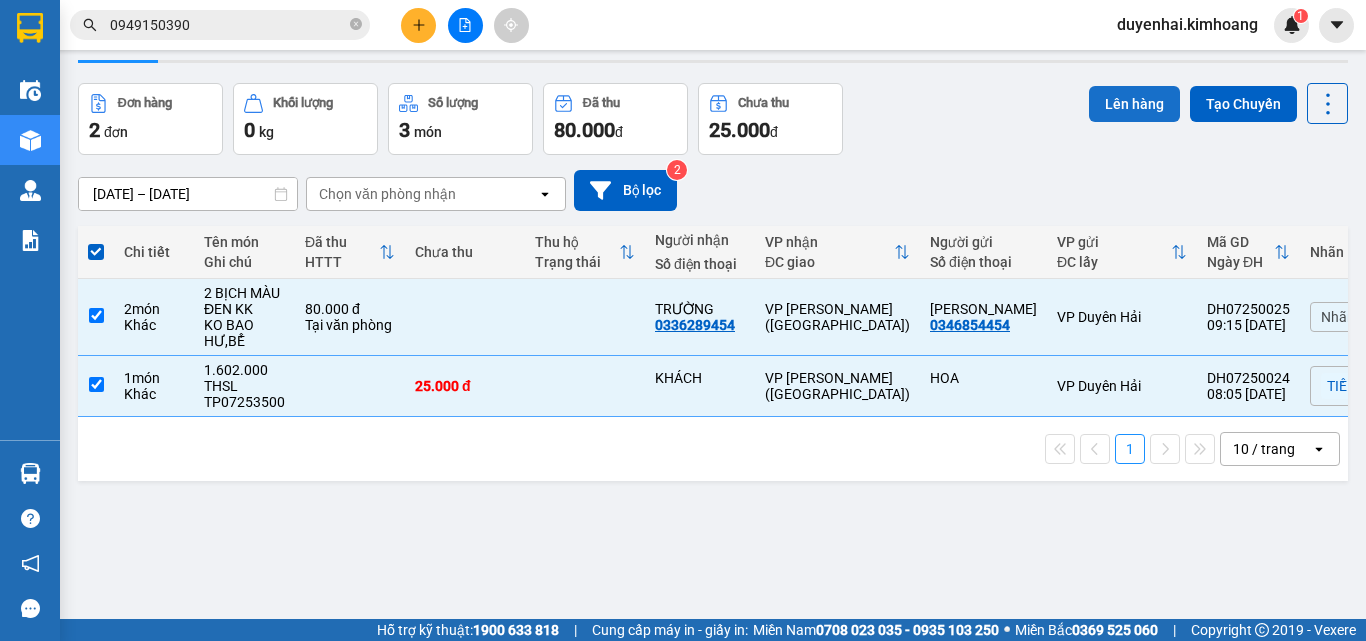scroll, scrollTop: 0, scrollLeft: 0, axis: both 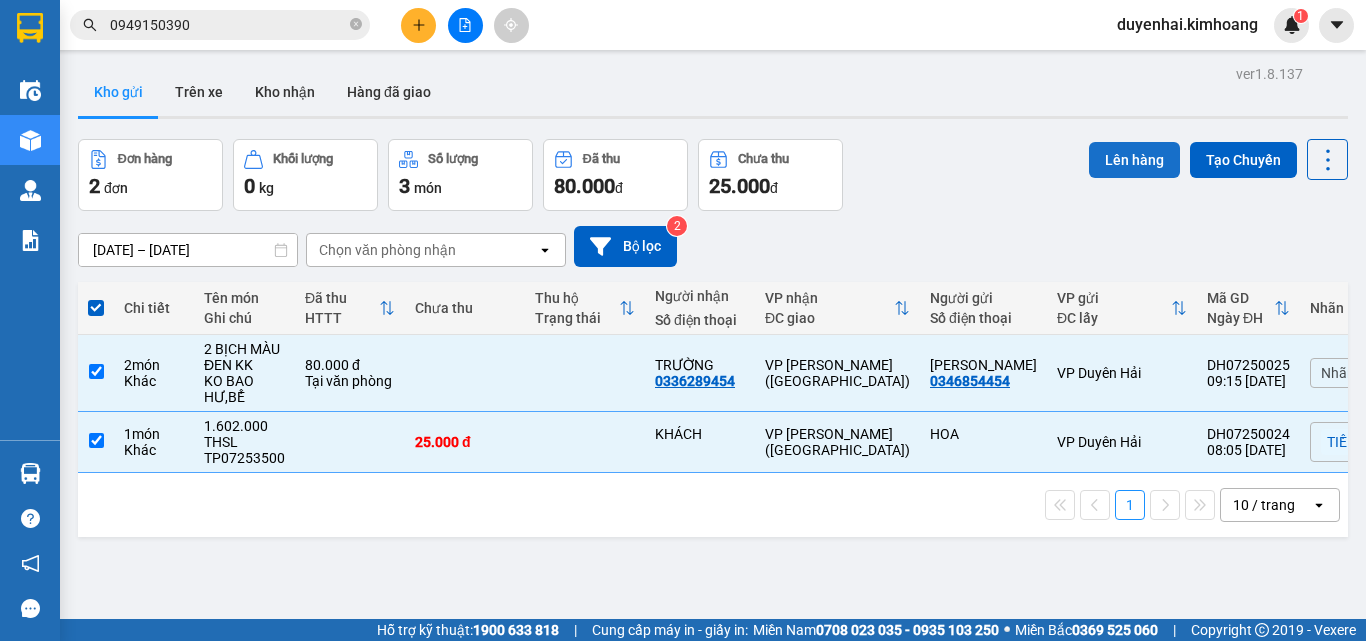 click on "Lên hàng" at bounding box center (1134, 160) 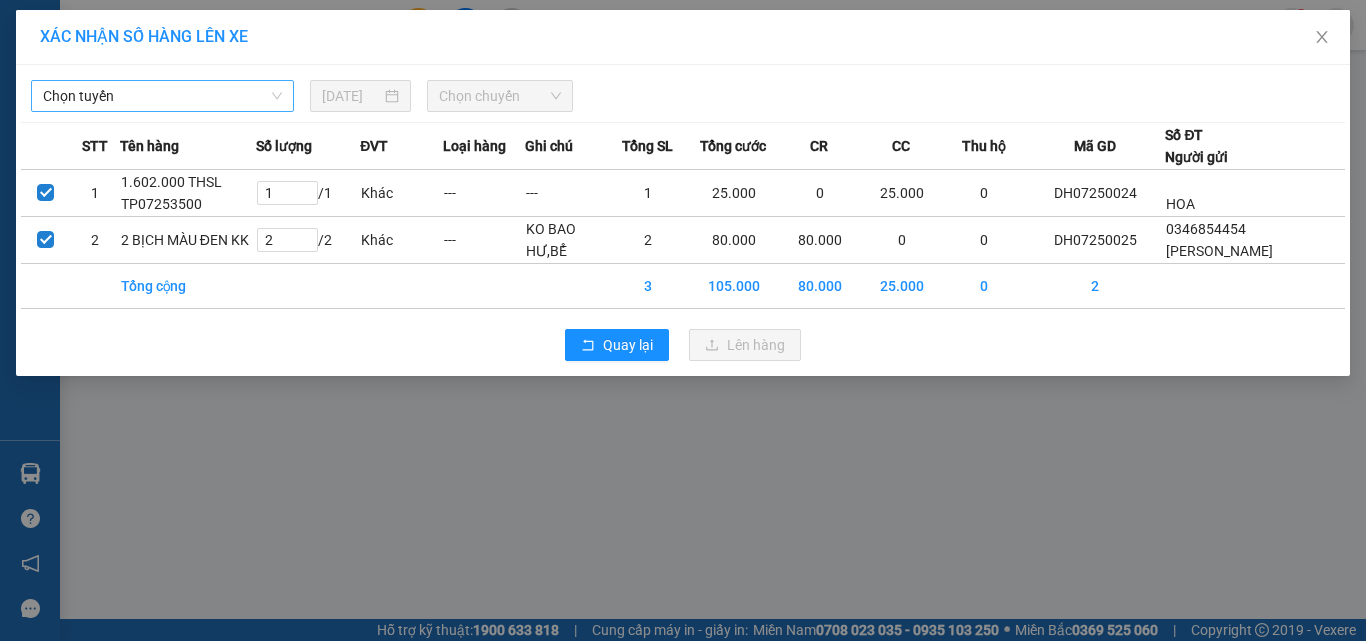 click on "Chọn tuyến" at bounding box center [162, 96] 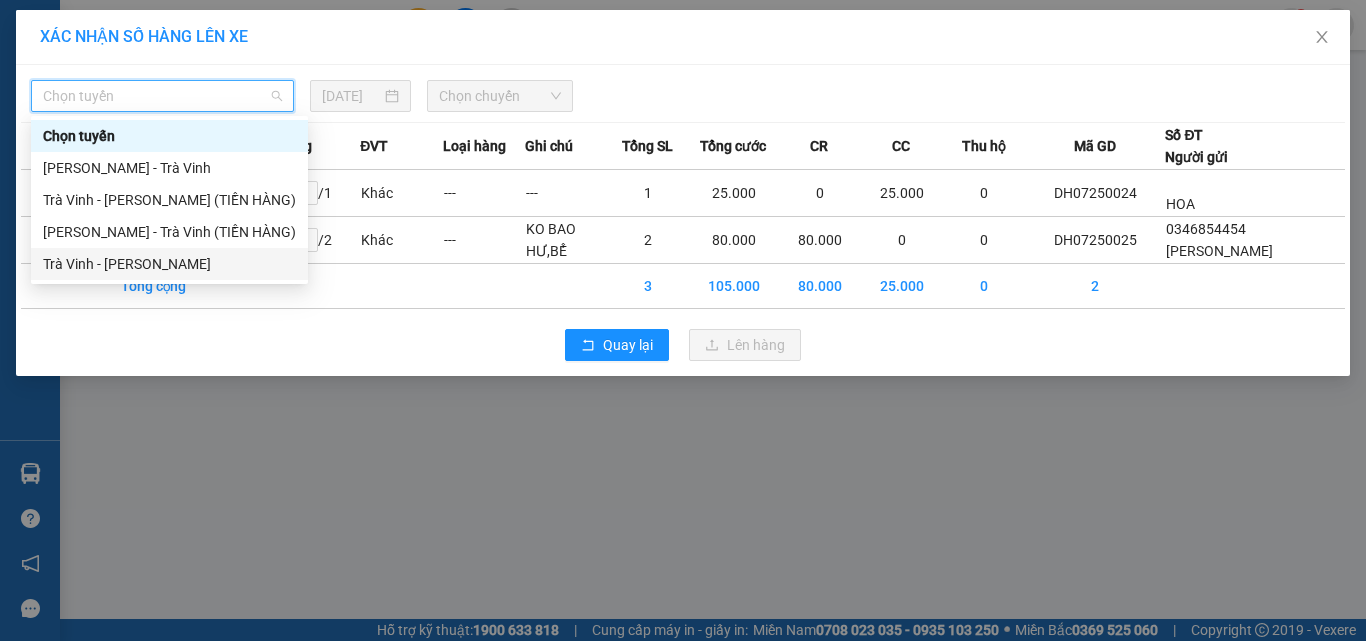 click on "Trà Vinh - [PERSON_NAME]" at bounding box center [169, 264] 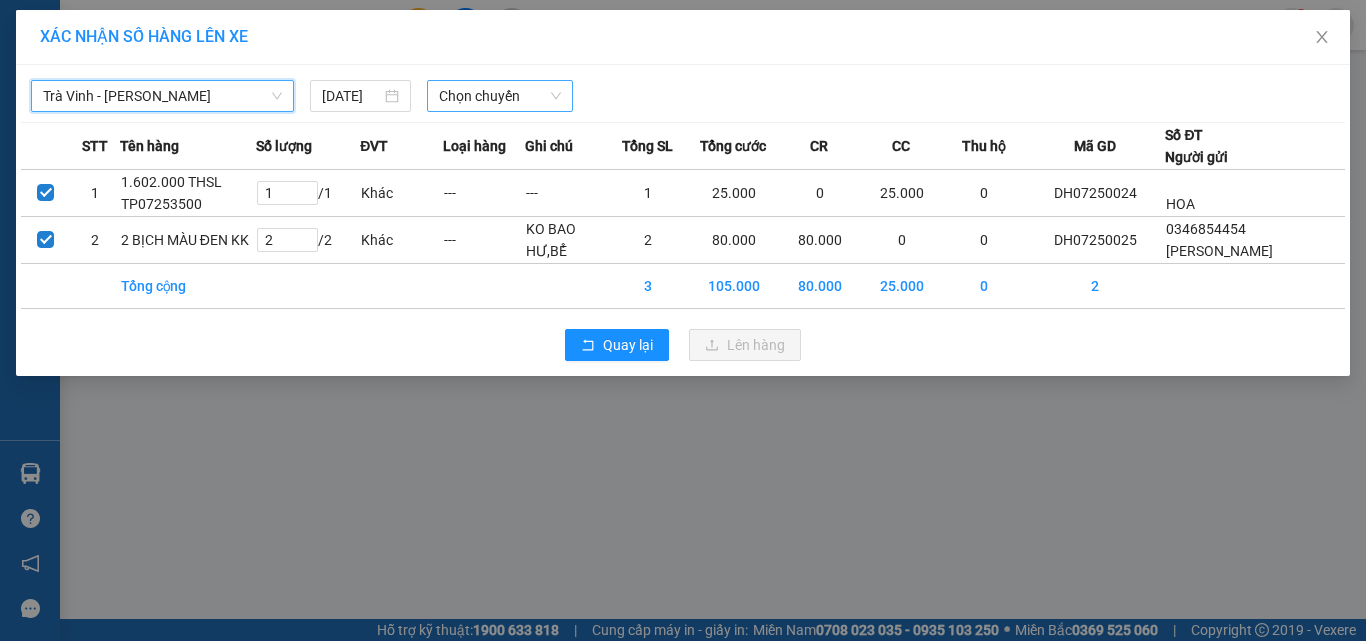 click on "Chọn chuyến" at bounding box center (500, 96) 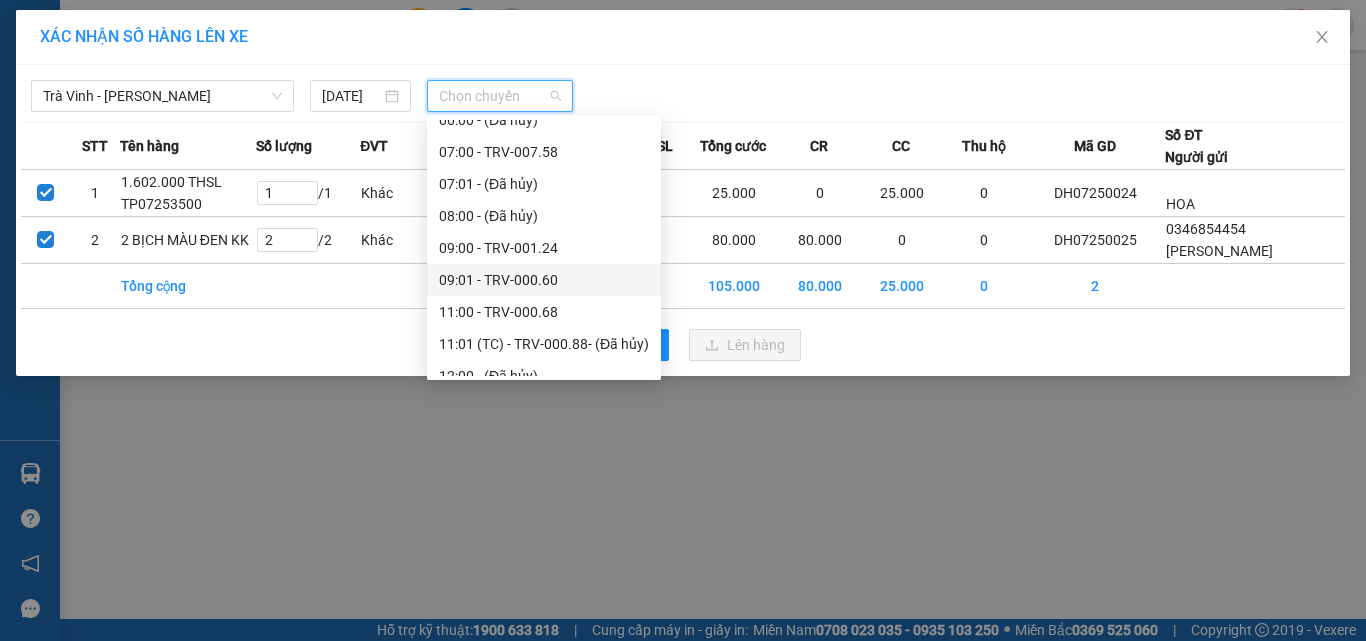 scroll, scrollTop: 500, scrollLeft: 0, axis: vertical 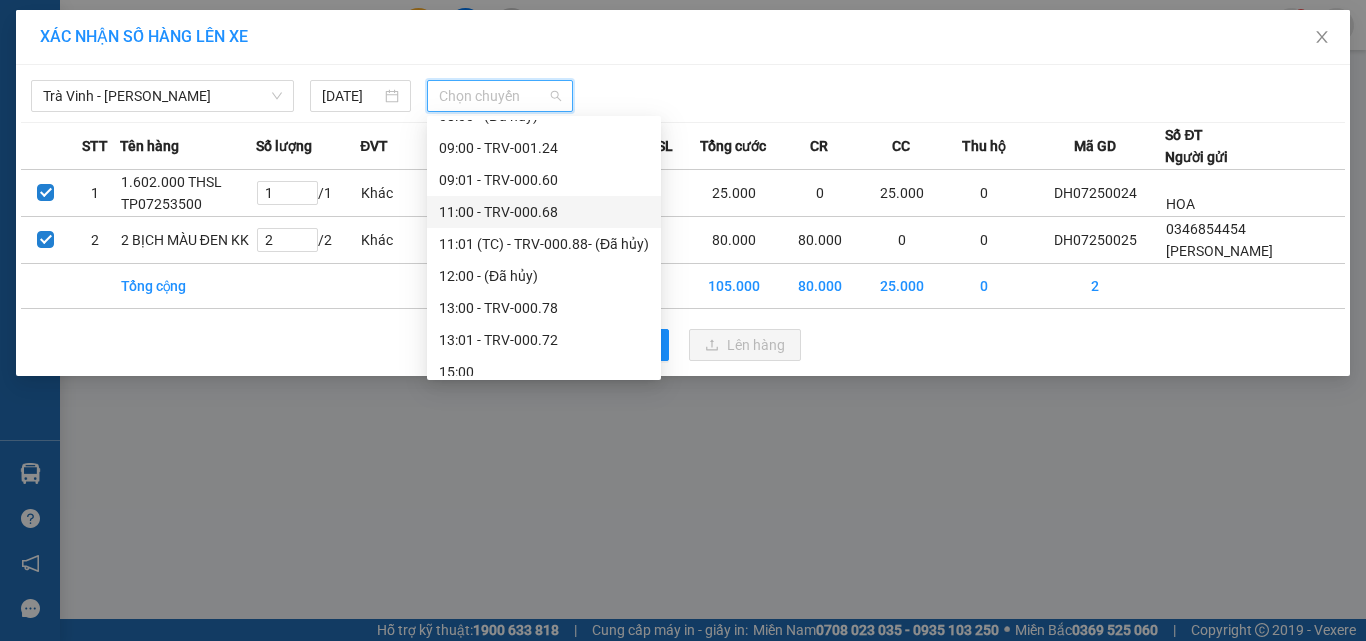 click on "11:00     - TRV-000.68" at bounding box center (544, 212) 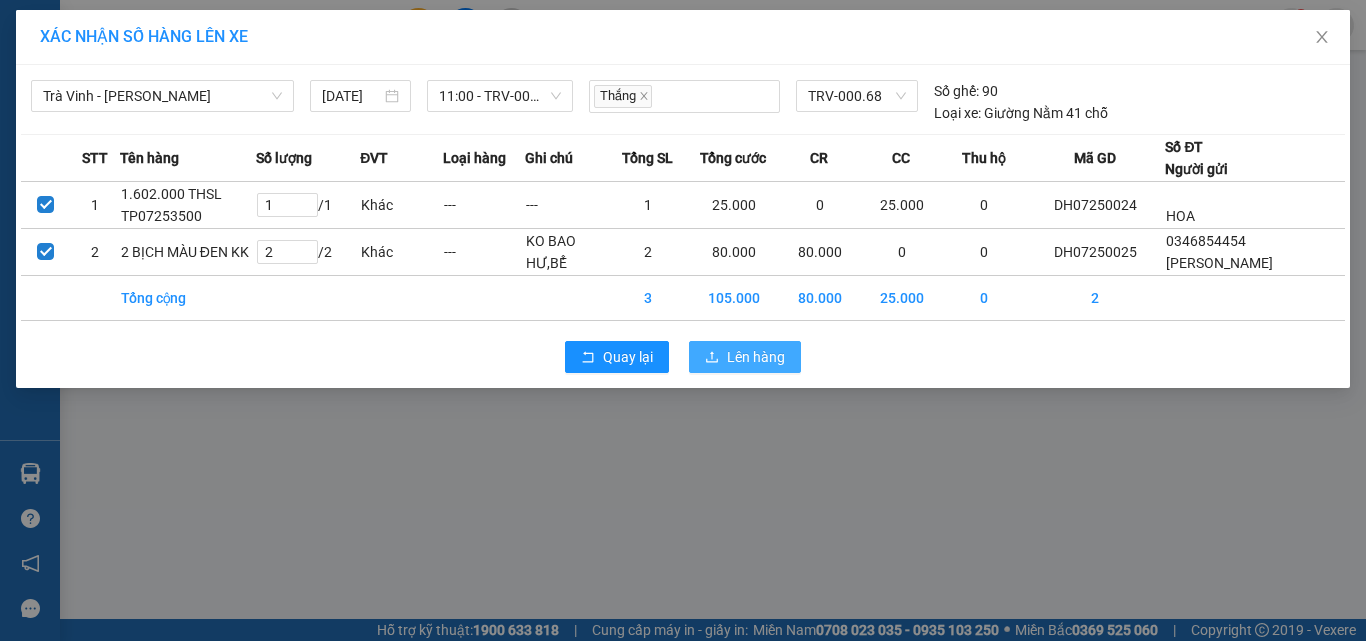 click on "Lên hàng" at bounding box center [756, 357] 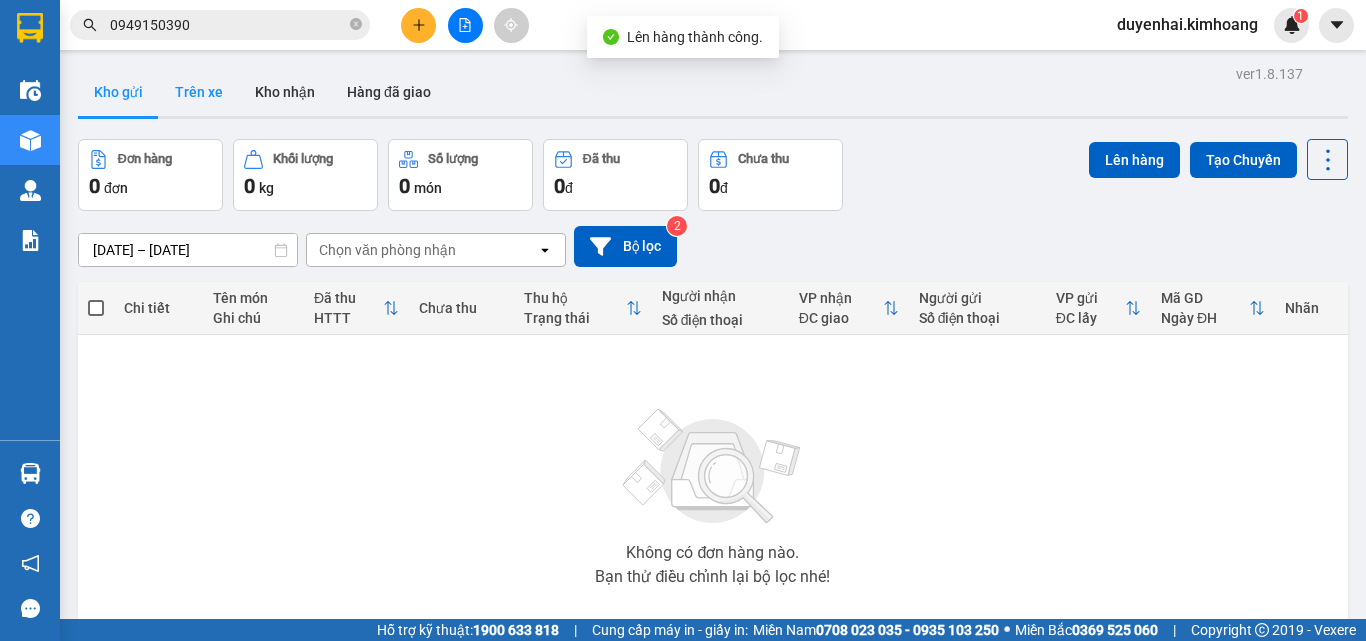 click on "Trên xe" at bounding box center (199, 92) 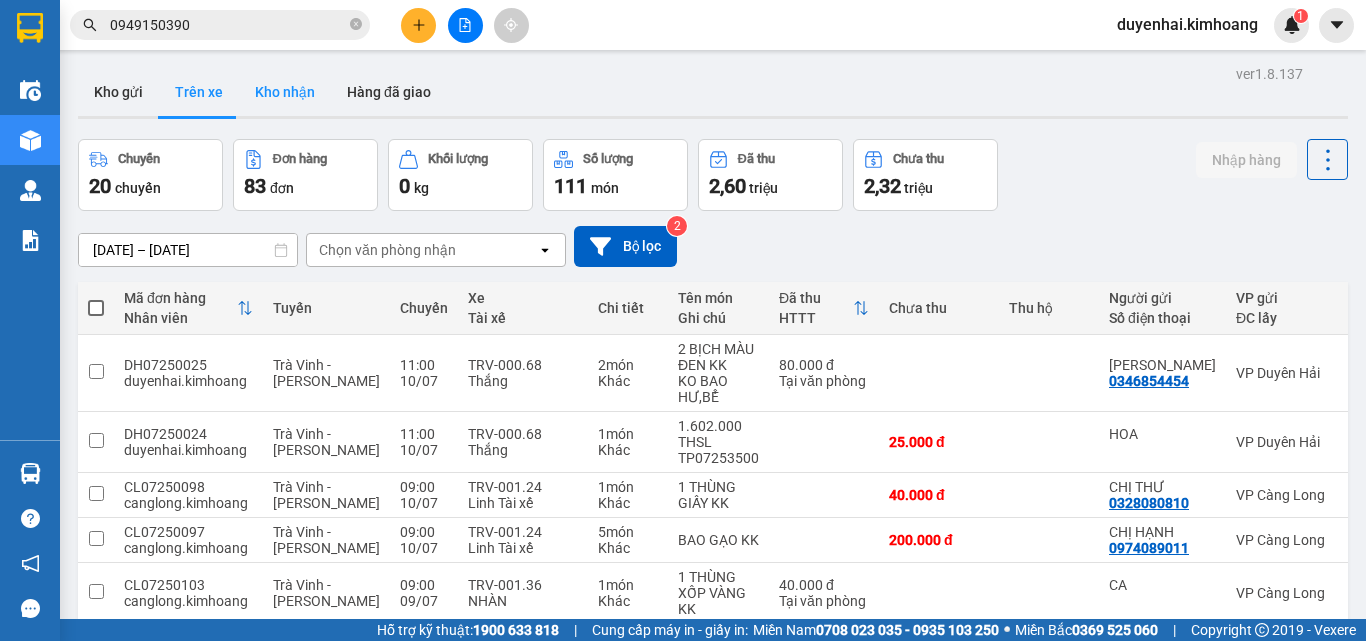 click on "Kho nhận" at bounding box center [285, 92] 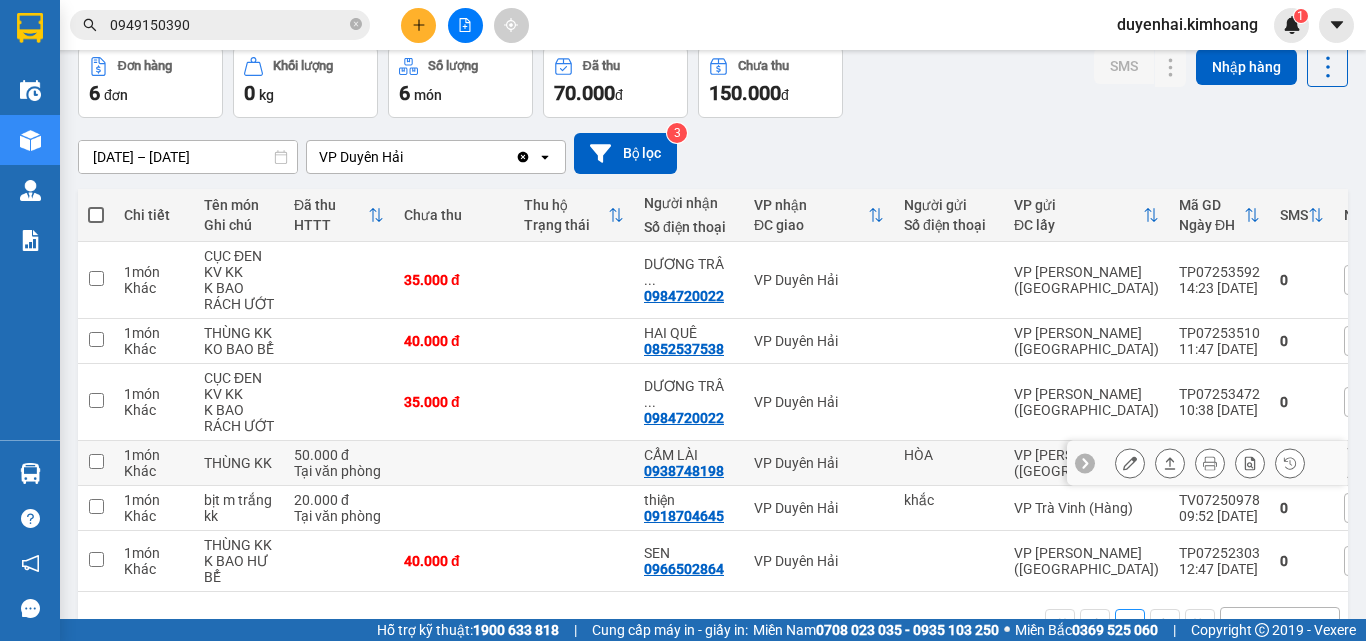 scroll, scrollTop: 156, scrollLeft: 0, axis: vertical 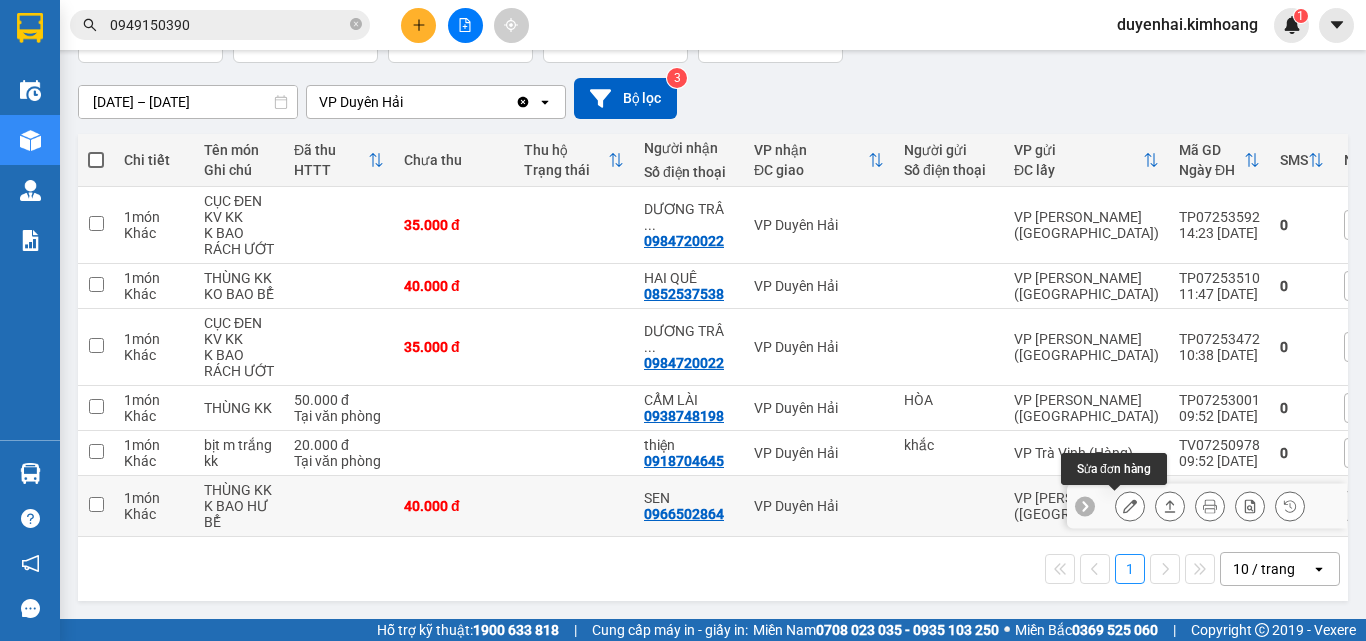 click at bounding box center (1130, 506) 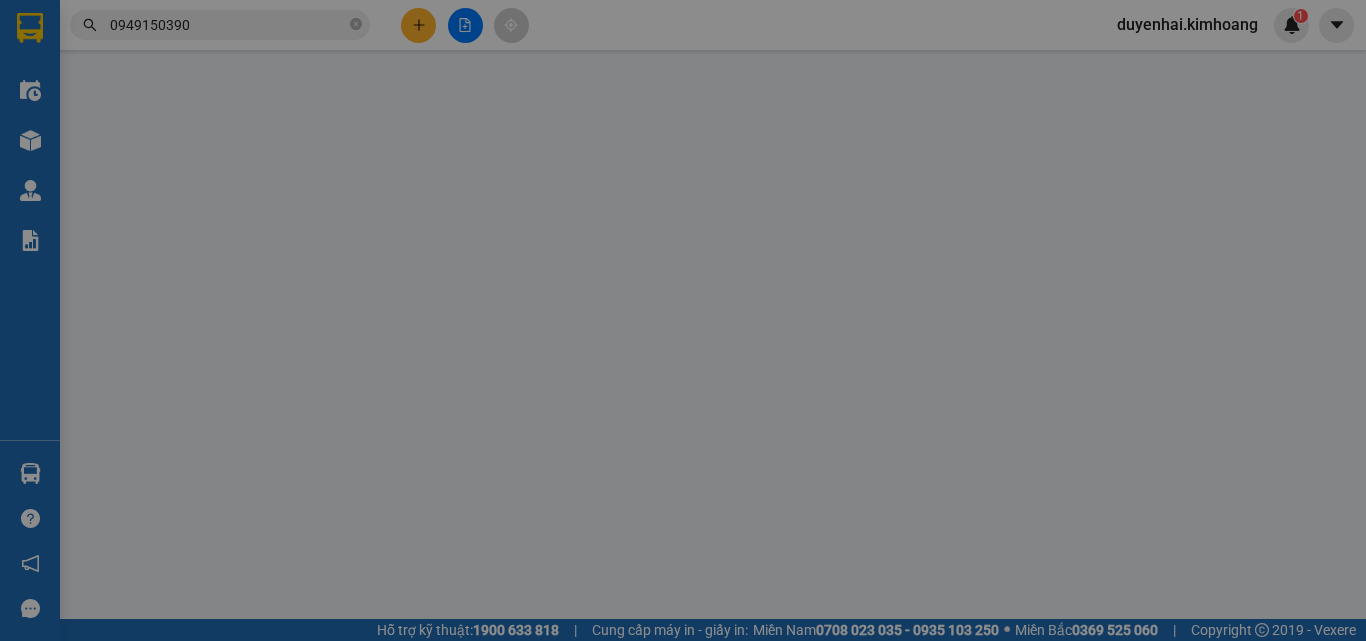type on "0966502864" 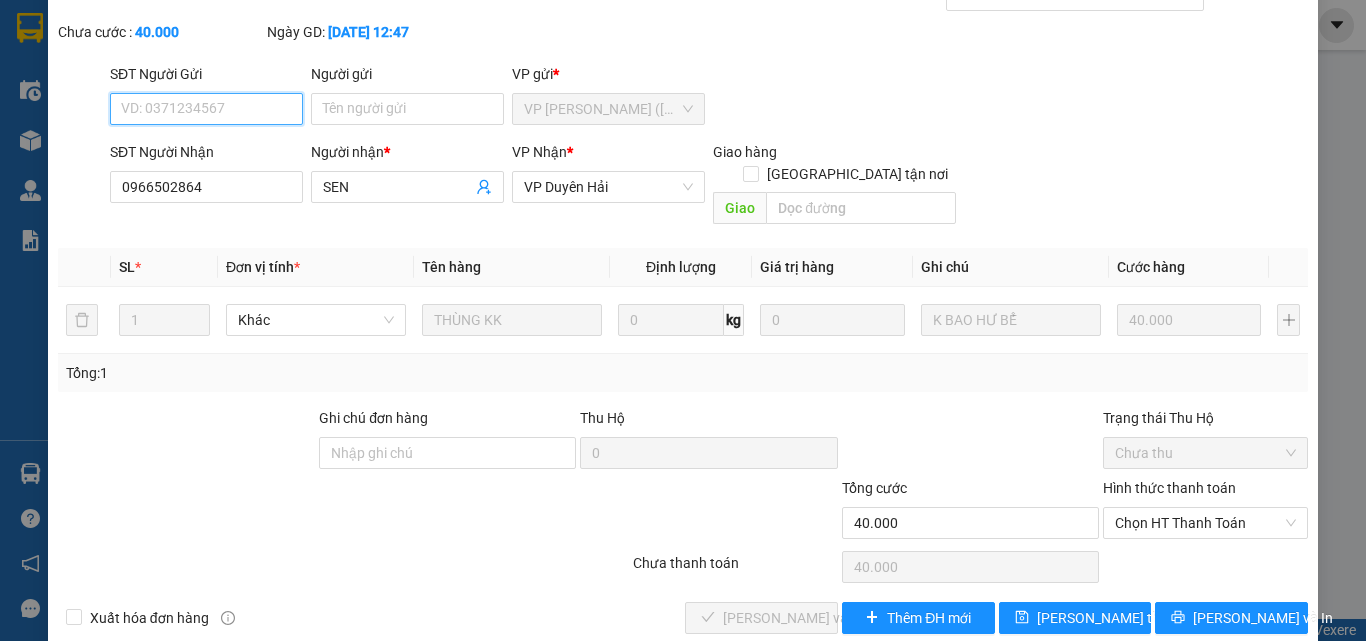 scroll, scrollTop: 103, scrollLeft: 0, axis: vertical 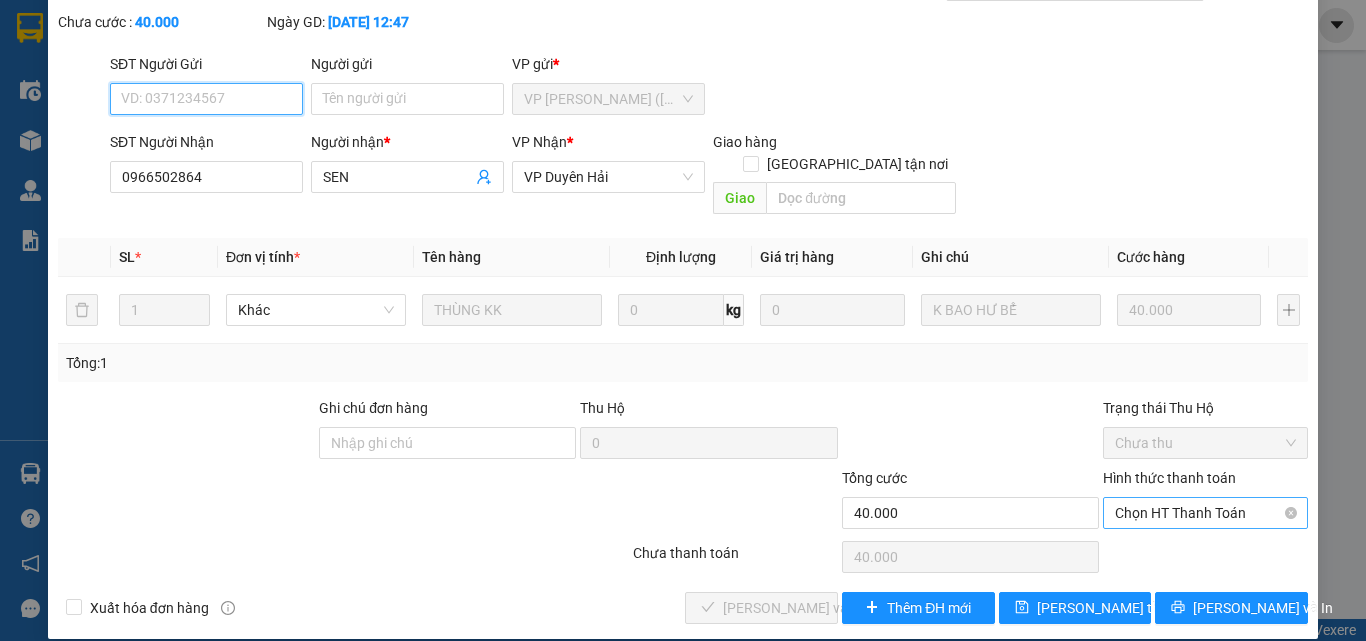 click on "Chọn HT Thanh Toán" at bounding box center (1205, 513) 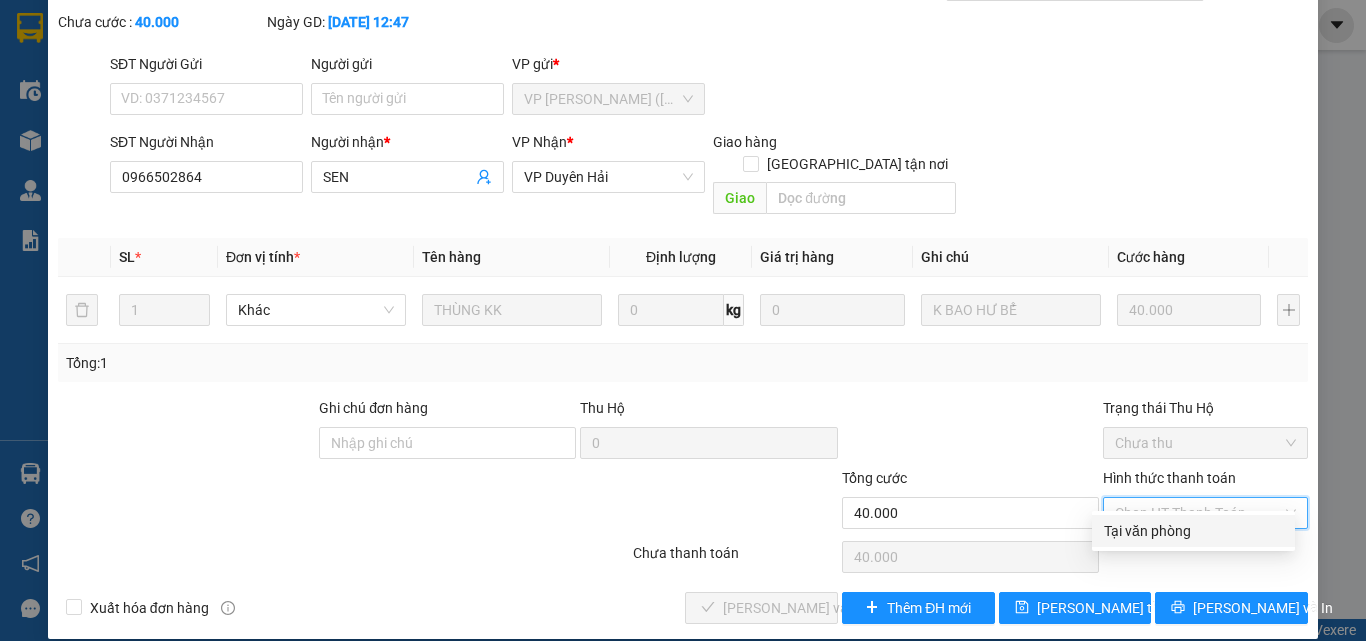 drag, startPoint x: 1128, startPoint y: 525, endPoint x: 992, endPoint y: 564, distance: 141.48145 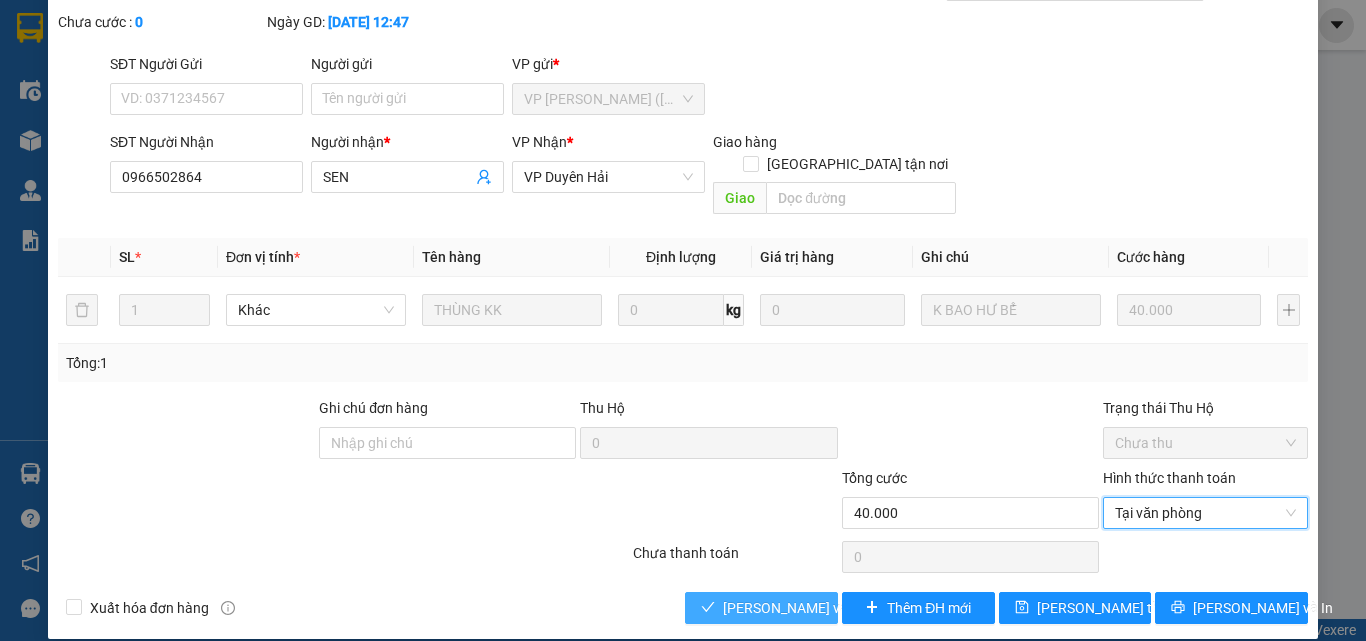 click on "[PERSON_NAME] và Giao hàng" at bounding box center [819, 608] 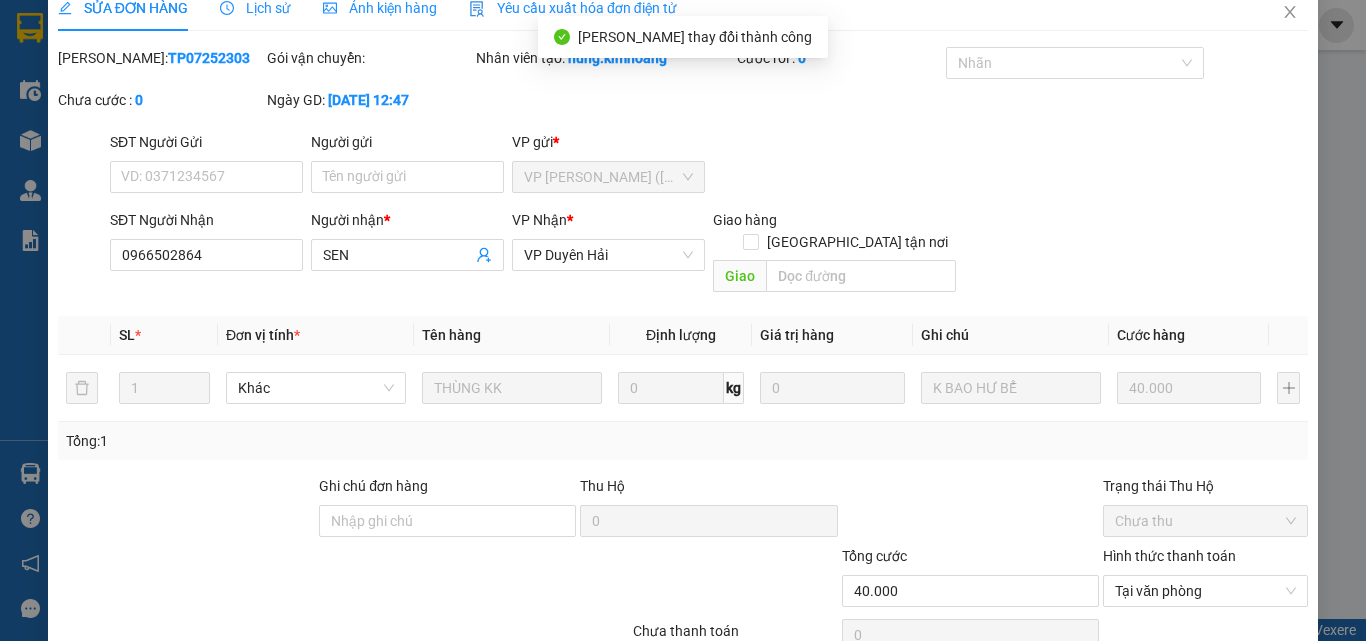 scroll, scrollTop: 0, scrollLeft: 0, axis: both 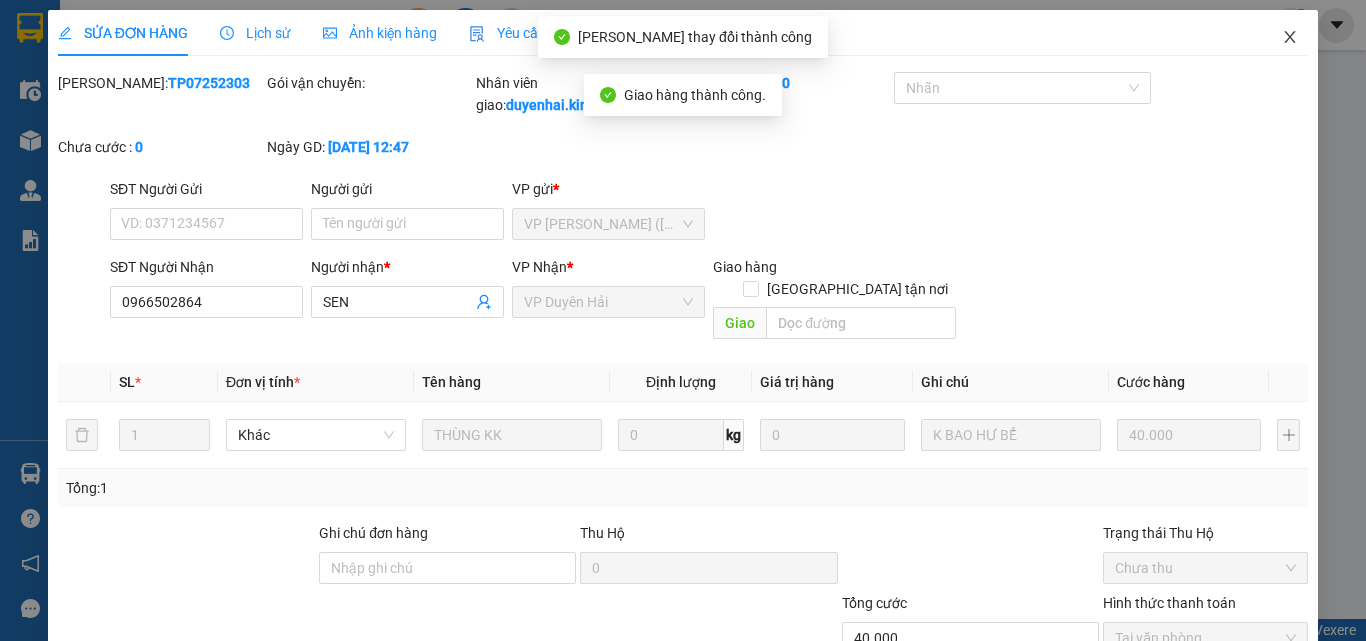 click 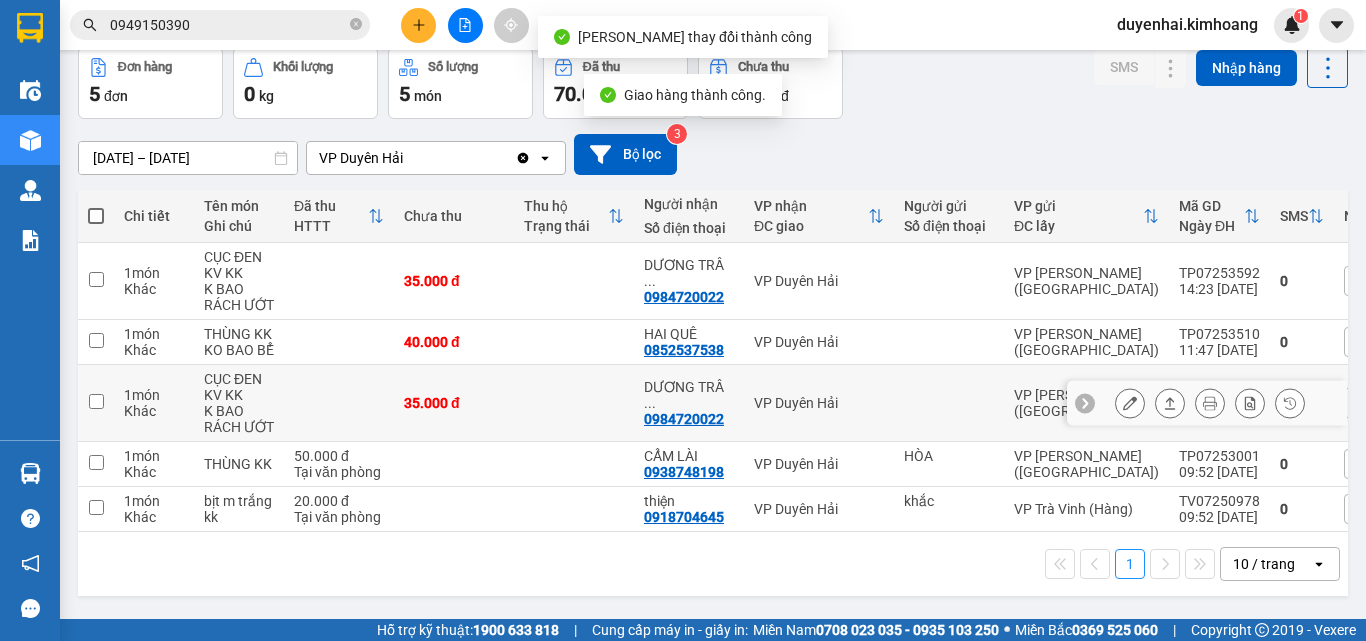 scroll, scrollTop: 0, scrollLeft: 0, axis: both 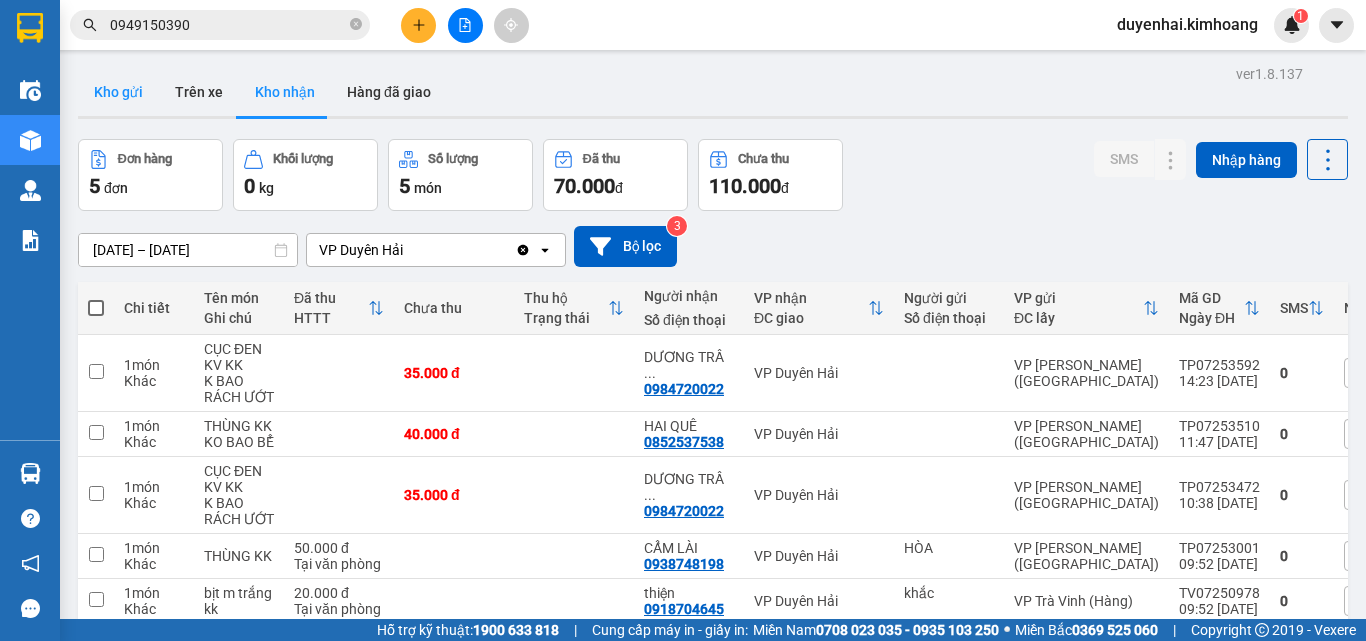 click on "Kho gửi" at bounding box center [118, 92] 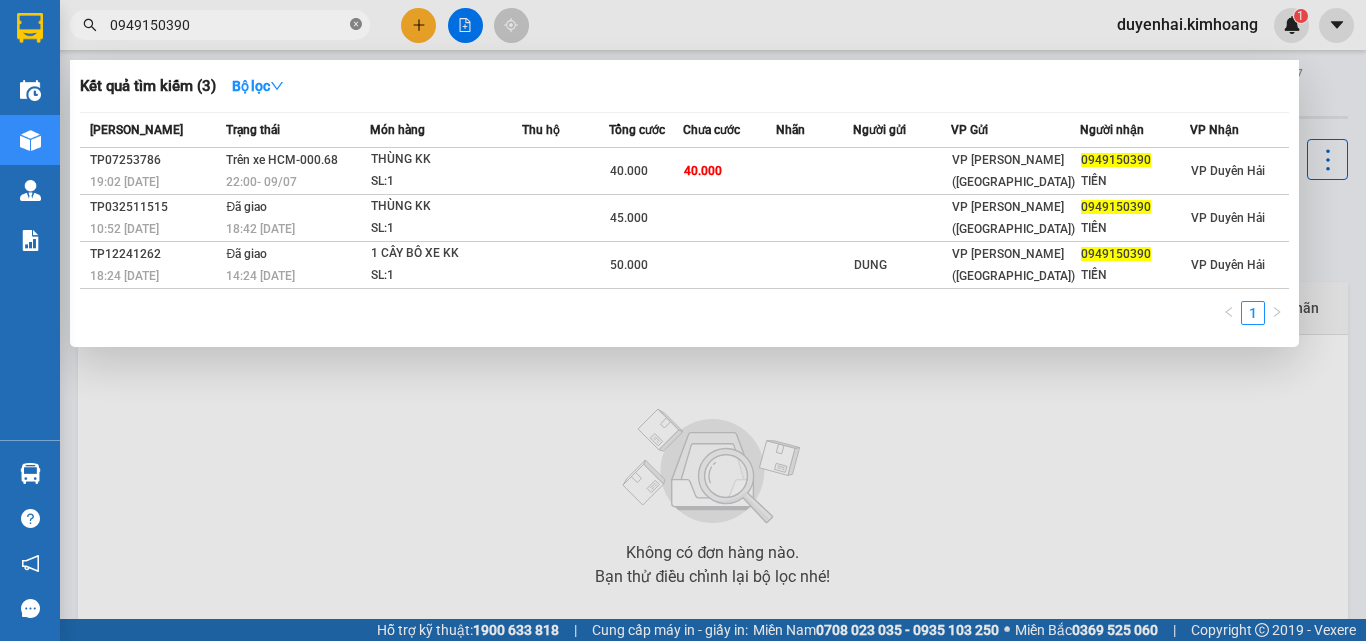 click 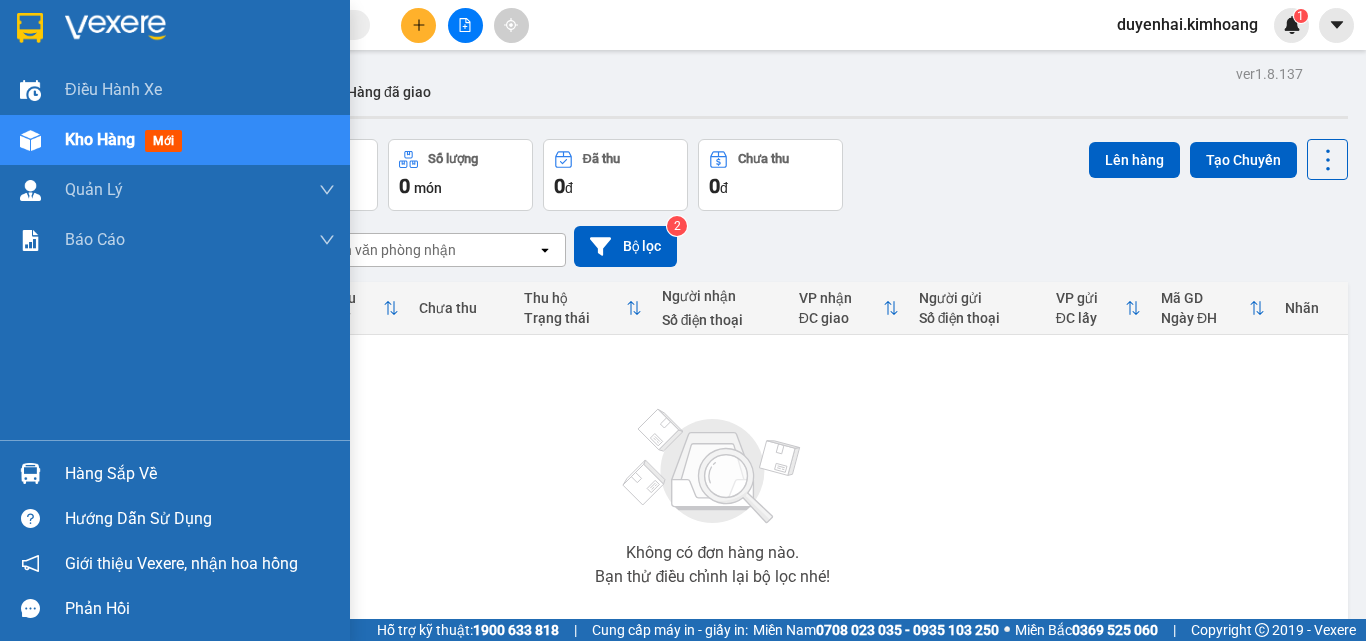 click on "Hàng sắp về" at bounding box center (200, 474) 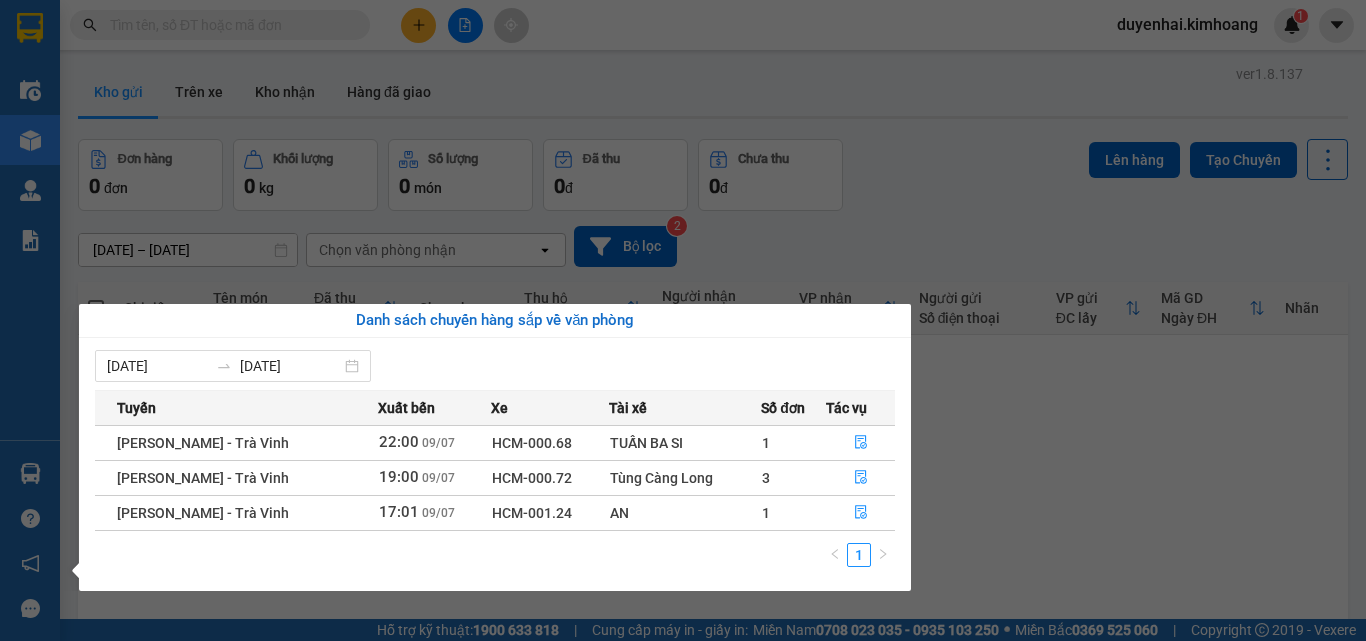 click on "Kết quả tìm kiếm ( 3 )  Bộ lọc  Mã ĐH Trạng thái Món hàng Thu hộ Tổng cước Chưa cước Nhãn Người gửi VP Gửi Người nhận VP Nhận TP07253786 19:02 [DATE] Trên xe   HCM-000.68 22:00  [DATE] THÙNG KK SL:  1 40.000 40.000 VP [PERSON_NAME] ([GEOGRAPHIC_DATA]) 0949150390 TIẾN  VP [GEOGRAPHIC_DATA] 10:52 [DATE] Đã giao   18:42 [DATE] THÙNG KK SL:  1 45.000 VP [PERSON_NAME] ([GEOGRAPHIC_DATA]) 0949150390 TIẾN  VP Duyên Hải TP12241262 18:24 [DATE] Đã giao   14:24 [DATE] 1 CÂY BÔ XE KK SL:  1 50.000 DUNG  VP [PERSON_NAME] ([GEOGRAPHIC_DATA]) 0949150390 TIẾN  VP Duyên Hải 1 duyenhai.kimhoang 1     Điều hành xe     Kho hàng mới     Quản [PERSON_NAME] lý chuyến Quản lý khách hàng mới     Báo cáo Báo cáo dòng tiền (1 ca) Báo cáo dòng tiền (2 ca) Báo cáo tiền mặt Doanh số tạo đơn theo VP gửi (trạm) Hàng sắp về Hướng dẫn sử dụng Giới thiệu Vexere, nhận hoa hồng Phản hồi Phần mềm hỗ trợ bạn tốt chứ? ver  0 0" at bounding box center (683, 320) 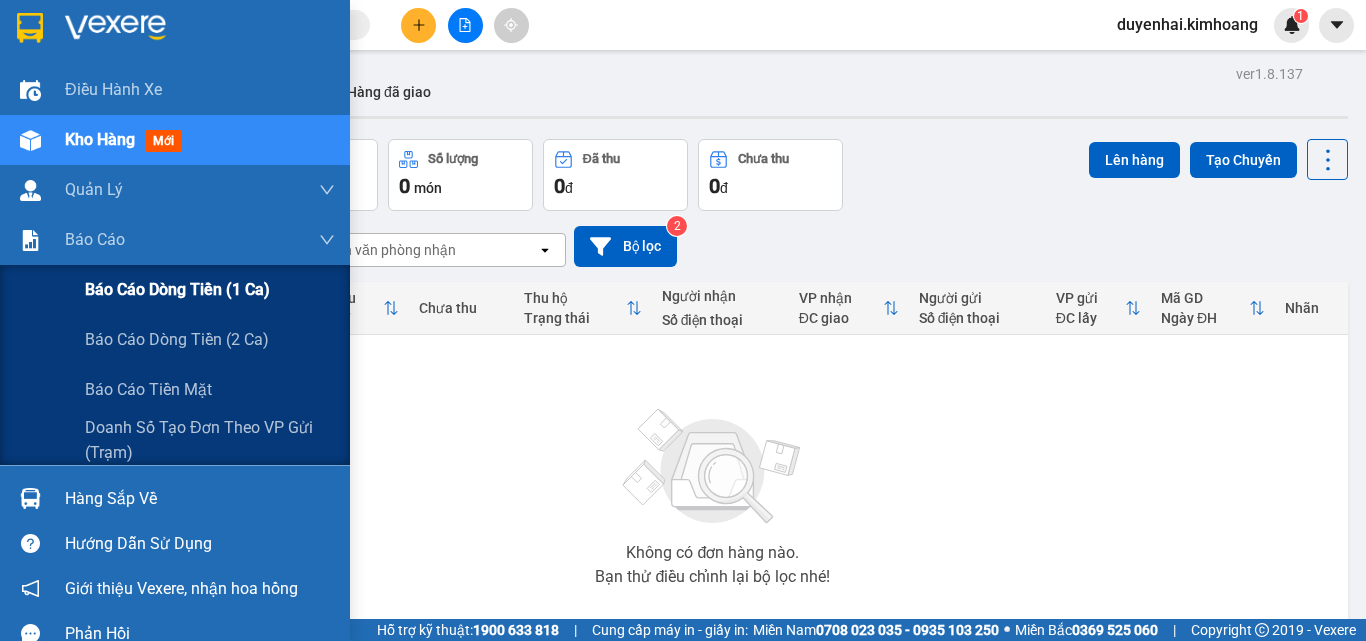 click on "Báo cáo dòng tiền (1 ca)" at bounding box center (177, 289) 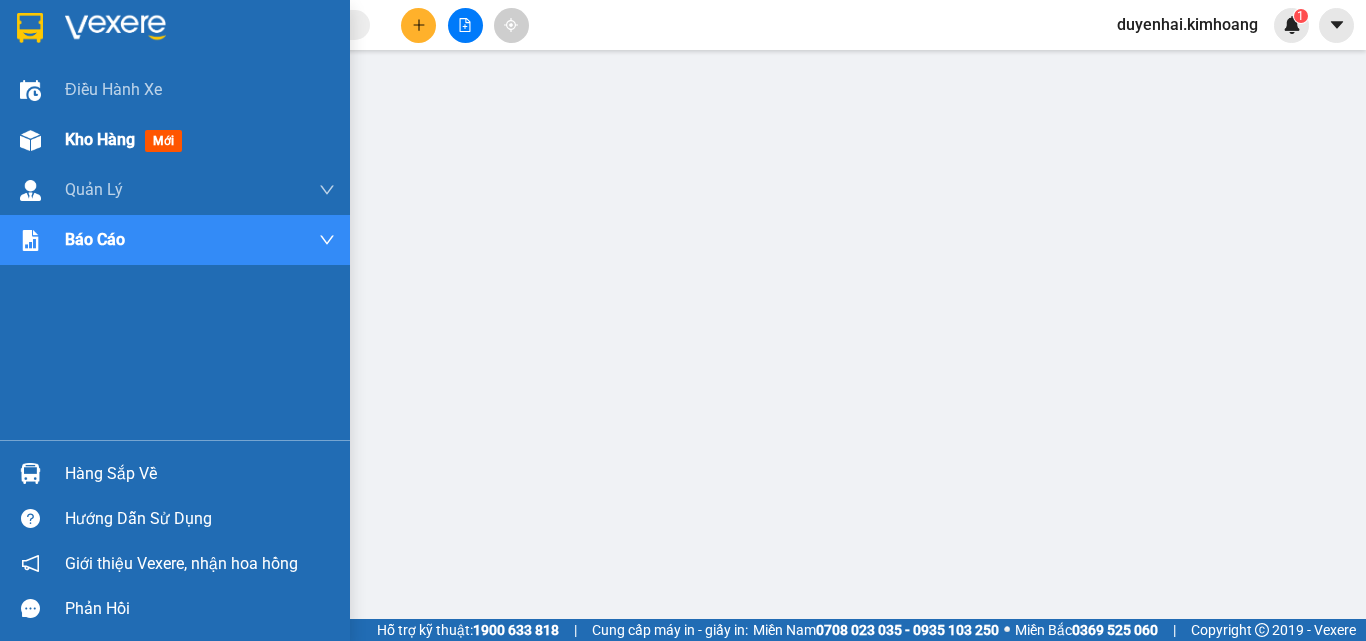 drag, startPoint x: 126, startPoint y: 131, endPoint x: 116, endPoint y: 138, distance: 12.206555 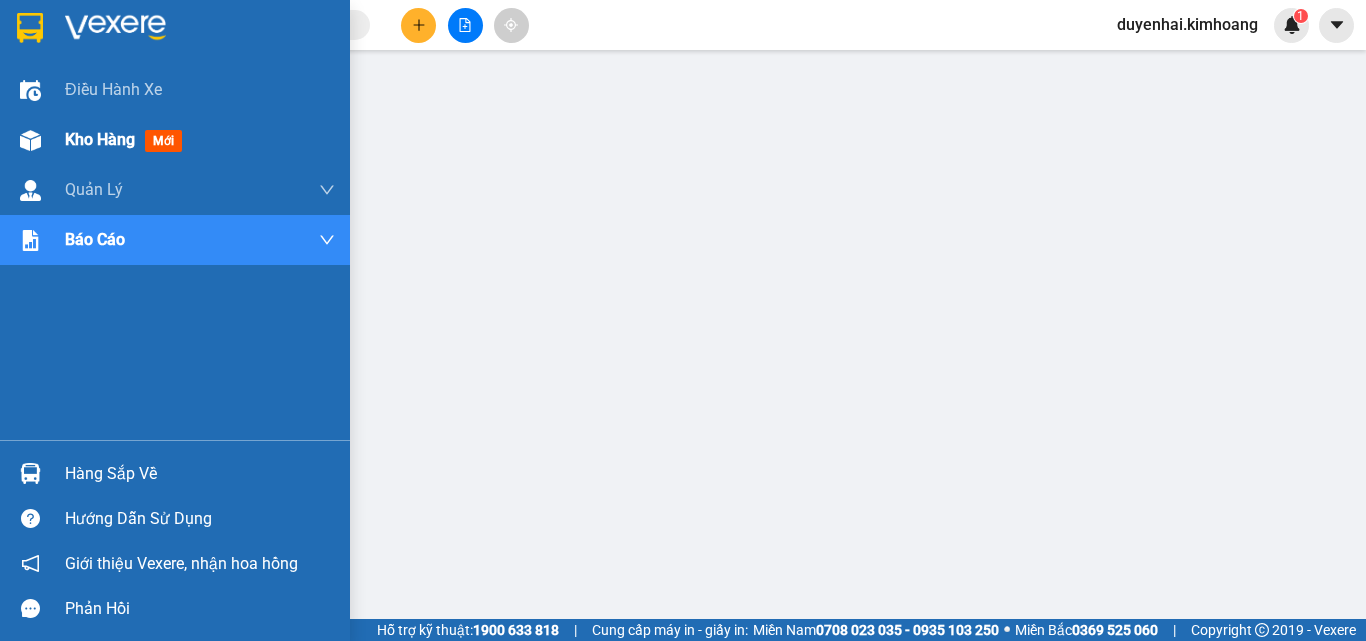 click on "Kho hàng" at bounding box center [100, 139] 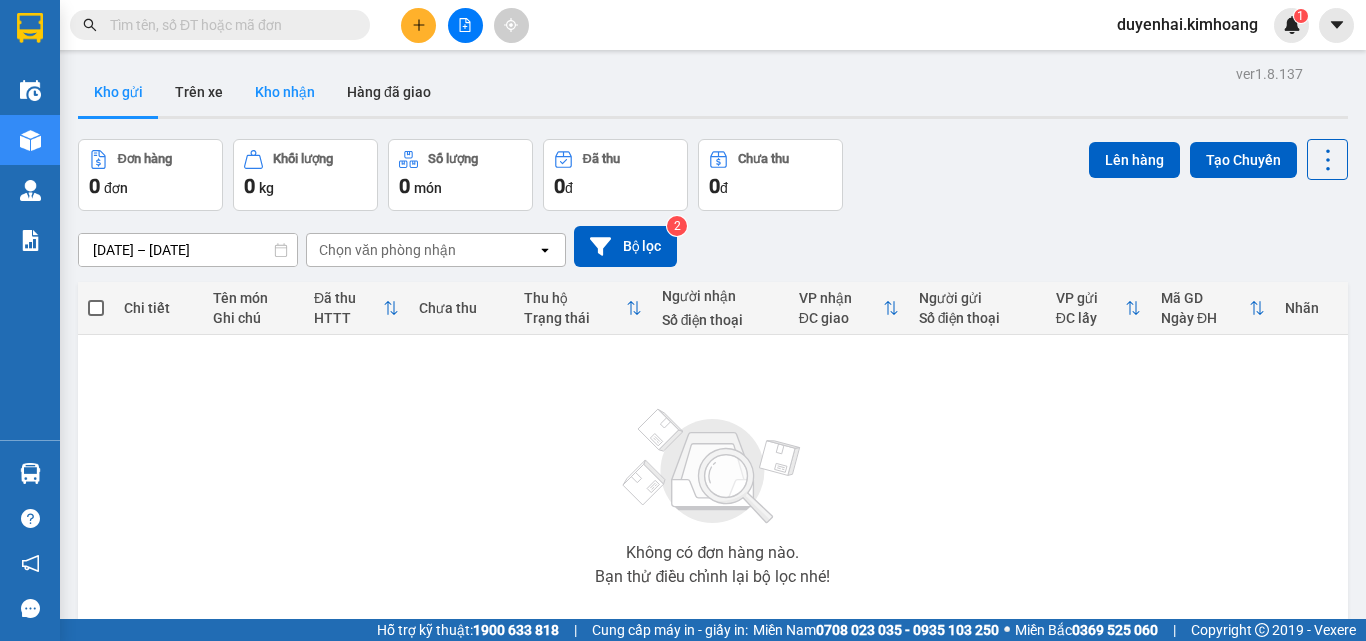 click on "Kho nhận" at bounding box center [285, 92] 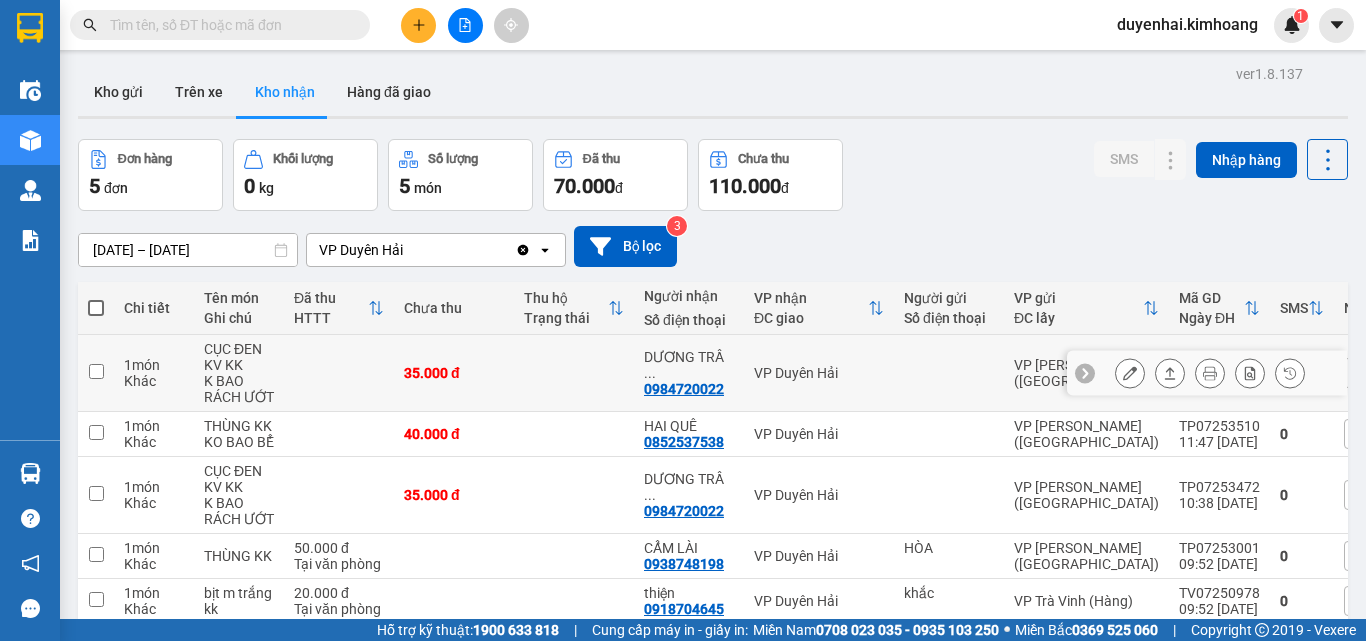 scroll, scrollTop: 95, scrollLeft: 0, axis: vertical 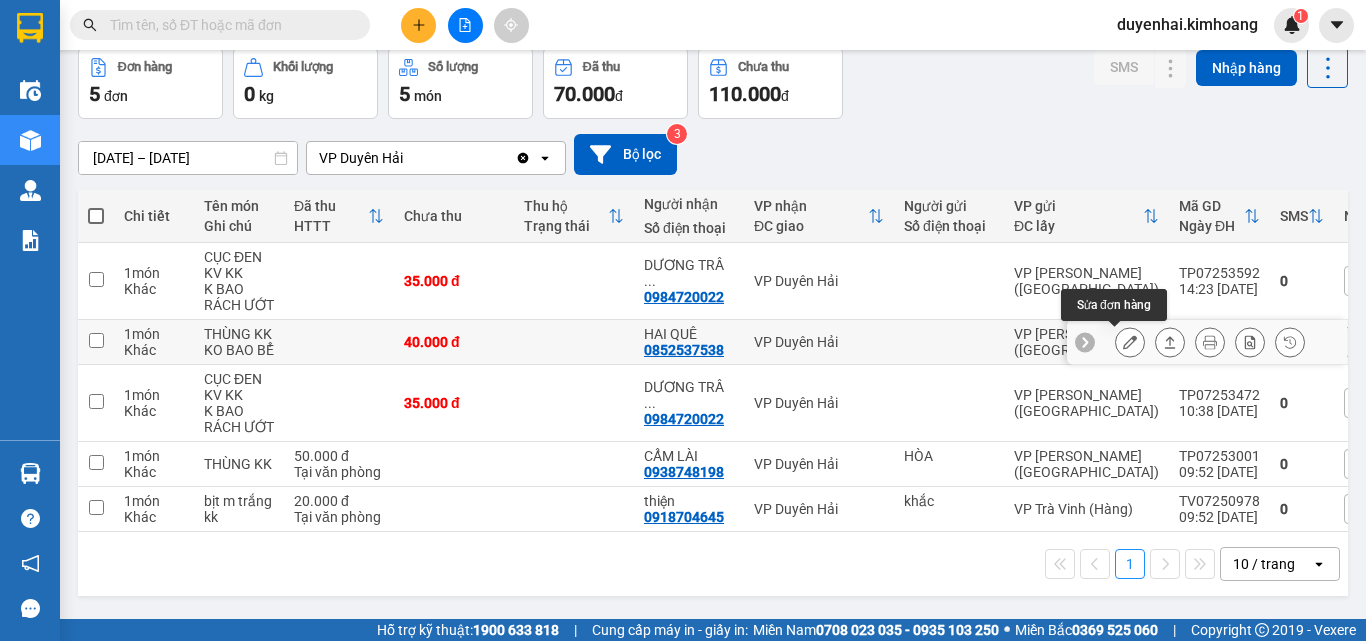 click 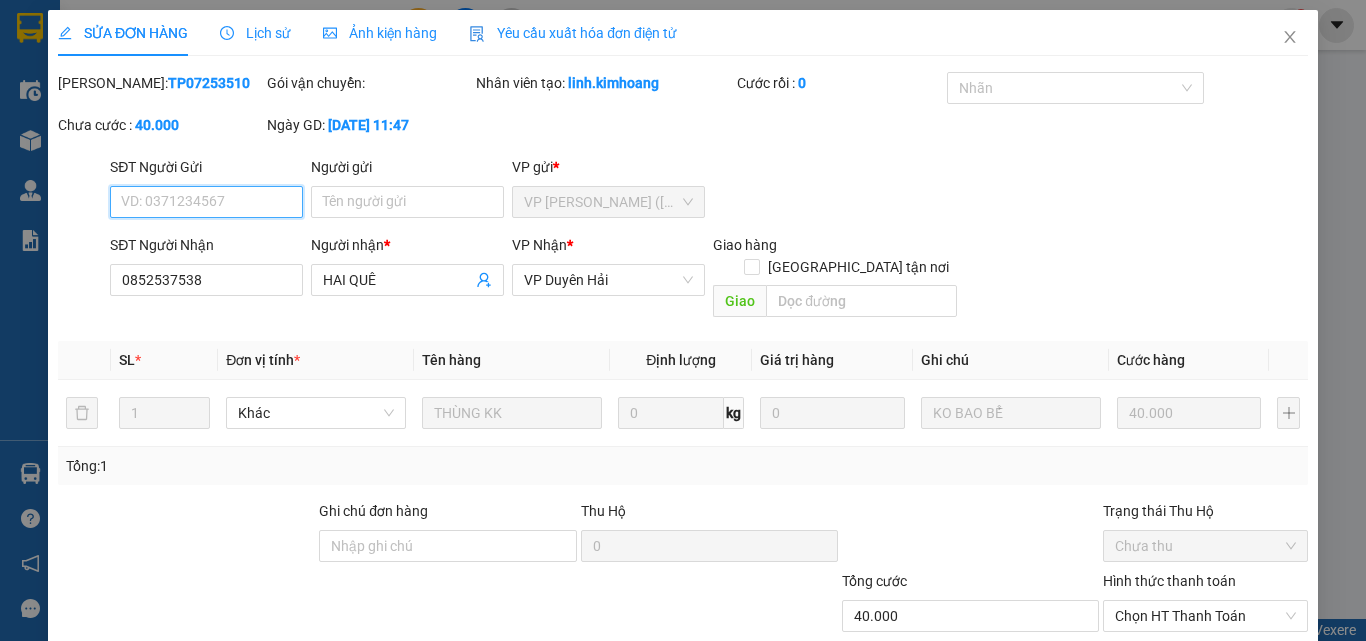 scroll, scrollTop: 0, scrollLeft: 0, axis: both 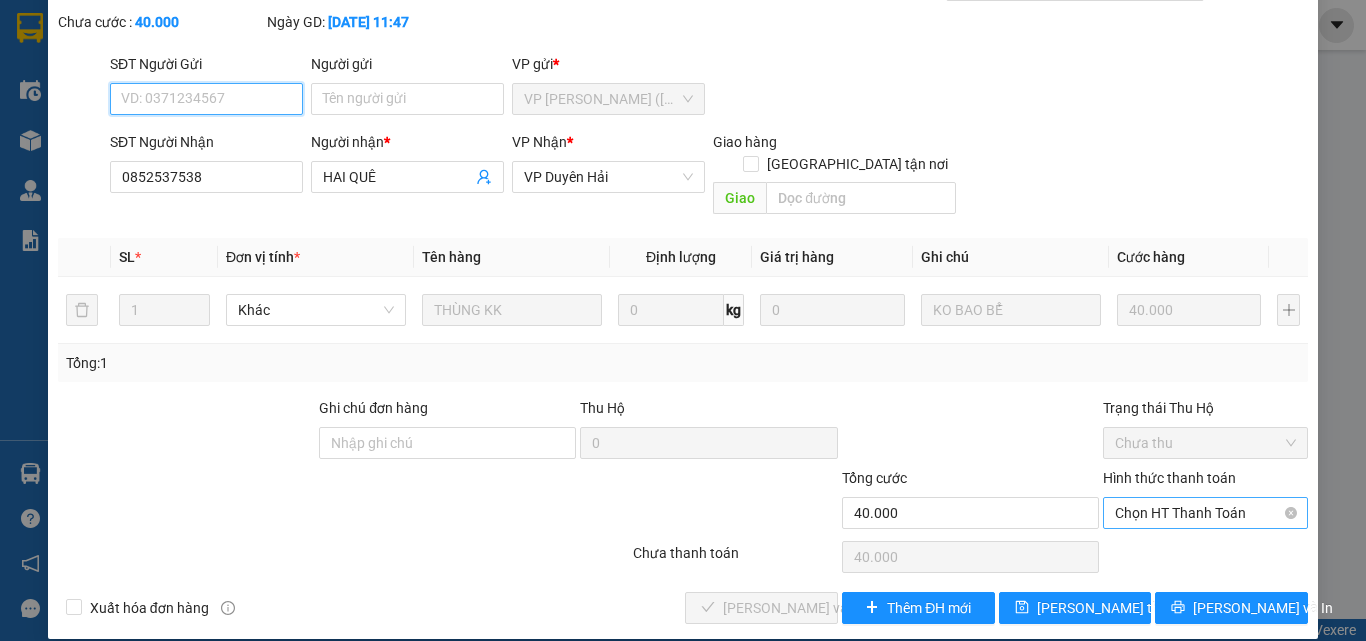 click on "Chọn HT Thanh Toán" at bounding box center [1205, 513] 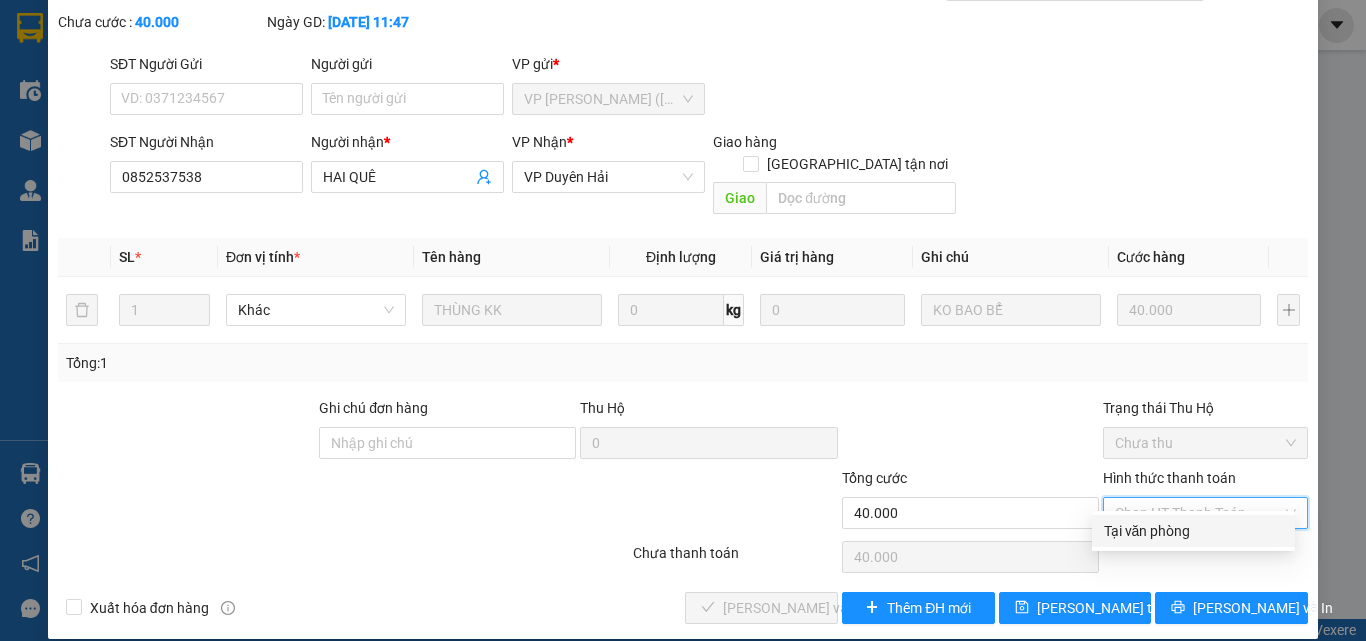 drag, startPoint x: 1121, startPoint y: 527, endPoint x: 860, endPoint y: 560, distance: 263.07794 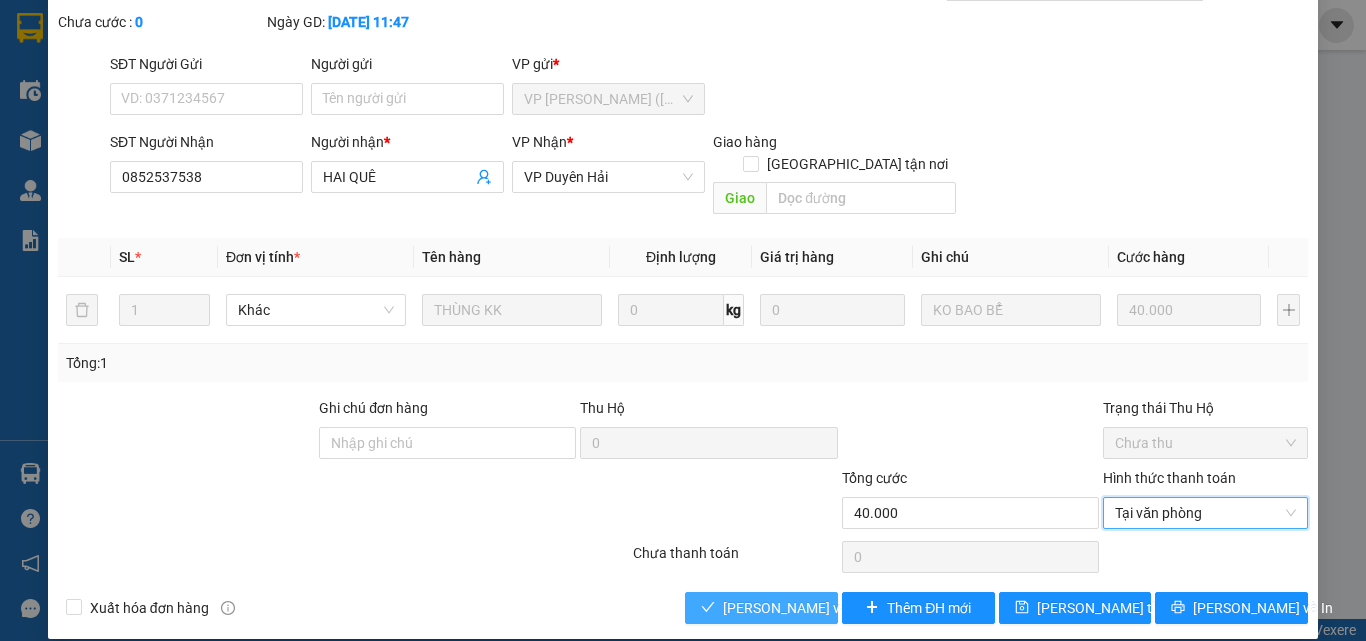 click on "[PERSON_NAME] và Giao hàng" at bounding box center [819, 608] 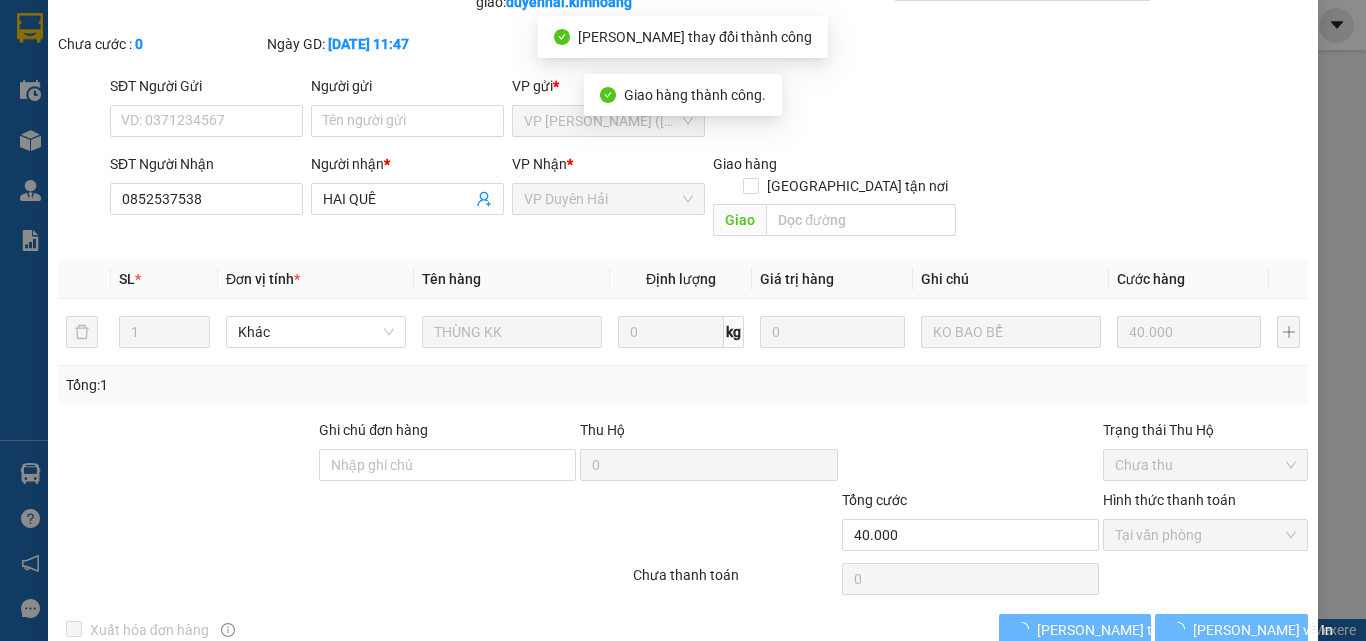 scroll, scrollTop: 0, scrollLeft: 0, axis: both 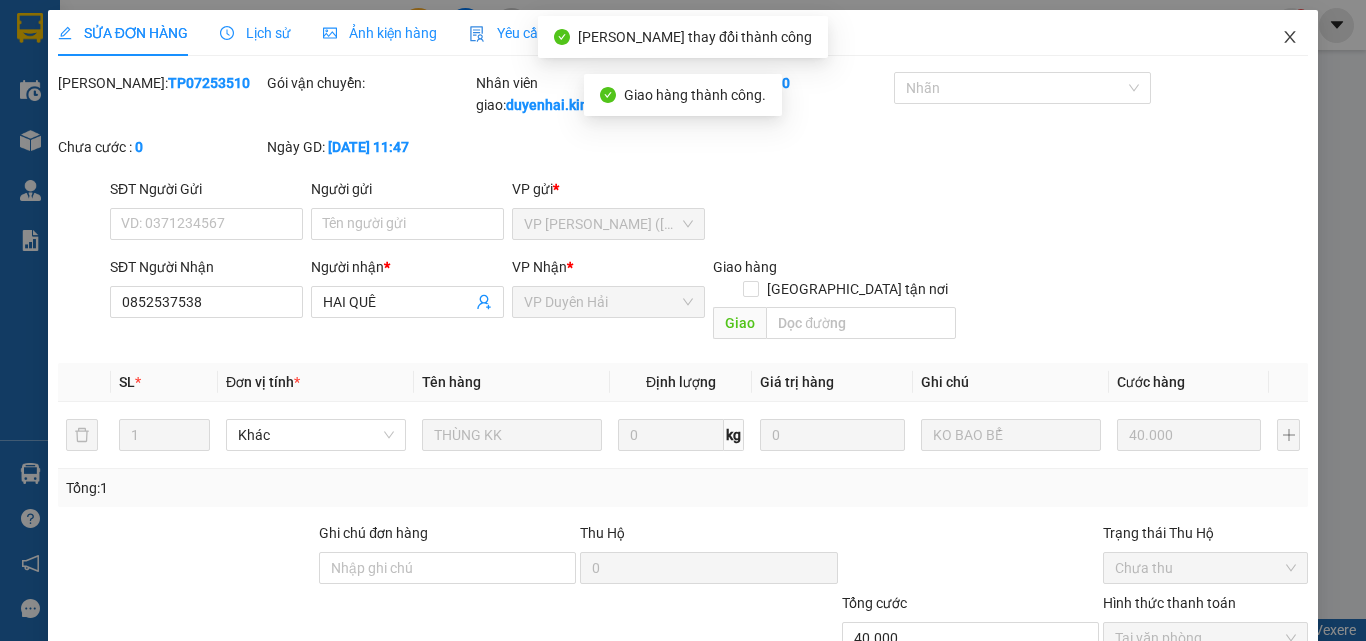 click at bounding box center [1290, 38] 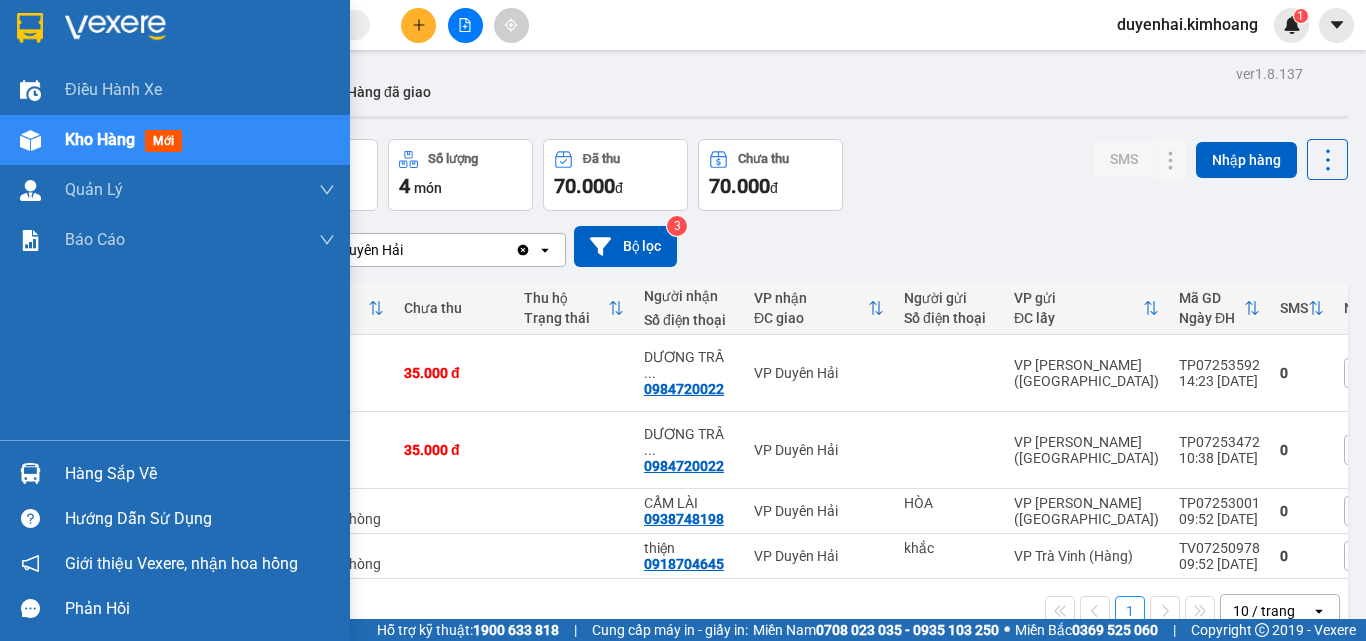 click on "Hàng sắp về" at bounding box center [175, 473] 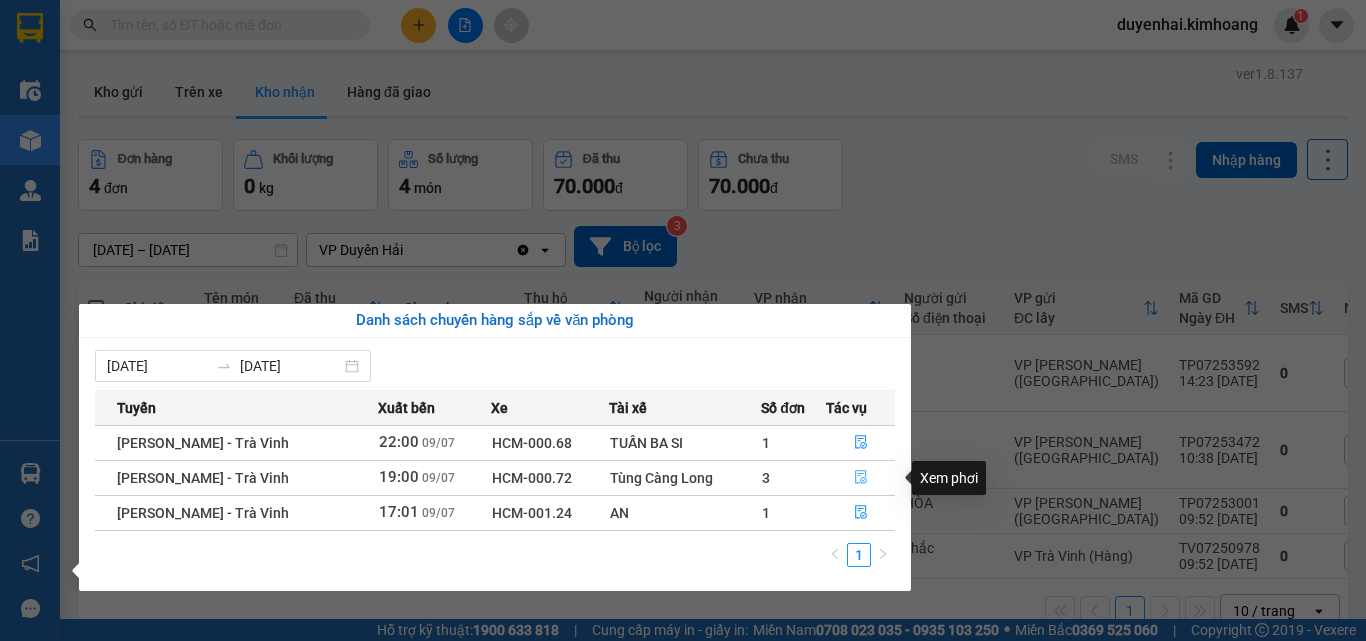 click 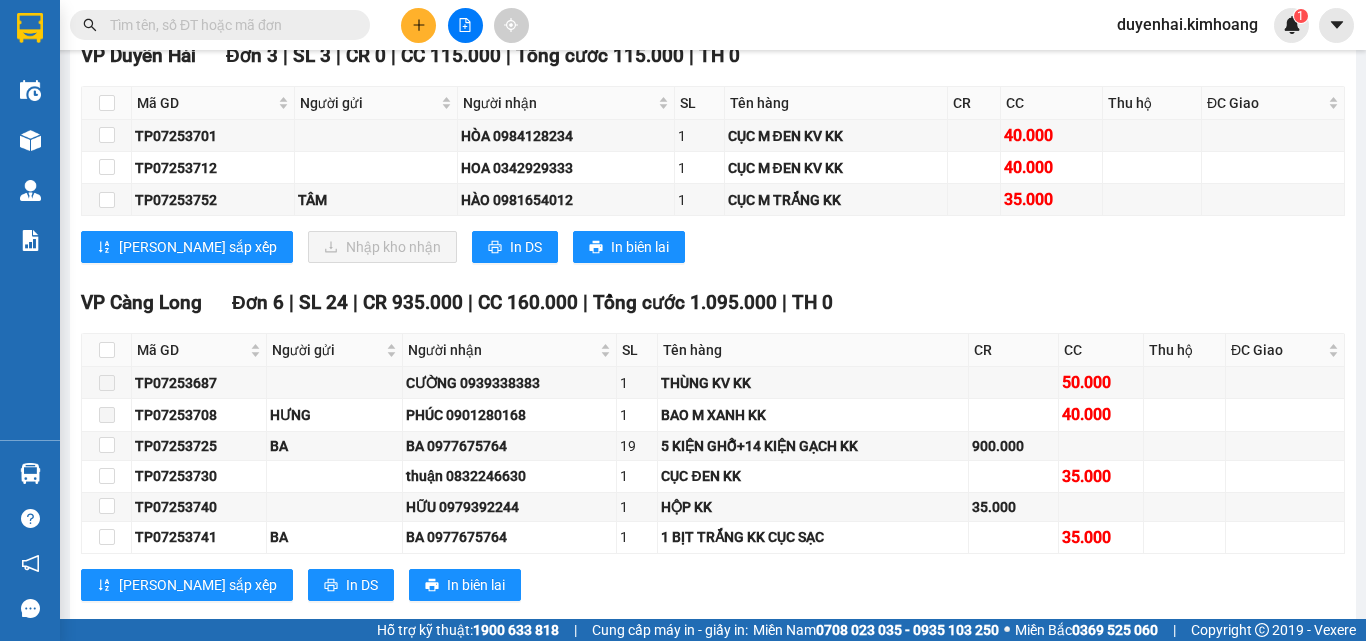 scroll, scrollTop: 3000, scrollLeft: 0, axis: vertical 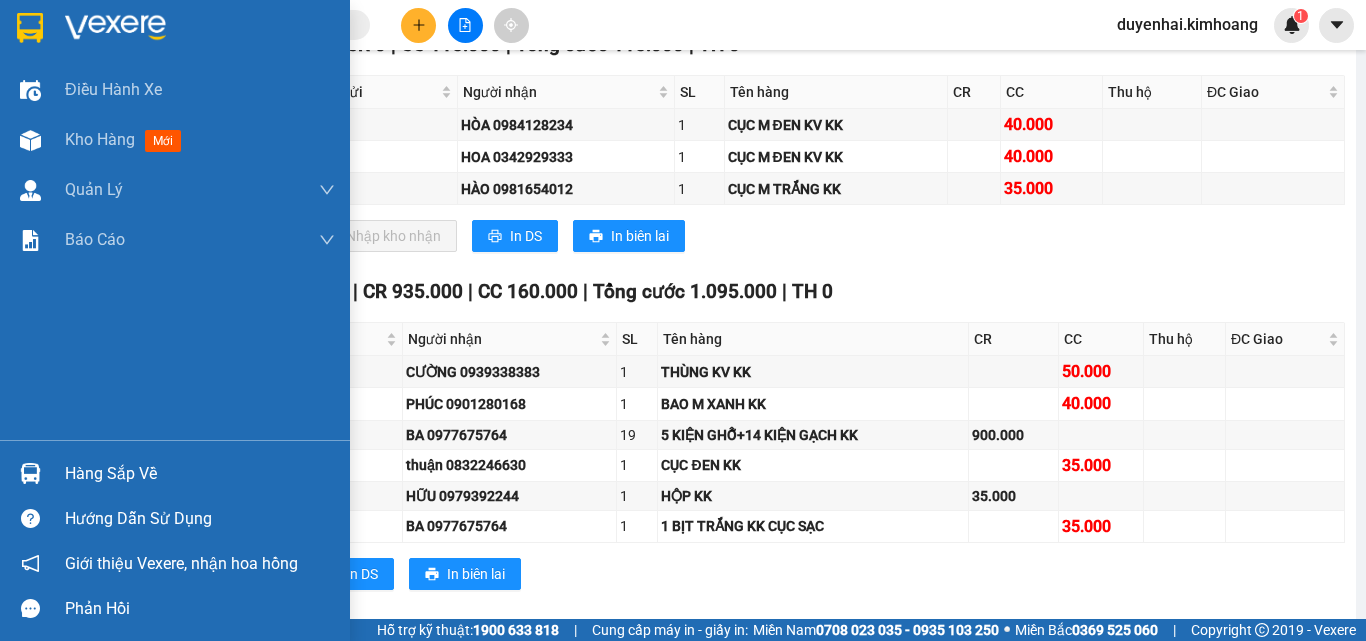 click on "Hàng sắp về" at bounding box center [200, 474] 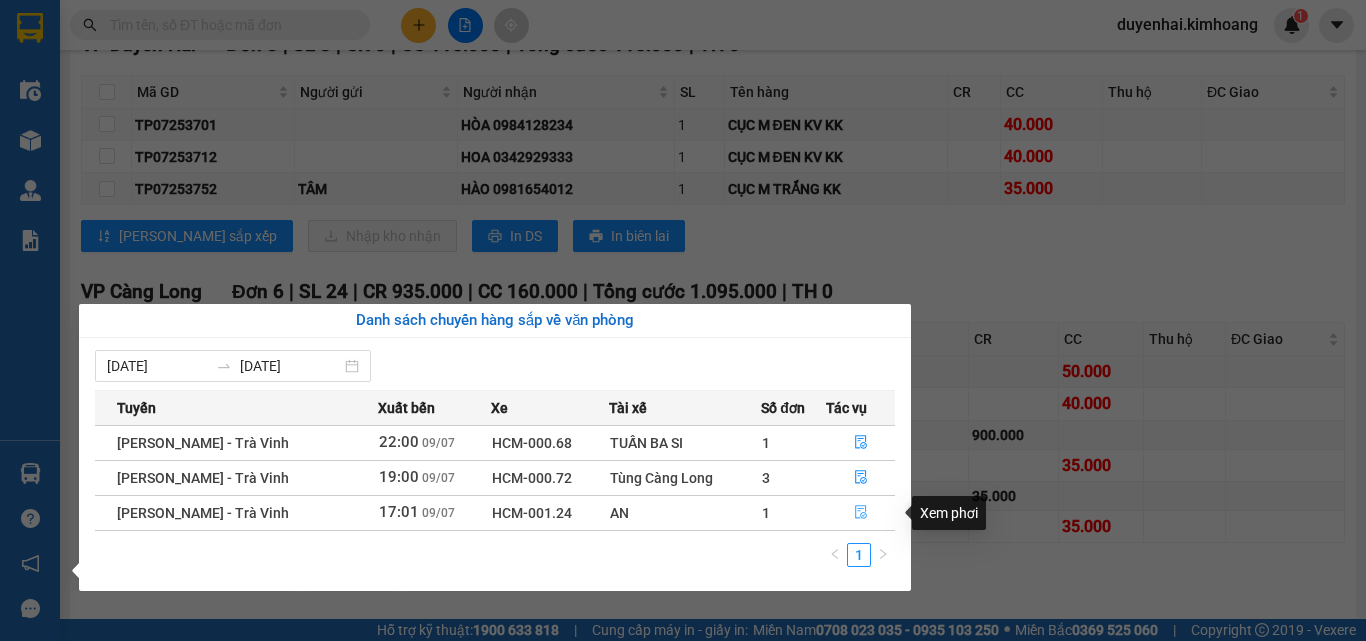 click at bounding box center (861, 513) 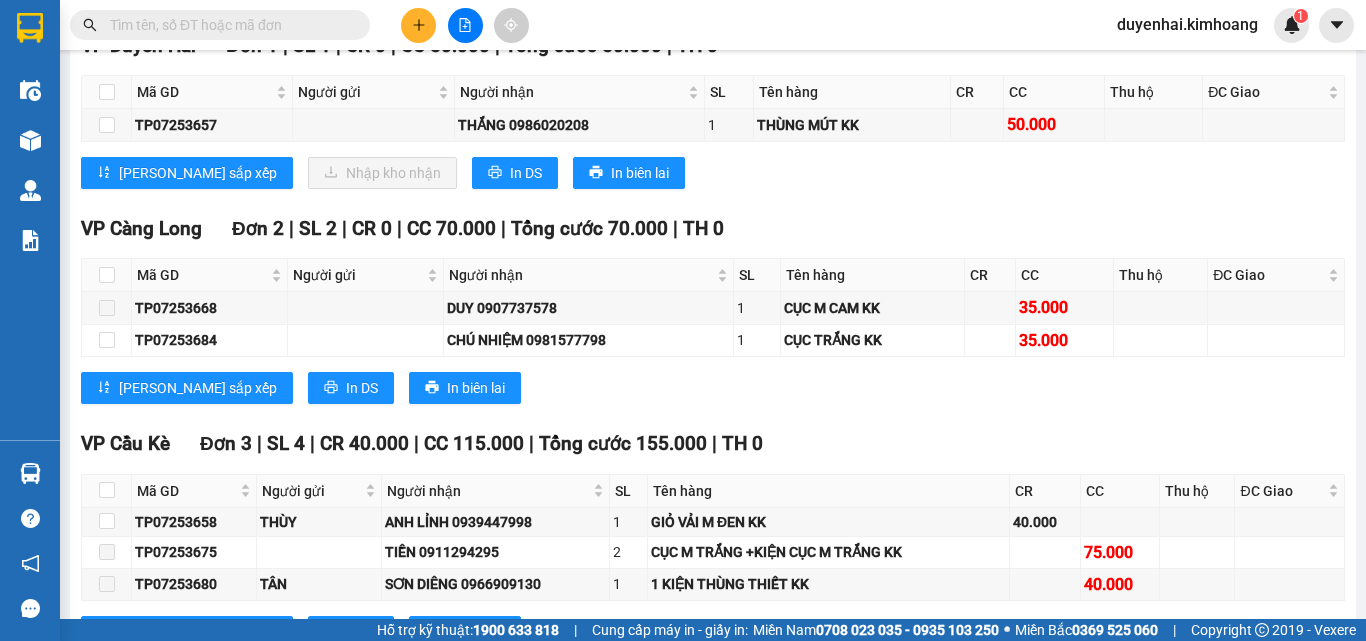 scroll, scrollTop: 1944, scrollLeft: 0, axis: vertical 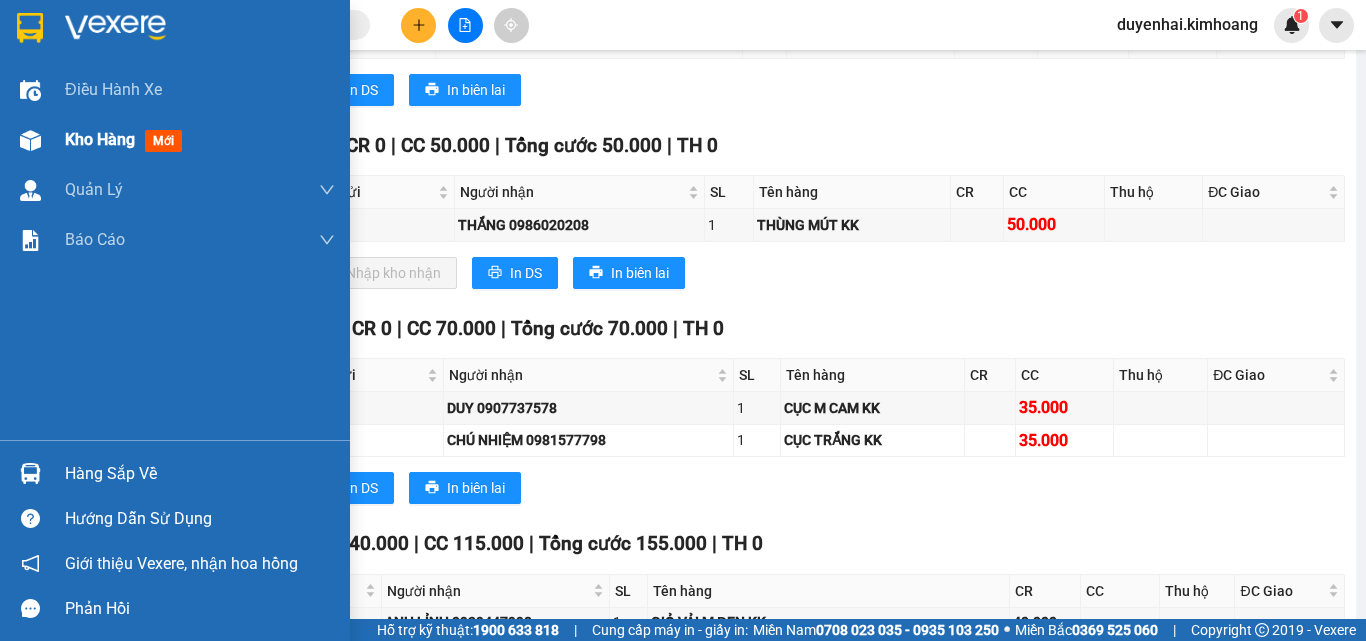 click on "Kho hàng" at bounding box center (100, 139) 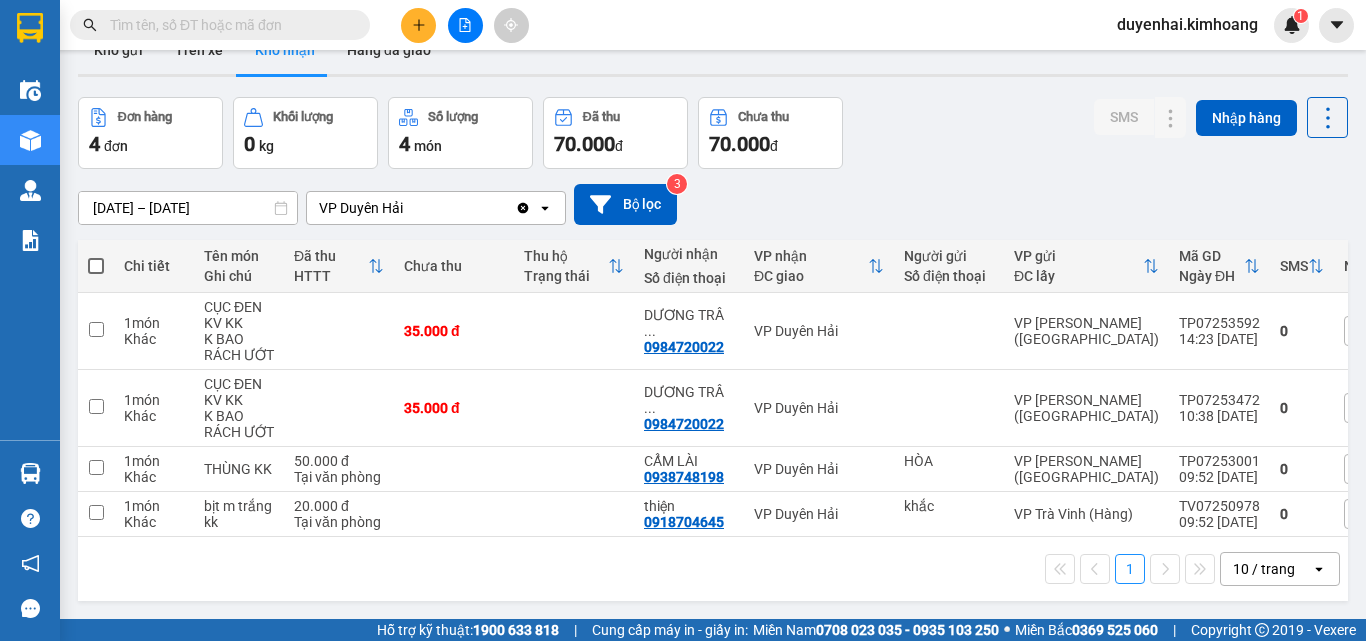 scroll, scrollTop: 0, scrollLeft: 0, axis: both 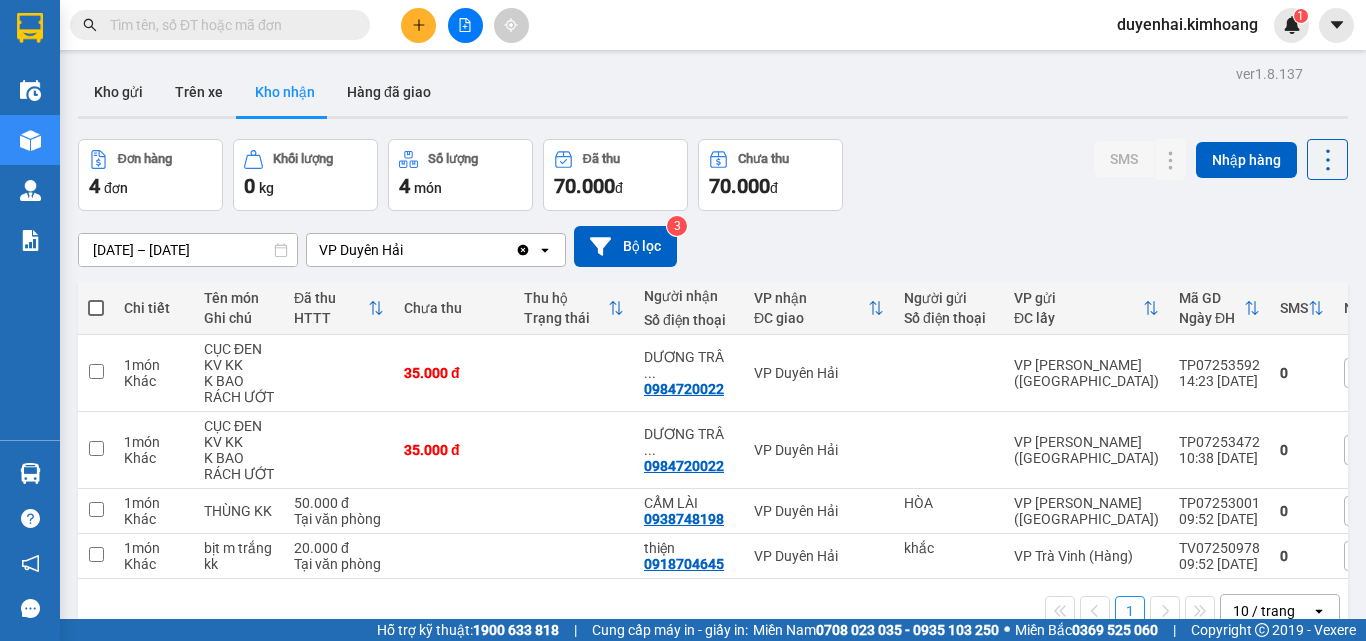 click at bounding box center [228, 25] 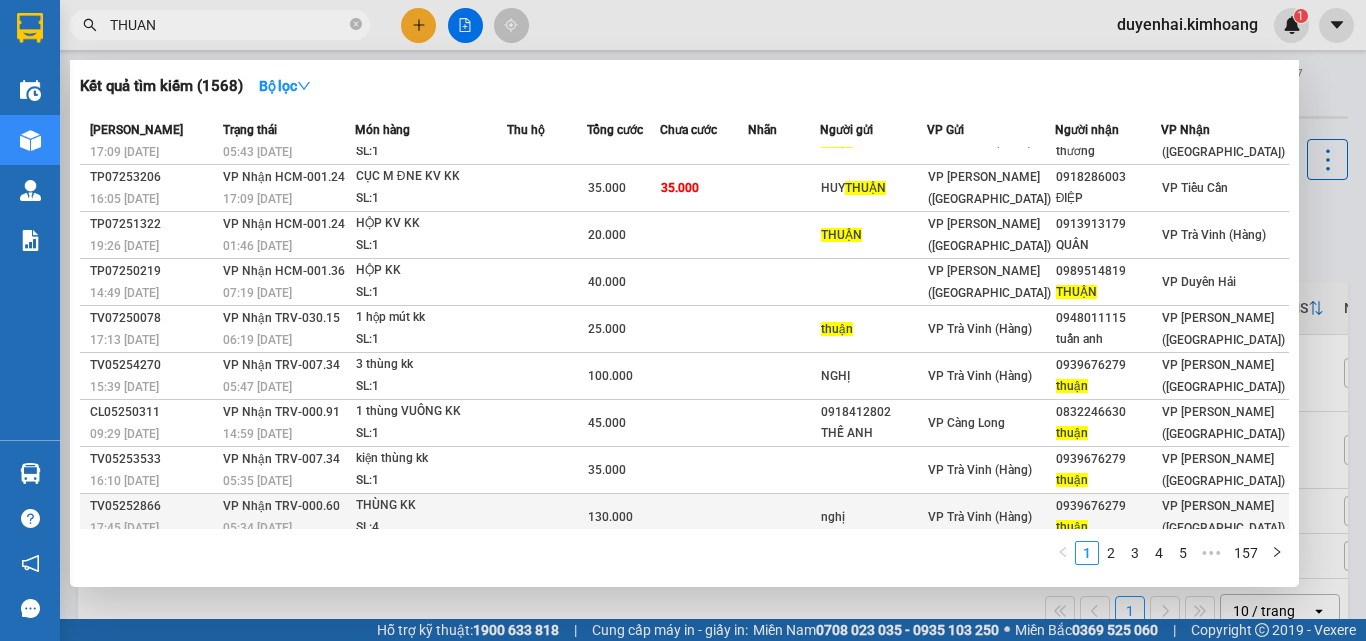 scroll, scrollTop: 0, scrollLeft: 0, axis: both 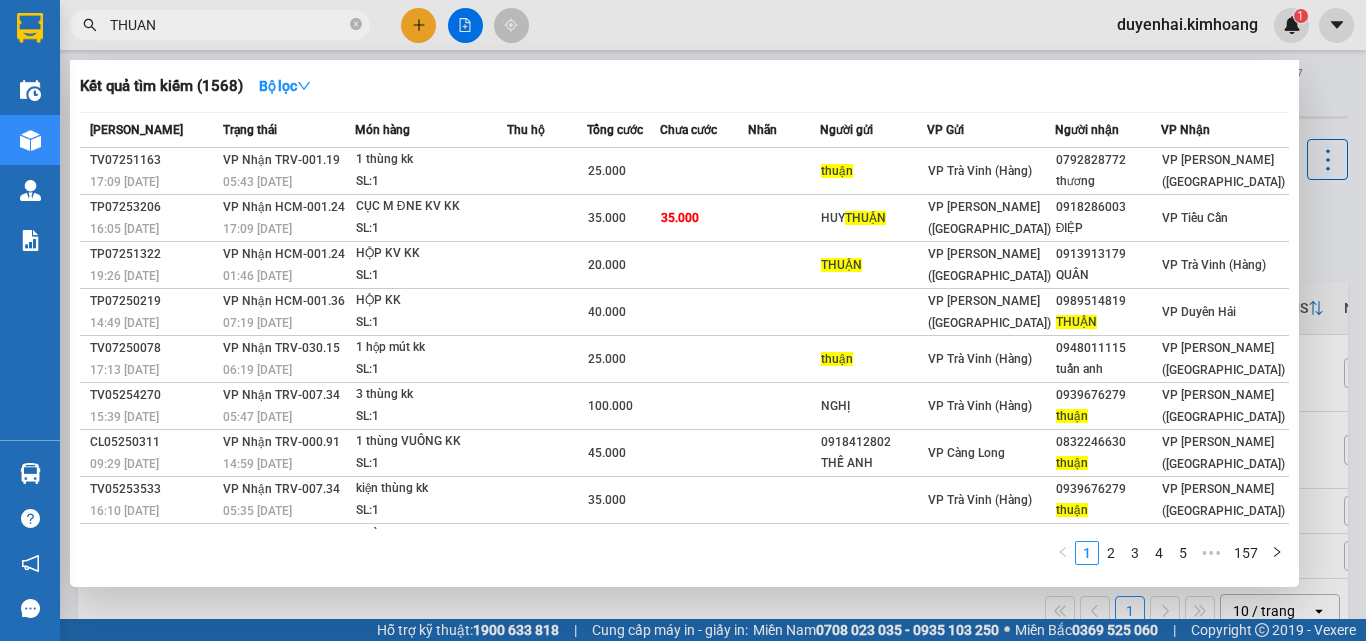 type on "THUAN" 